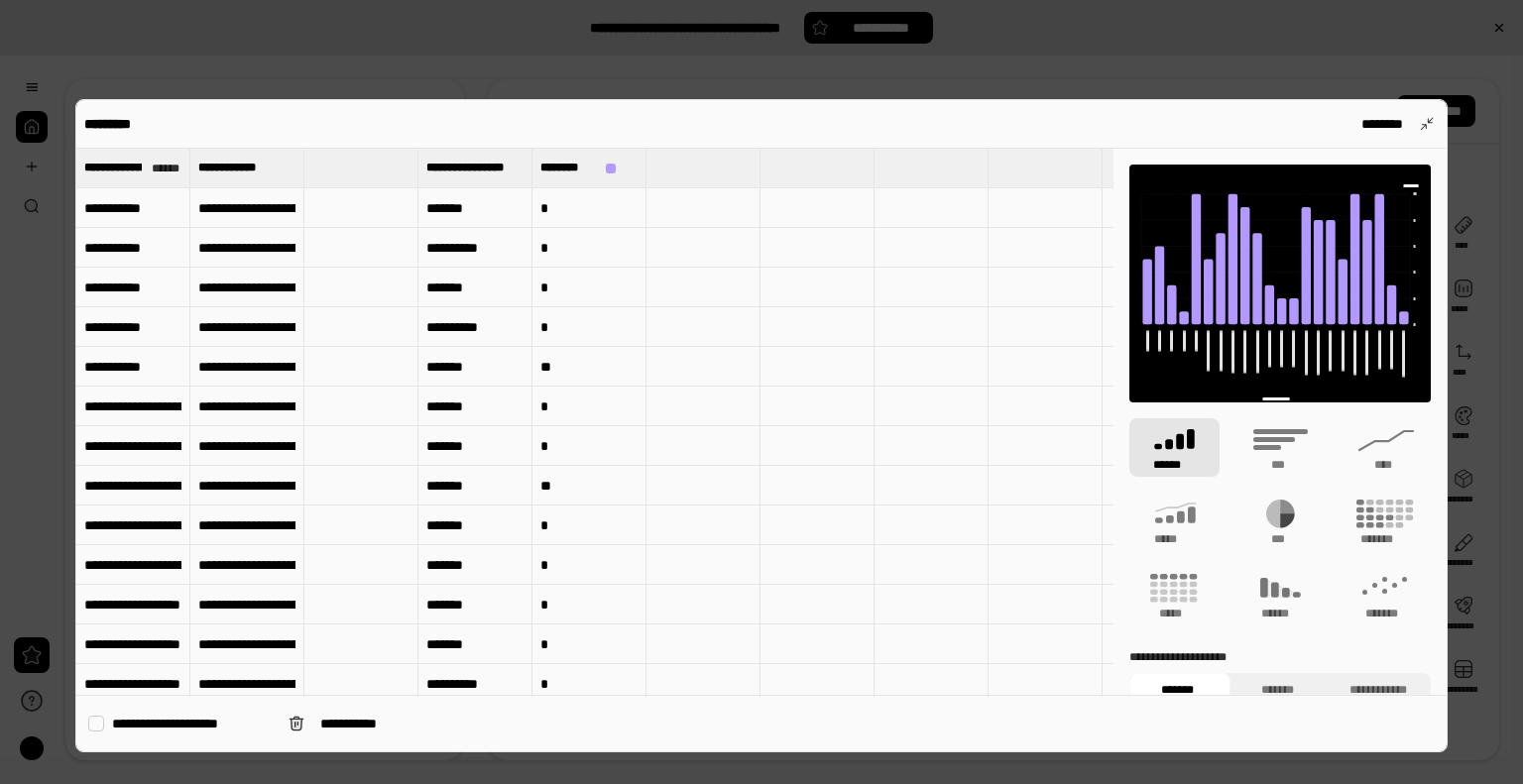 scroll, scrollTop: 0, scrollLeft: 0, axis: both 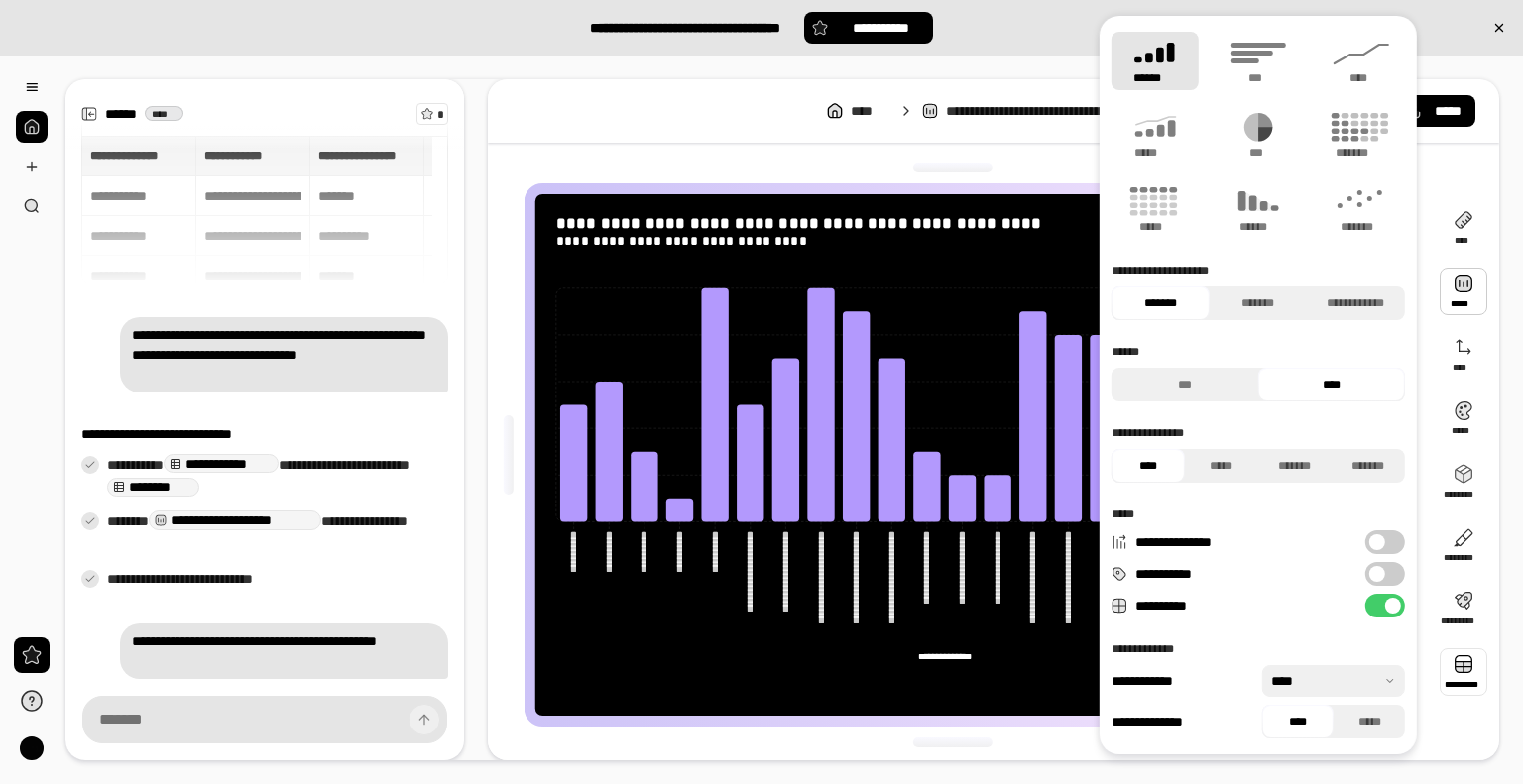 click at bounding box center [1464, 672] 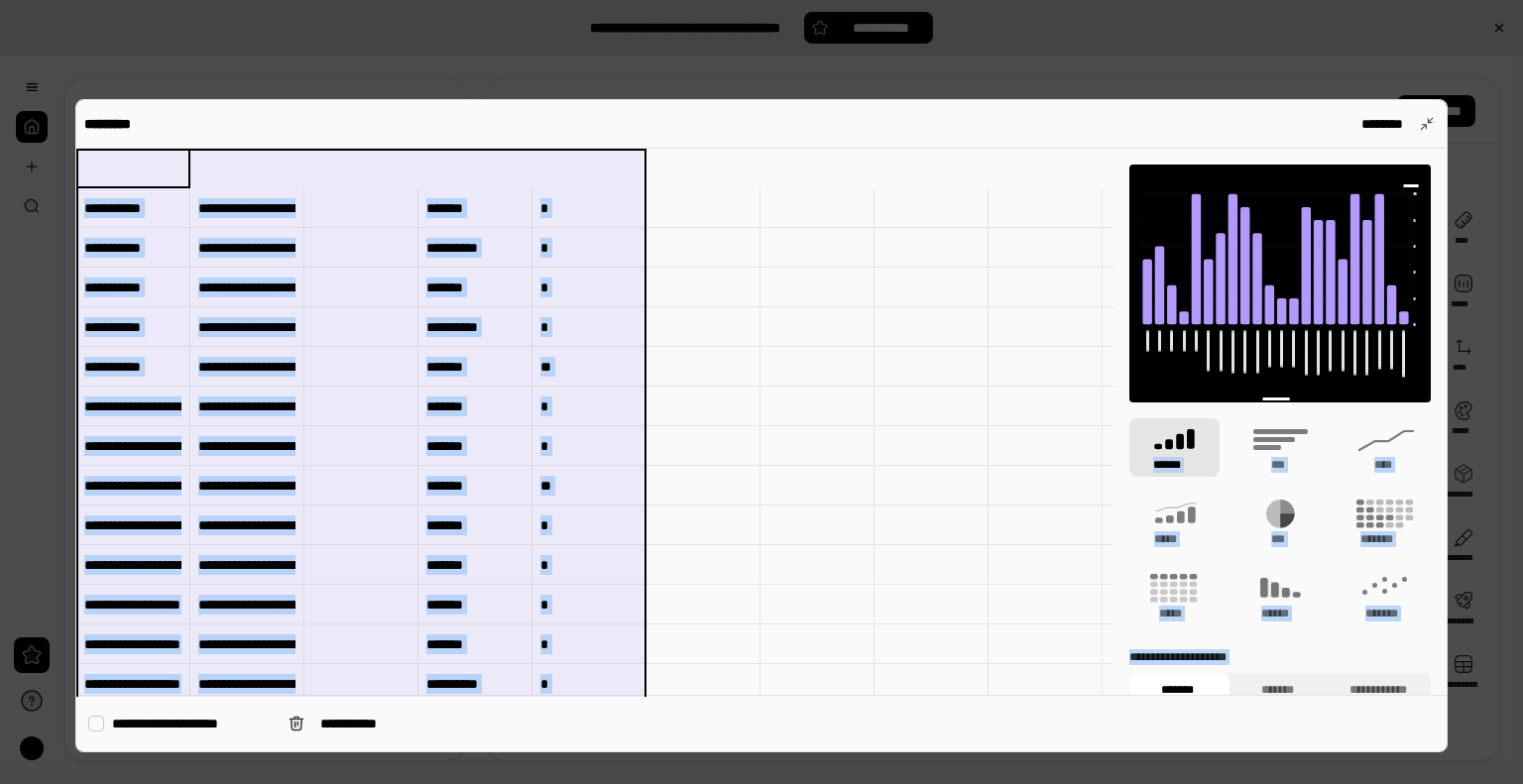 scroll, scrollTop: 1449, scrollLeft: 0, axis: vertical 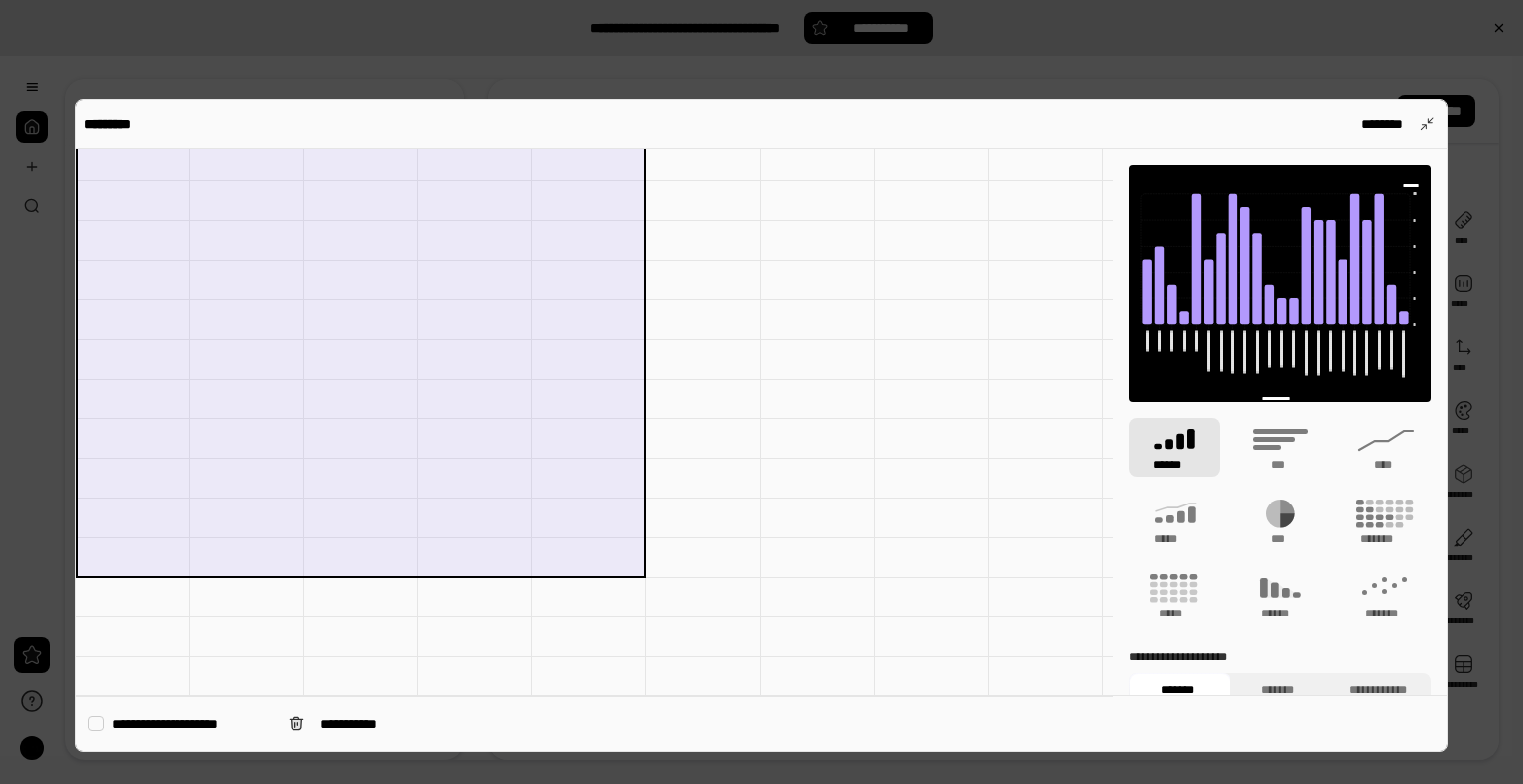 drag, startPoint x: 104, startPoint y: 162, endPoint x: 582, endPoint y: 526, distance: 600.8161 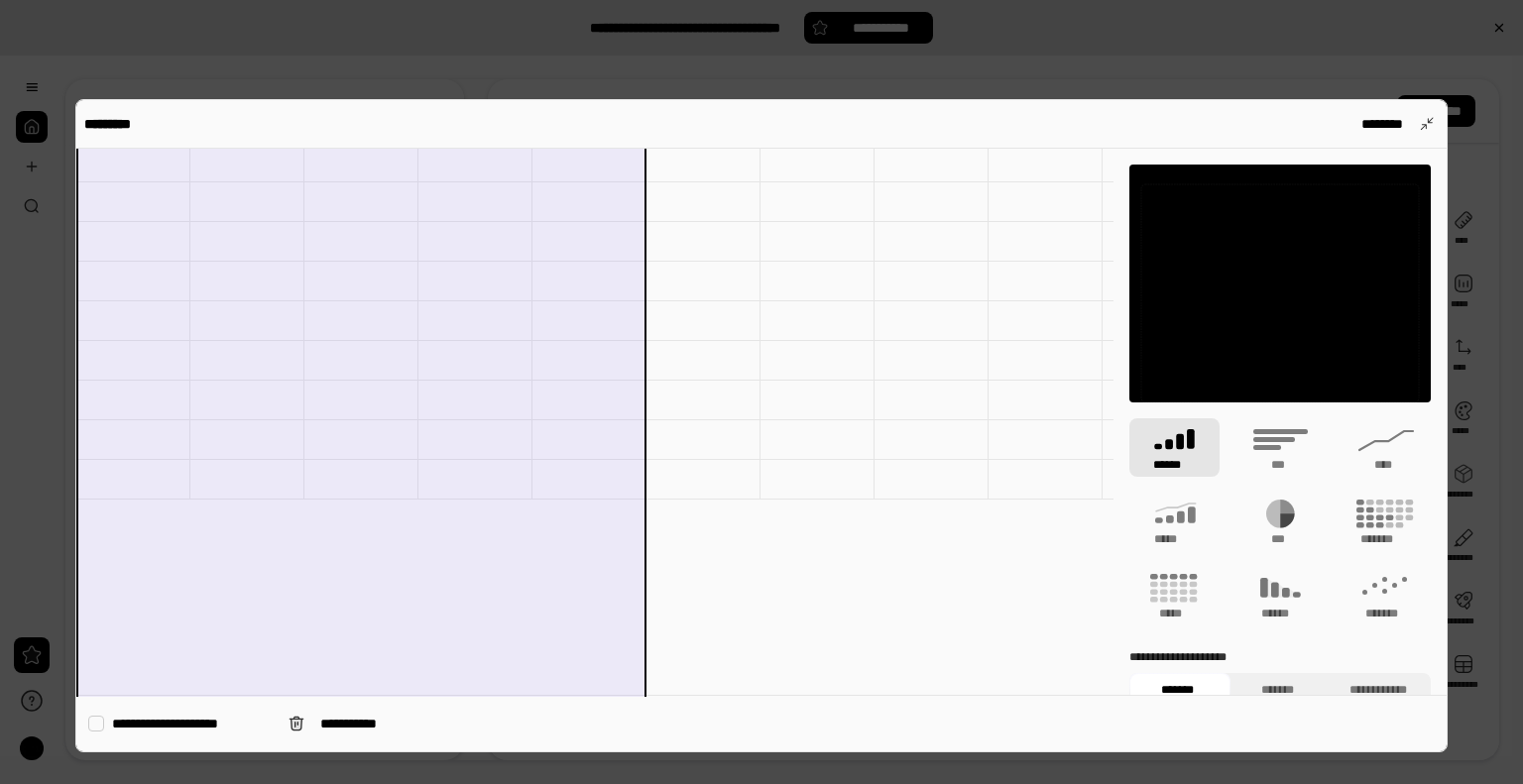 scroll, scrollTop: 0, scrollLeft: 0, axis: both 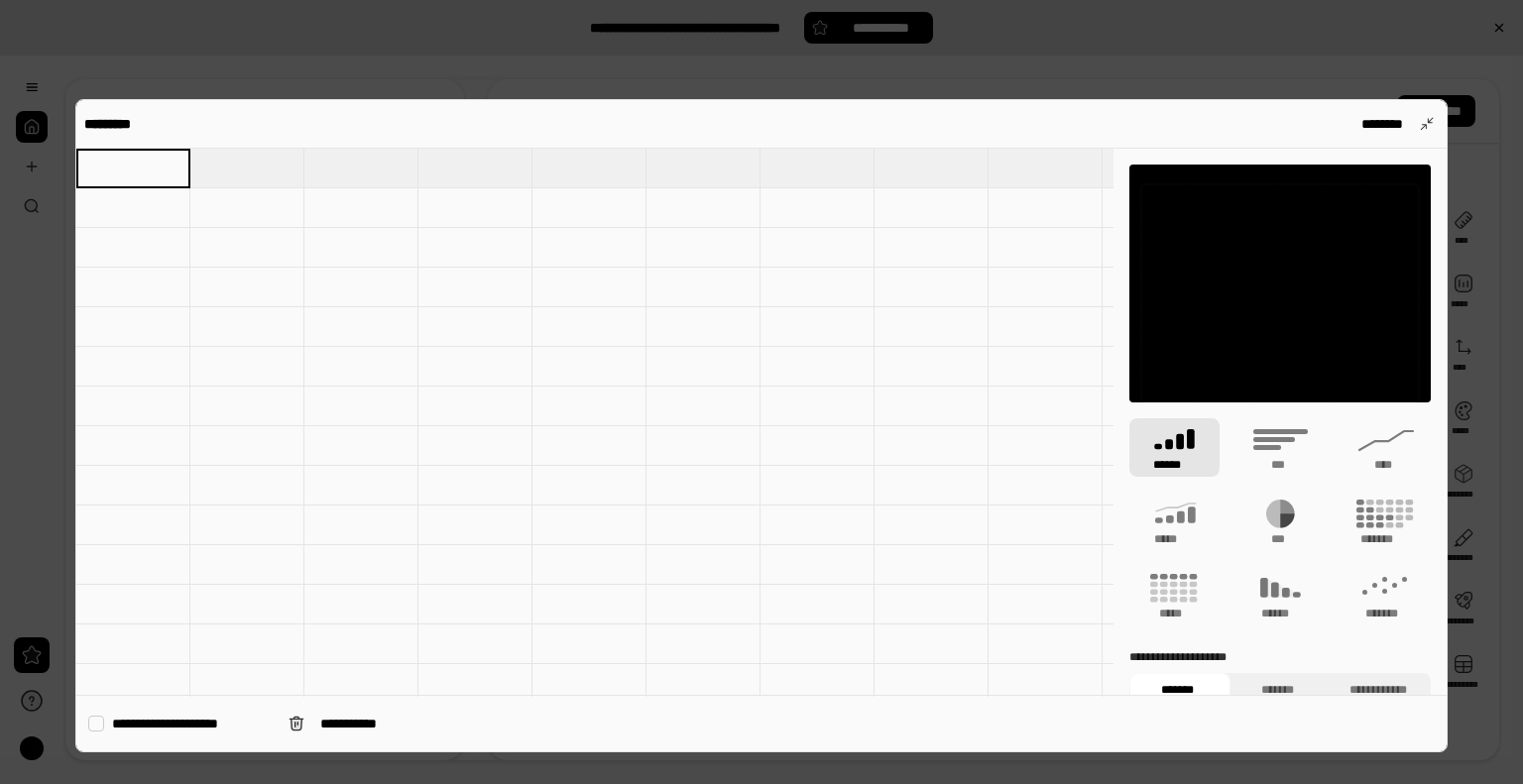 paste on "**********" 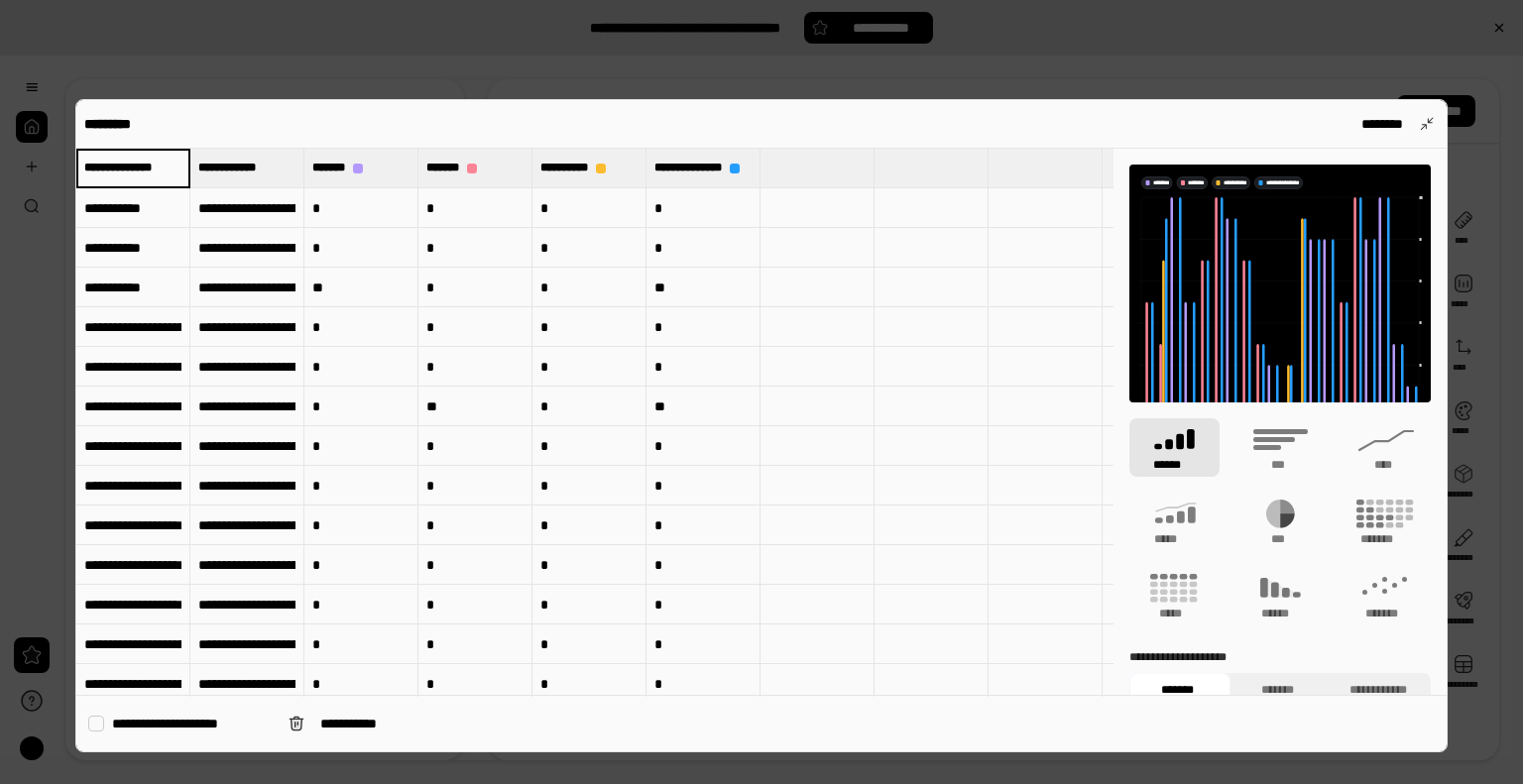 type on "**********" 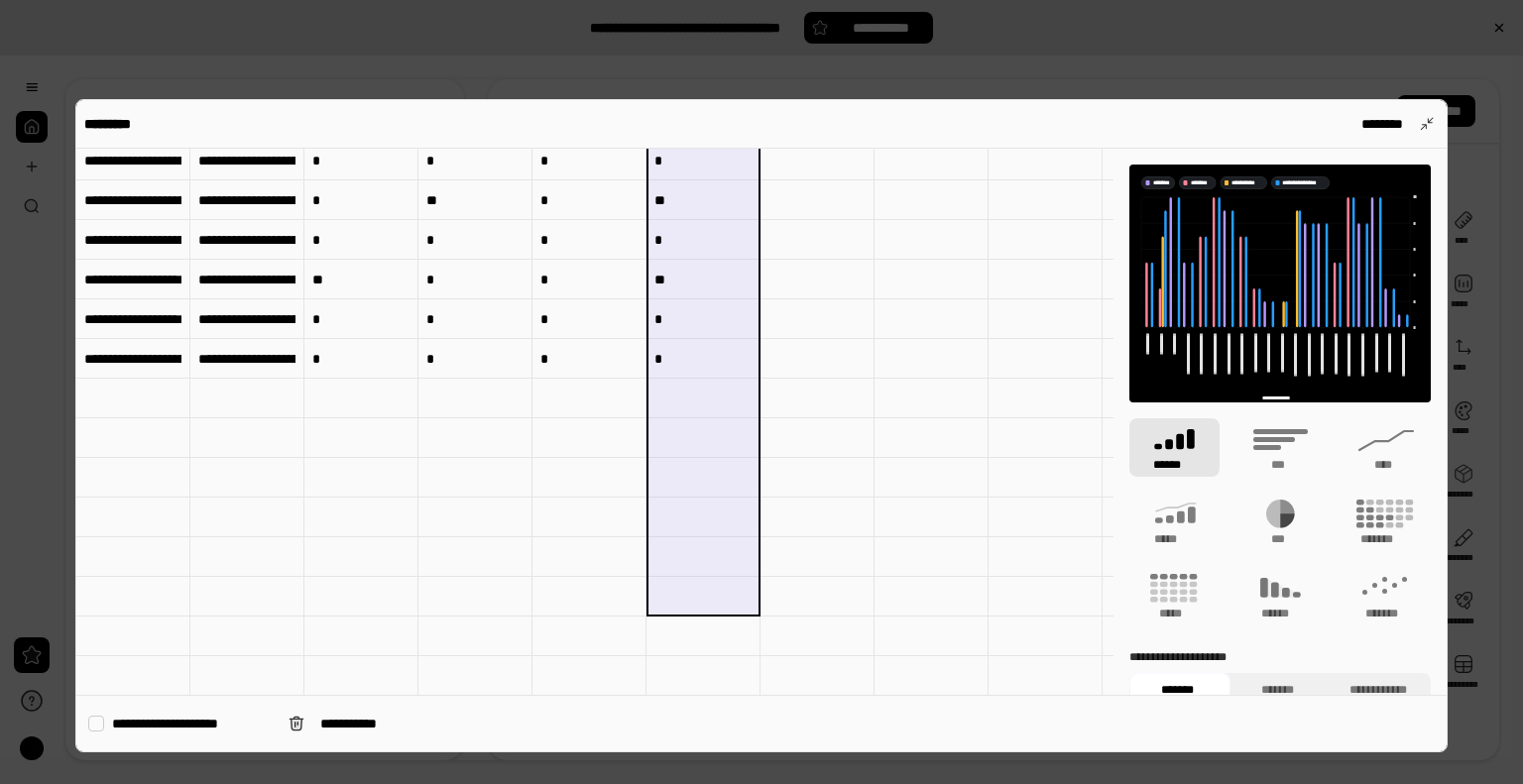 scroll, scrollTop: 607, scrollLeft: 0, axis: vertical 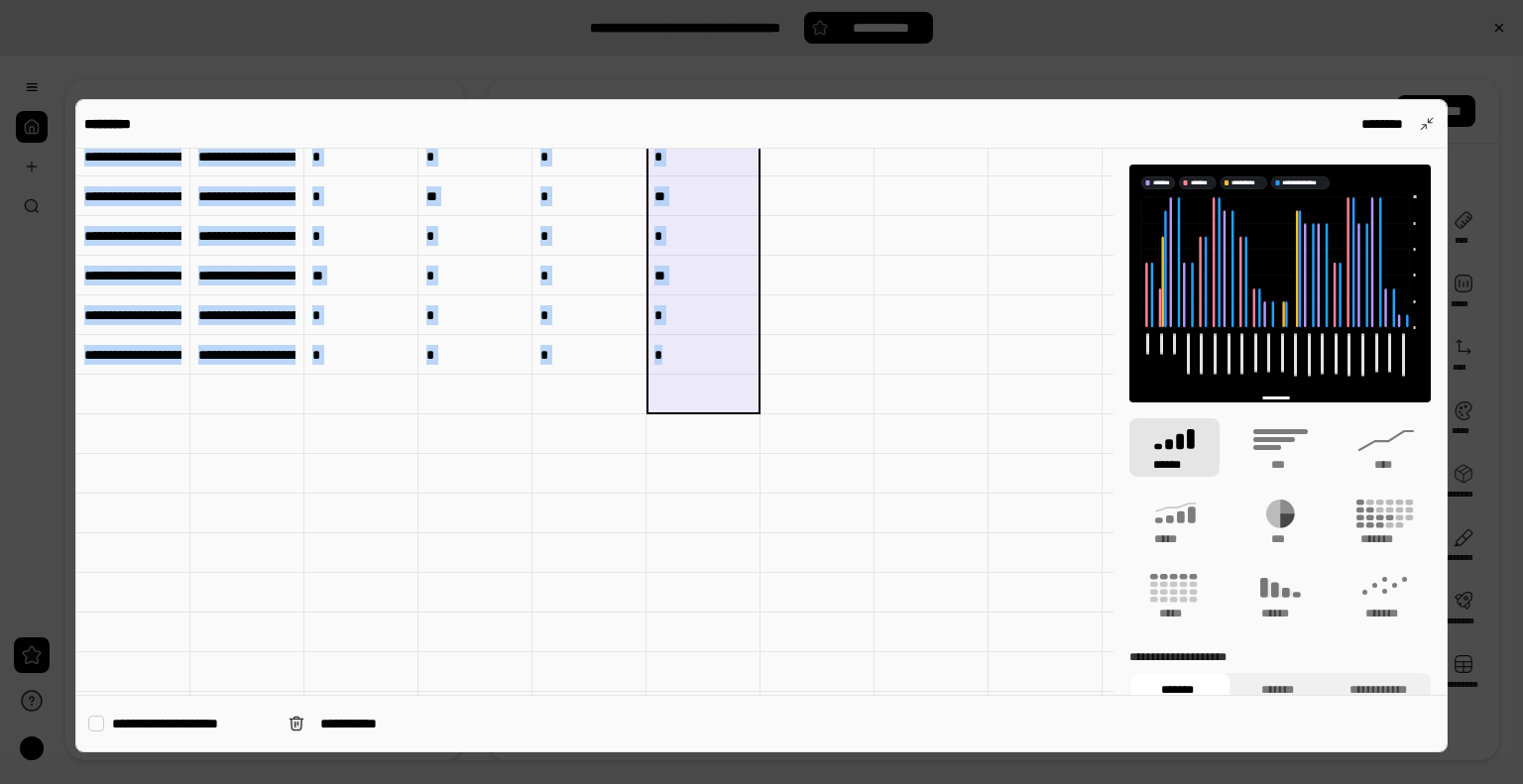 drag, startPoint x: 689, startPoint y: 158, endPoint x: 683, endPoint y: 379, distance: 221.0814 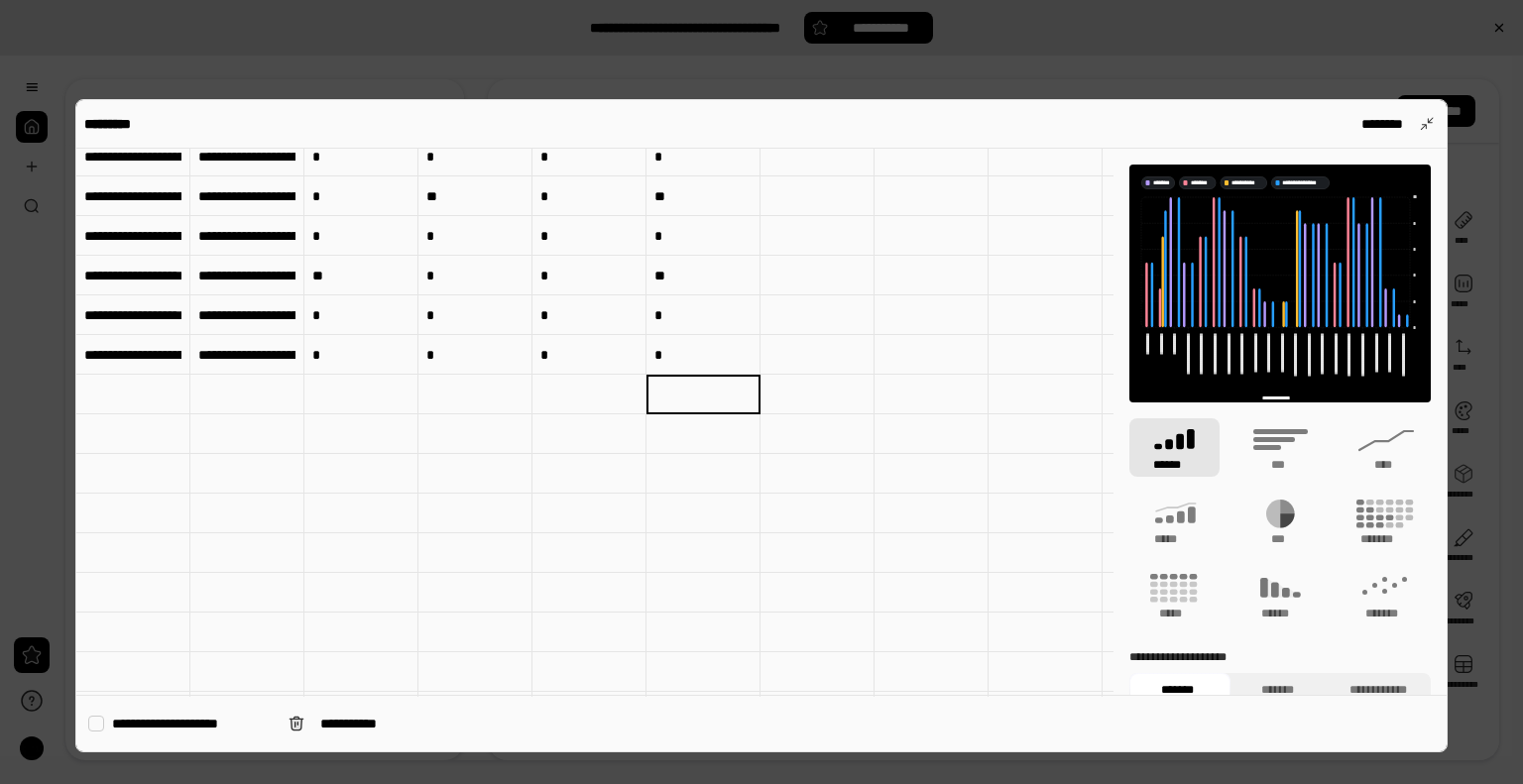 click on "*" at bounding box center [703, 355] 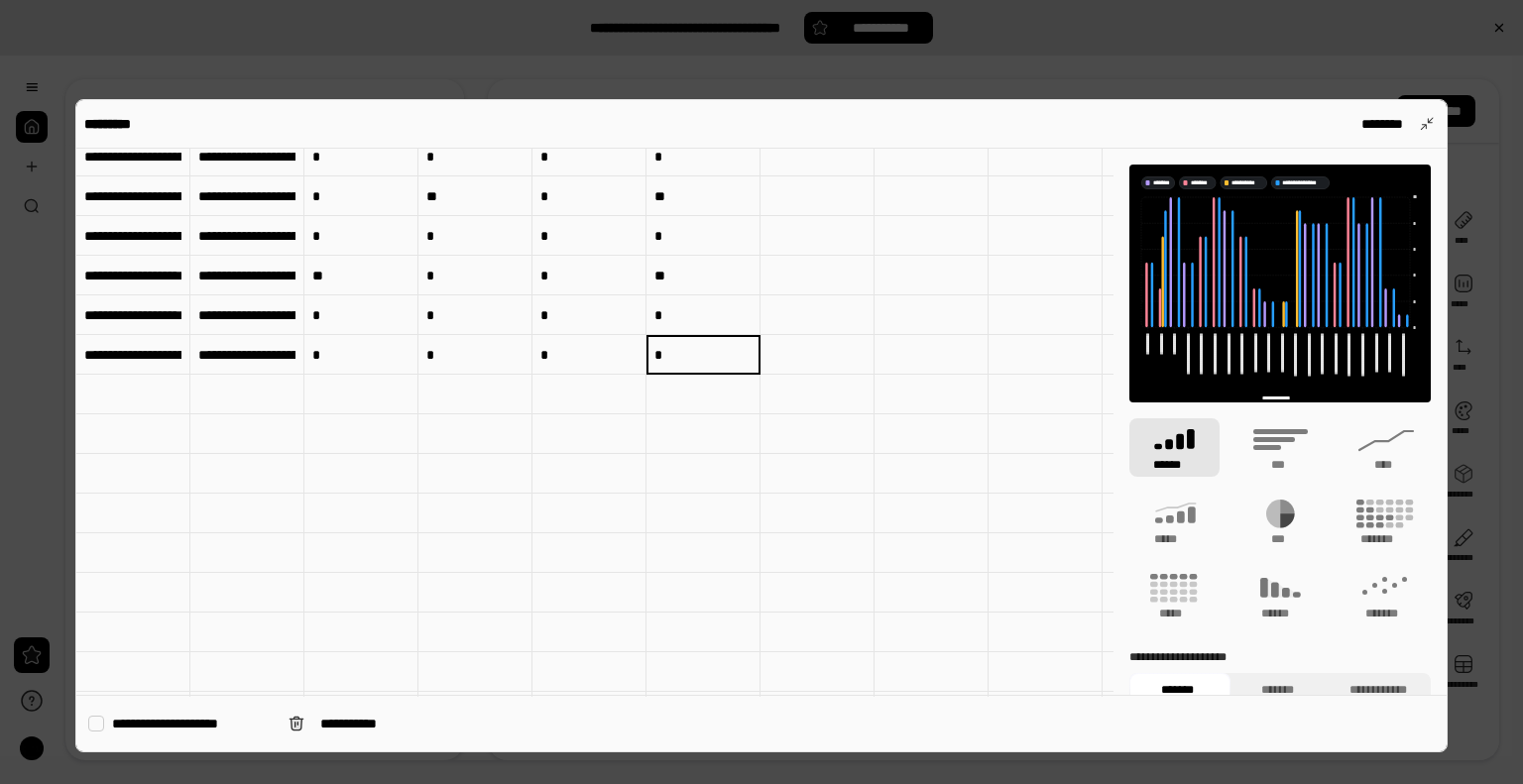 type 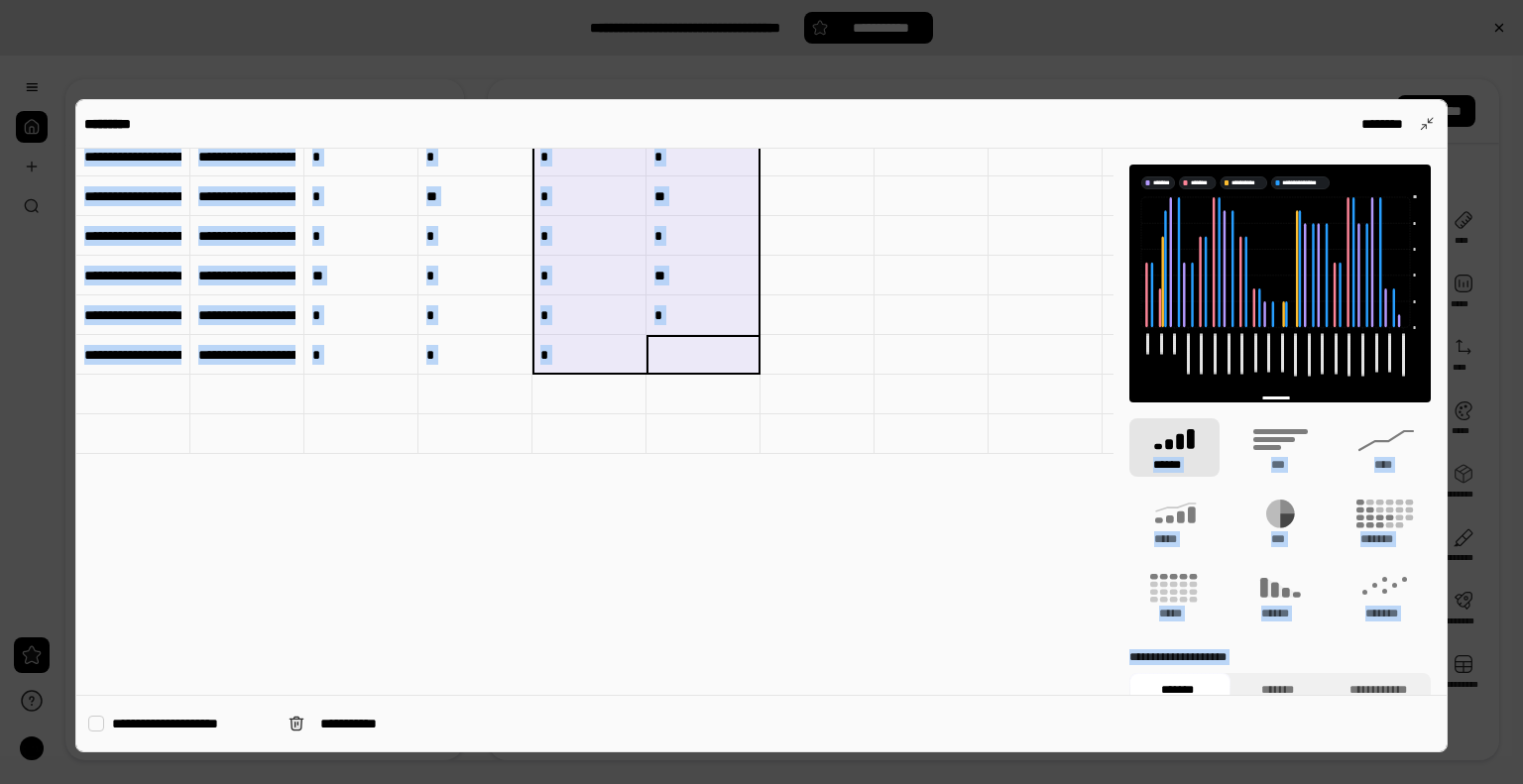 scroll, scrollTop: 0, scrollLeft: 0, axis: both 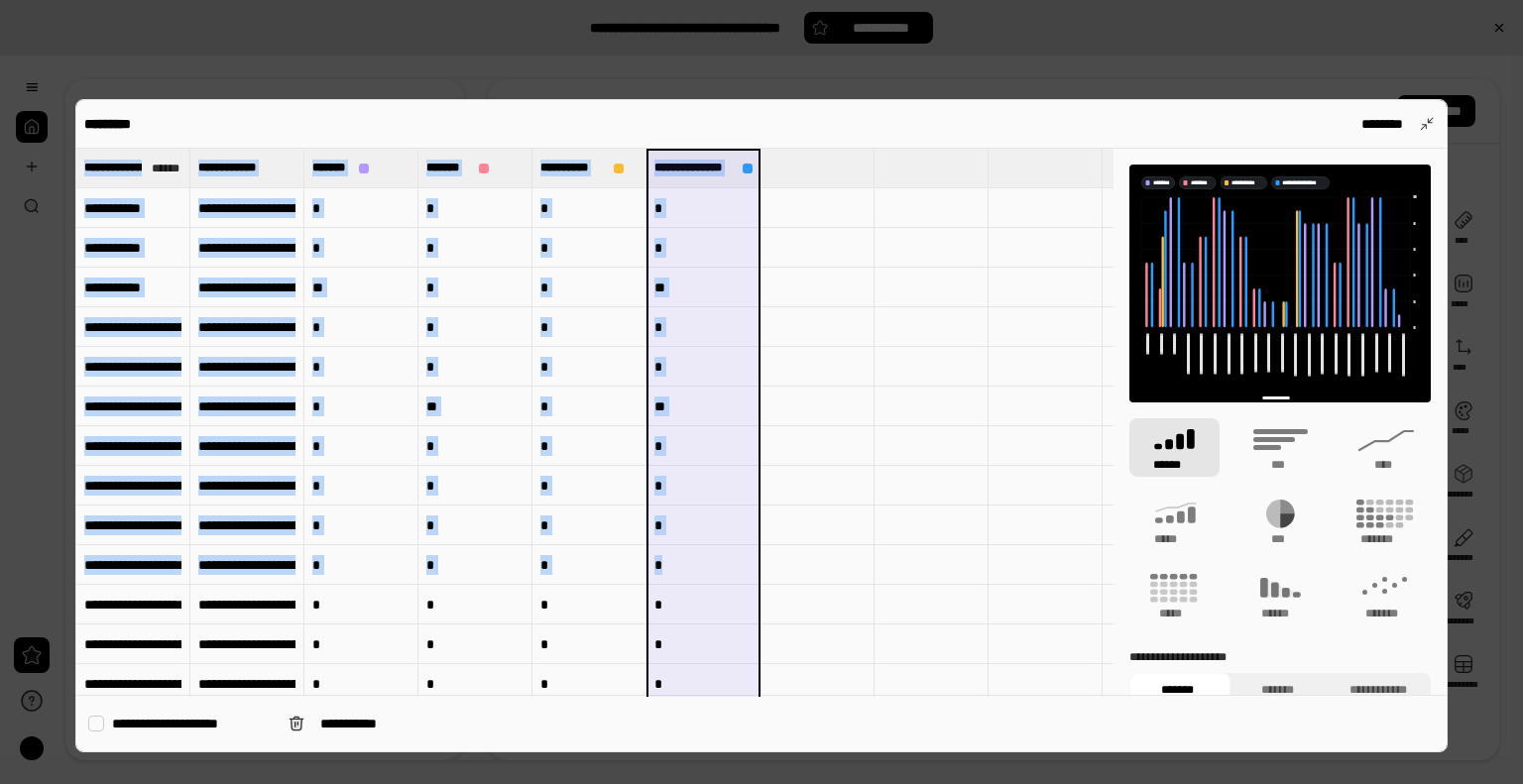 drag, startPoint x: 662, startPoint y: 348, endPoint x: 718, endPoint y: 117, distance: 237.69098 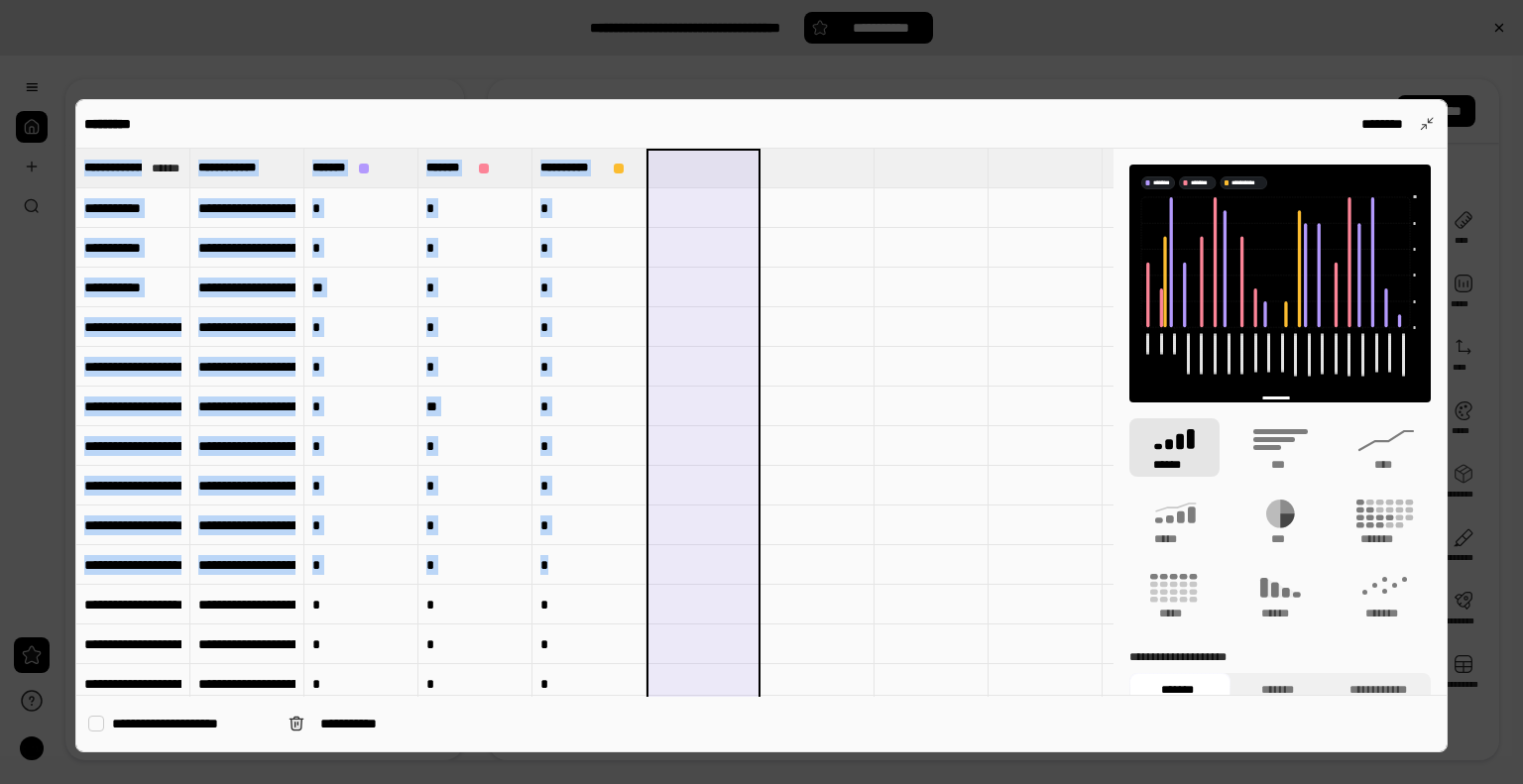 type 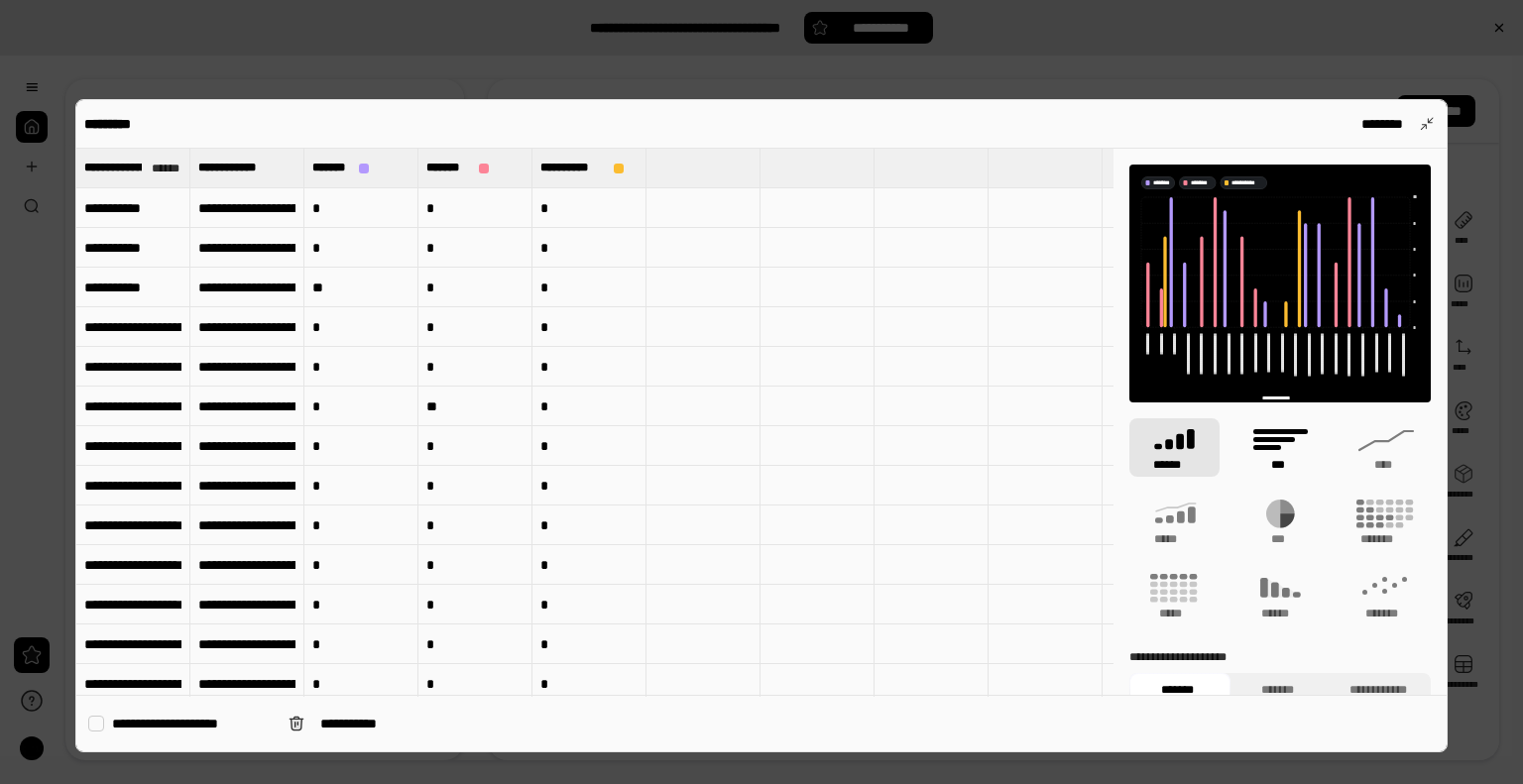 click 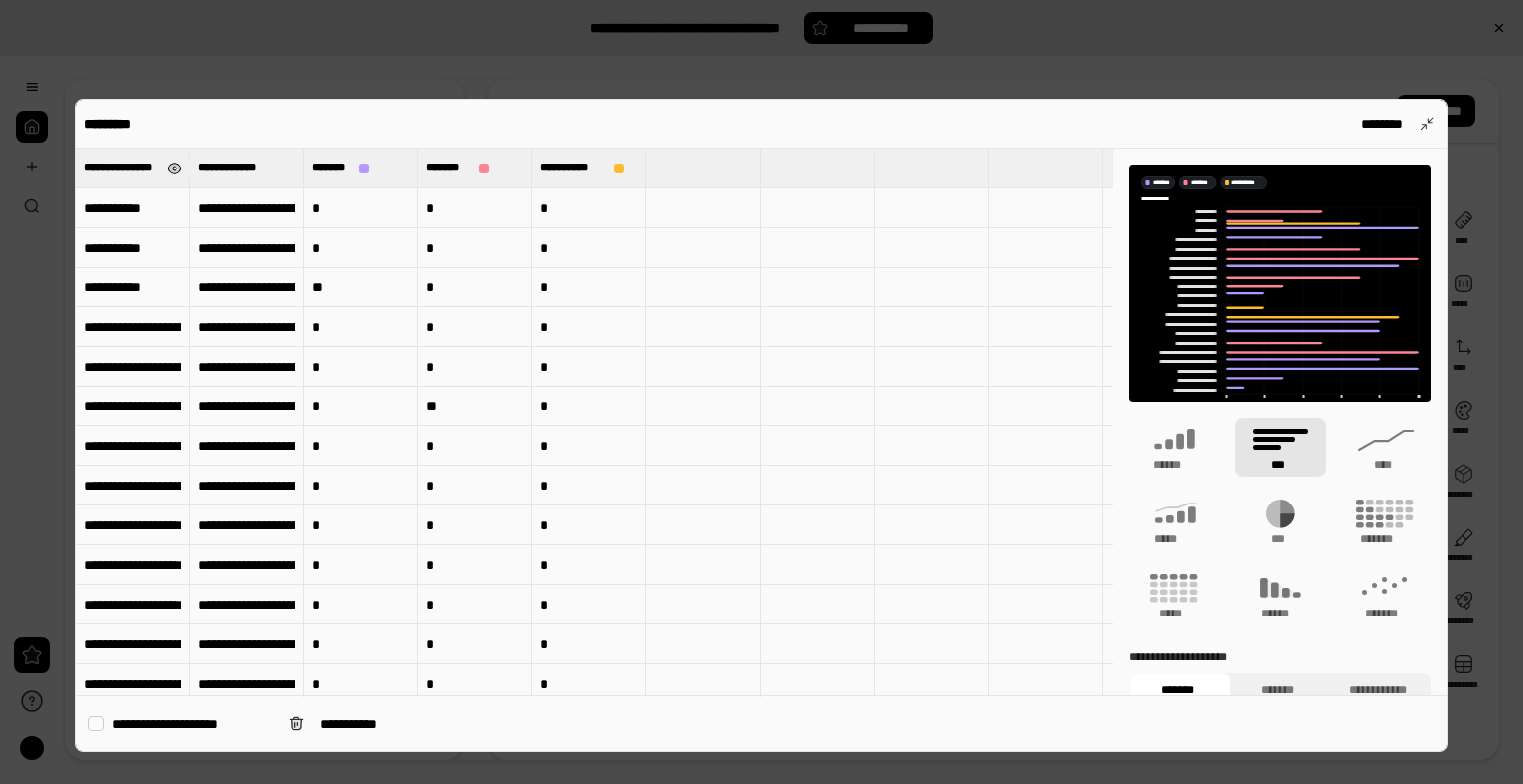 click at bounding box center (174, 168) 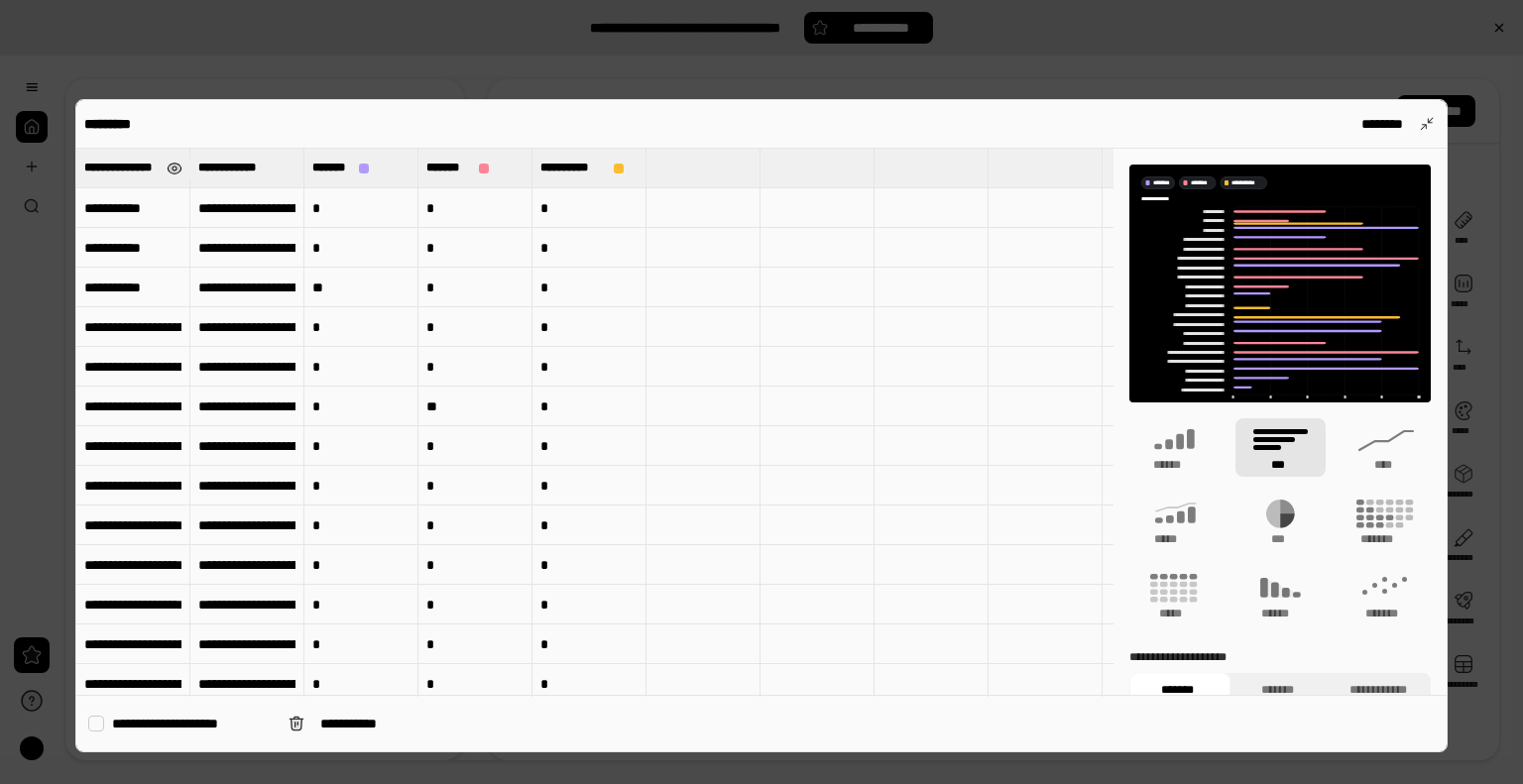 click at bounding box center [174, 168] 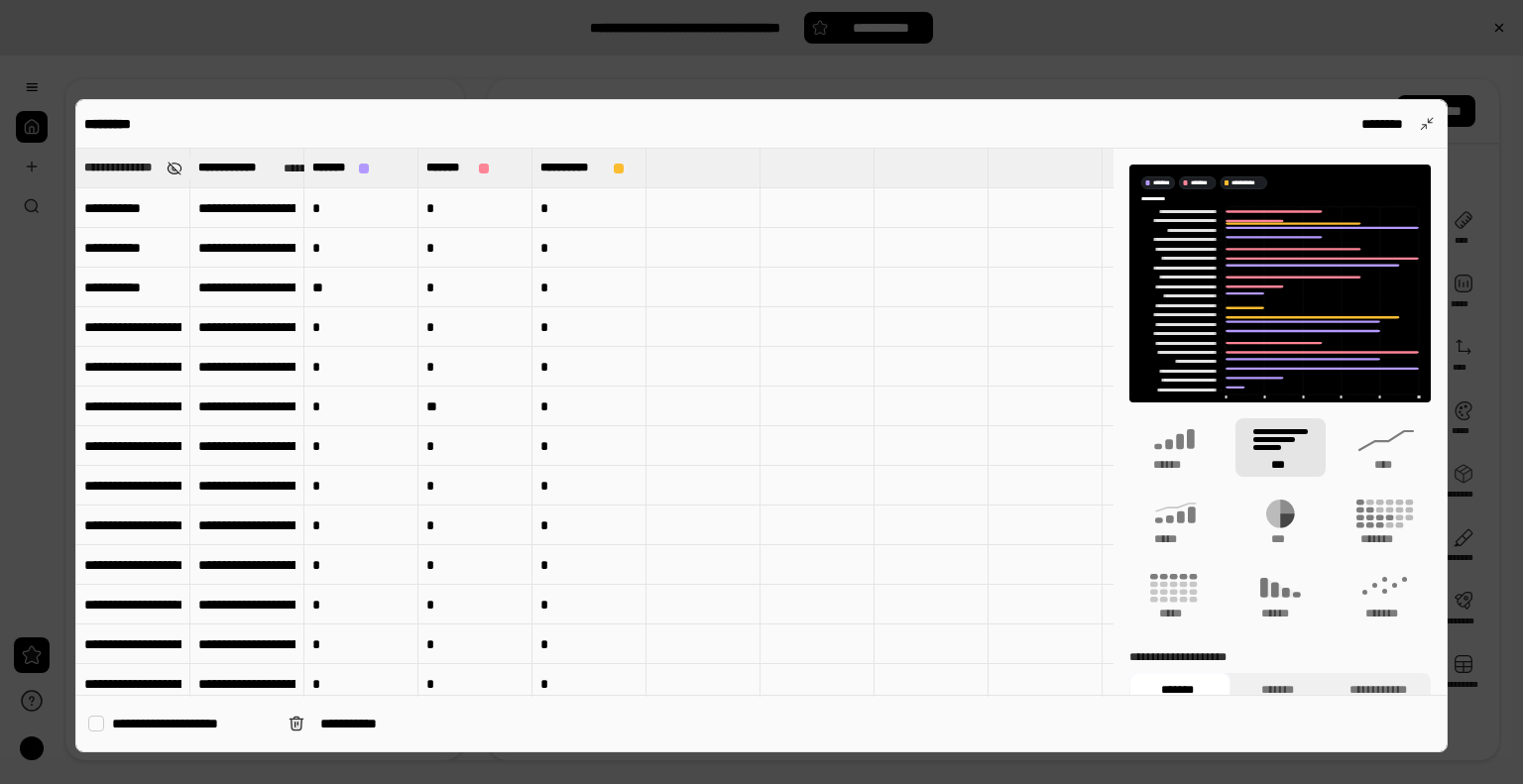 click at bounding box center [174, 168] 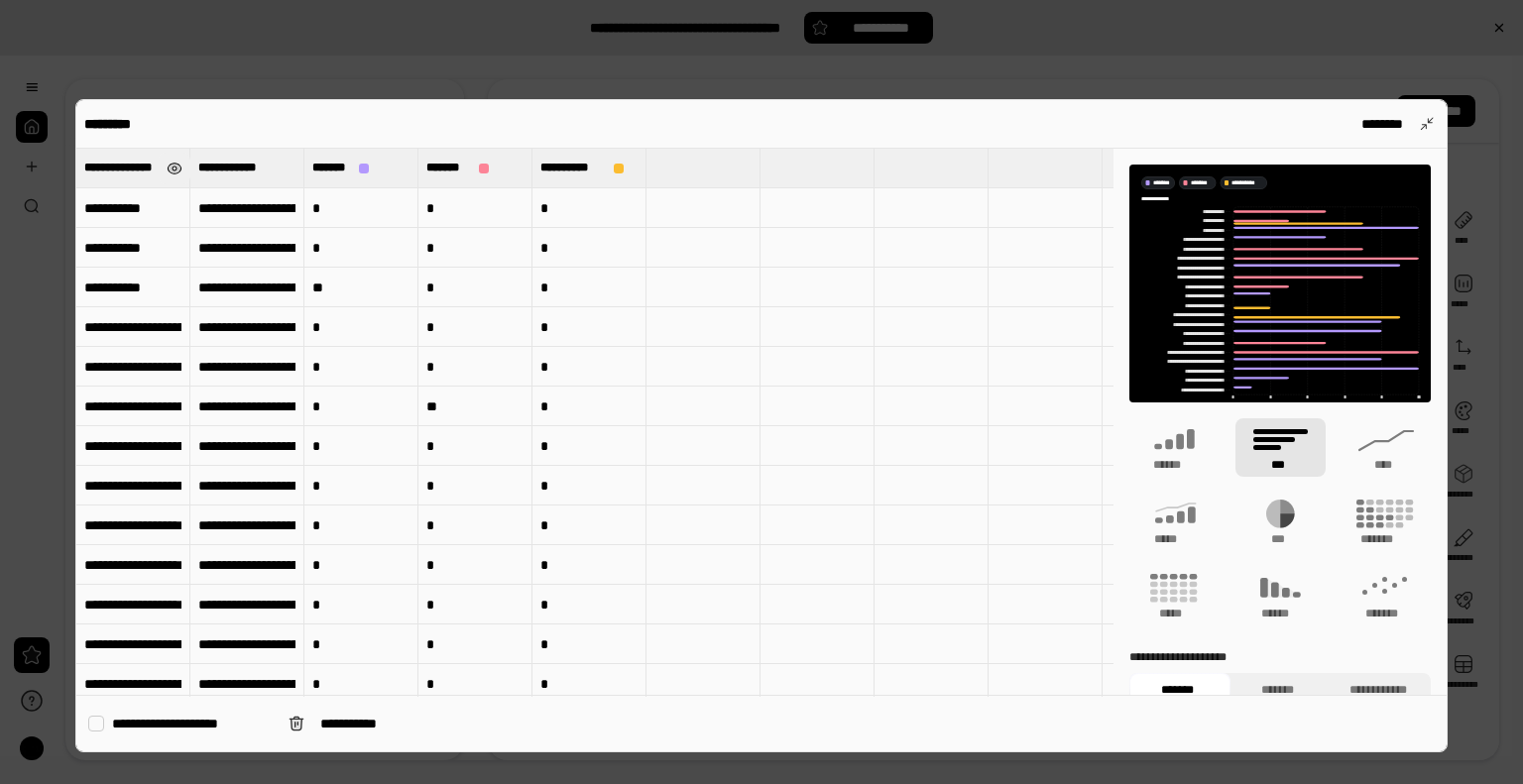 click at bounding box center [174, 168] 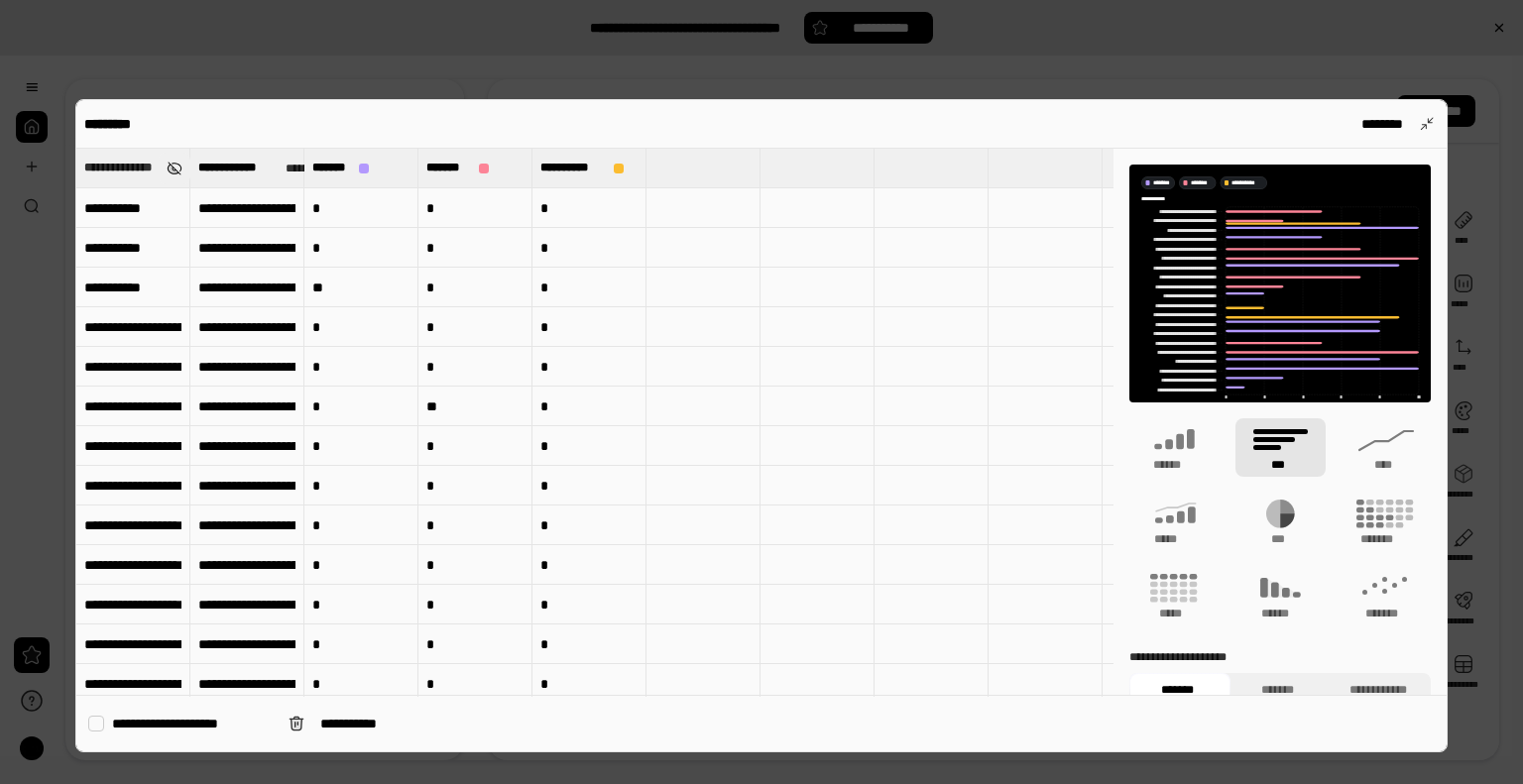 click at bounding box center [174, 168] 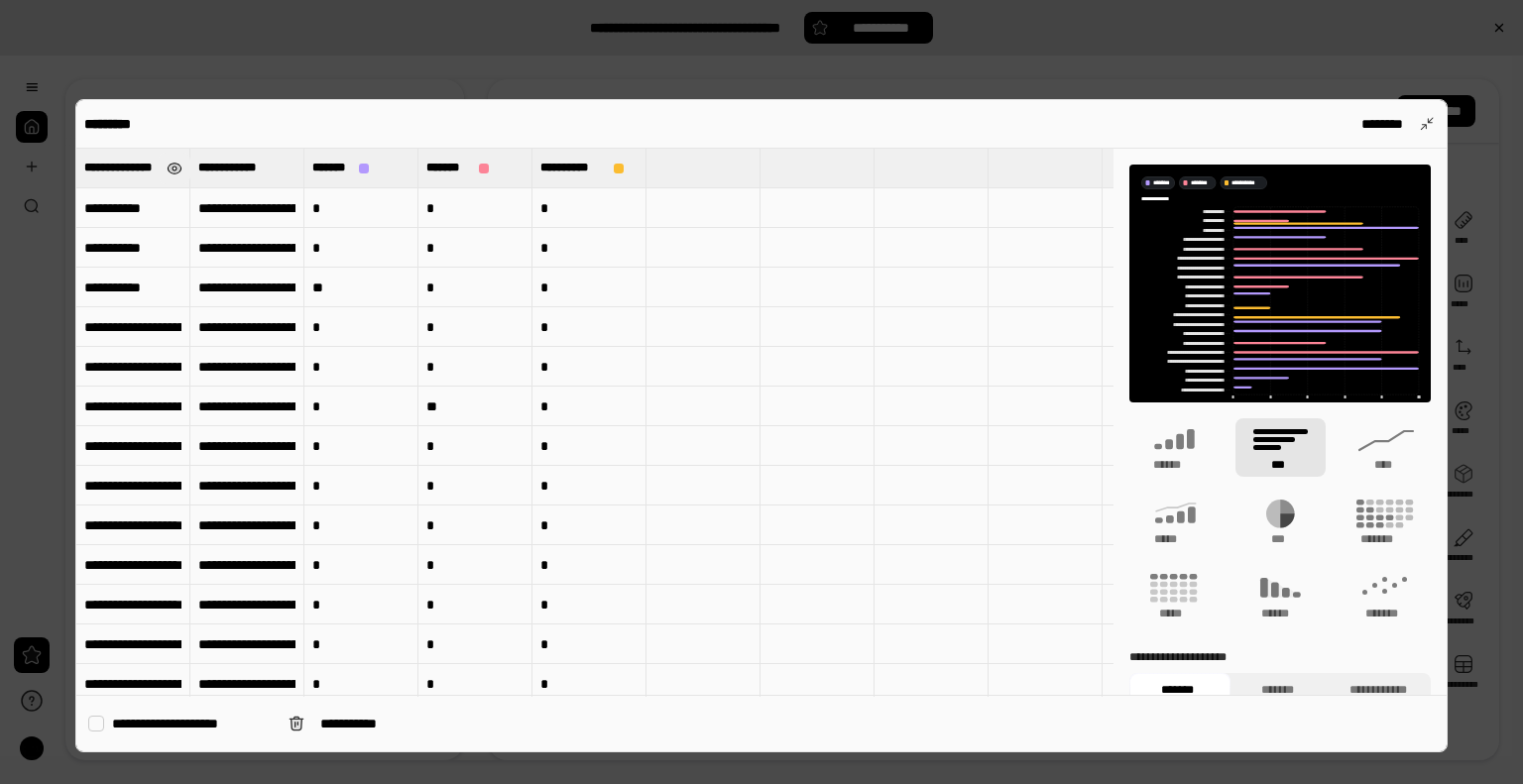 type on "**********" 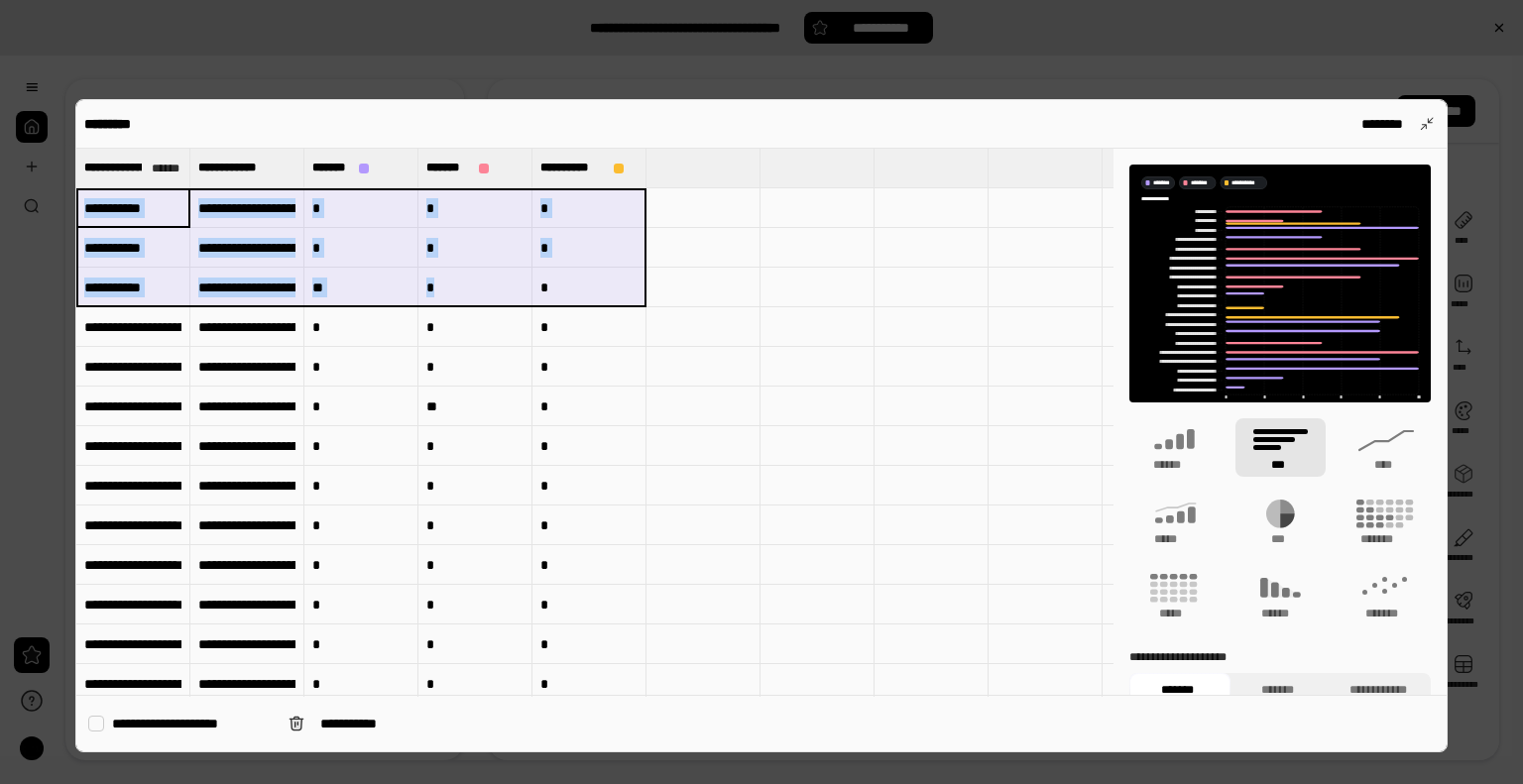 drag, startPoint x: 99, startPoint y: 210, endPoint x: 555, endPoint y: 287, distance: 462.4554 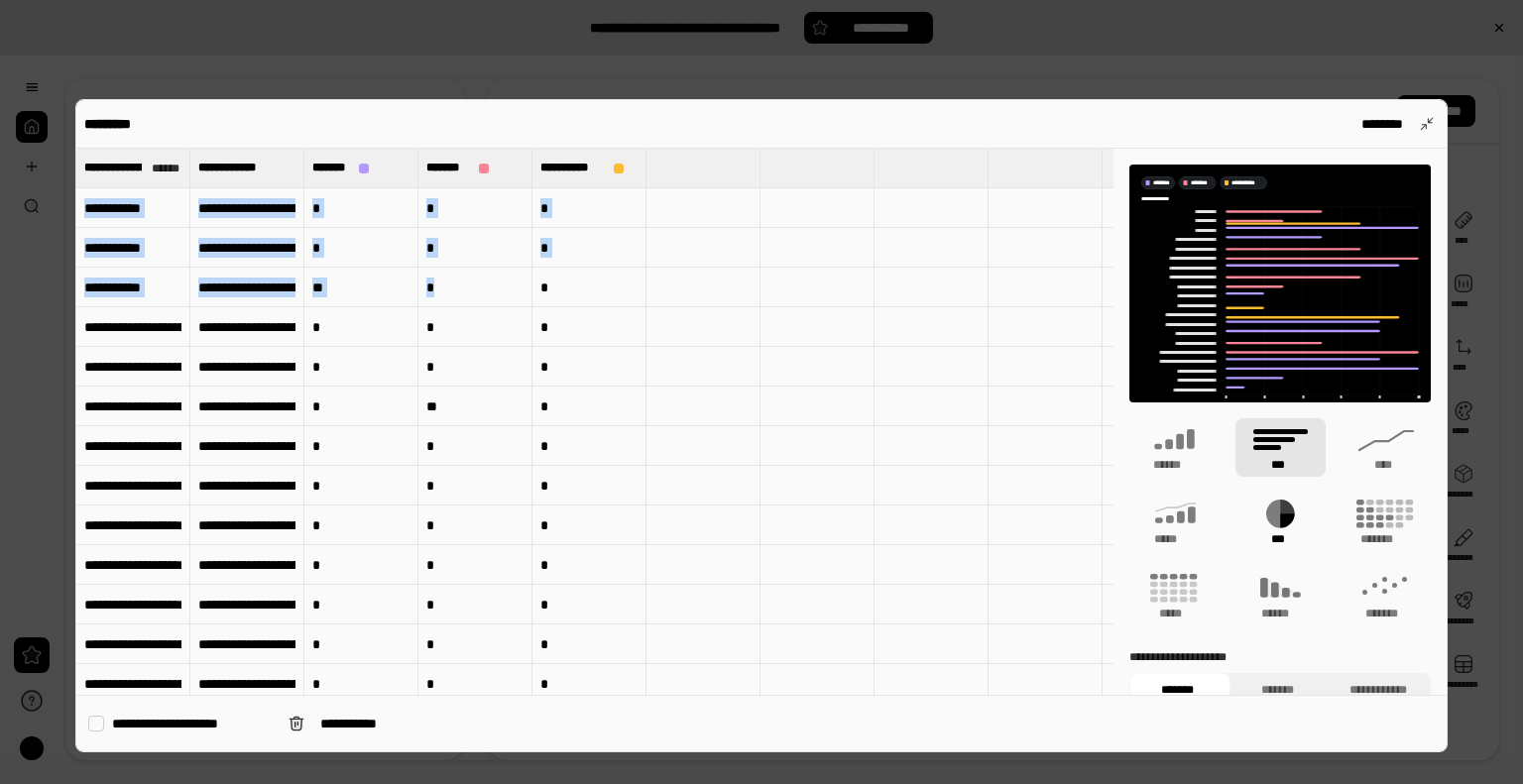 click 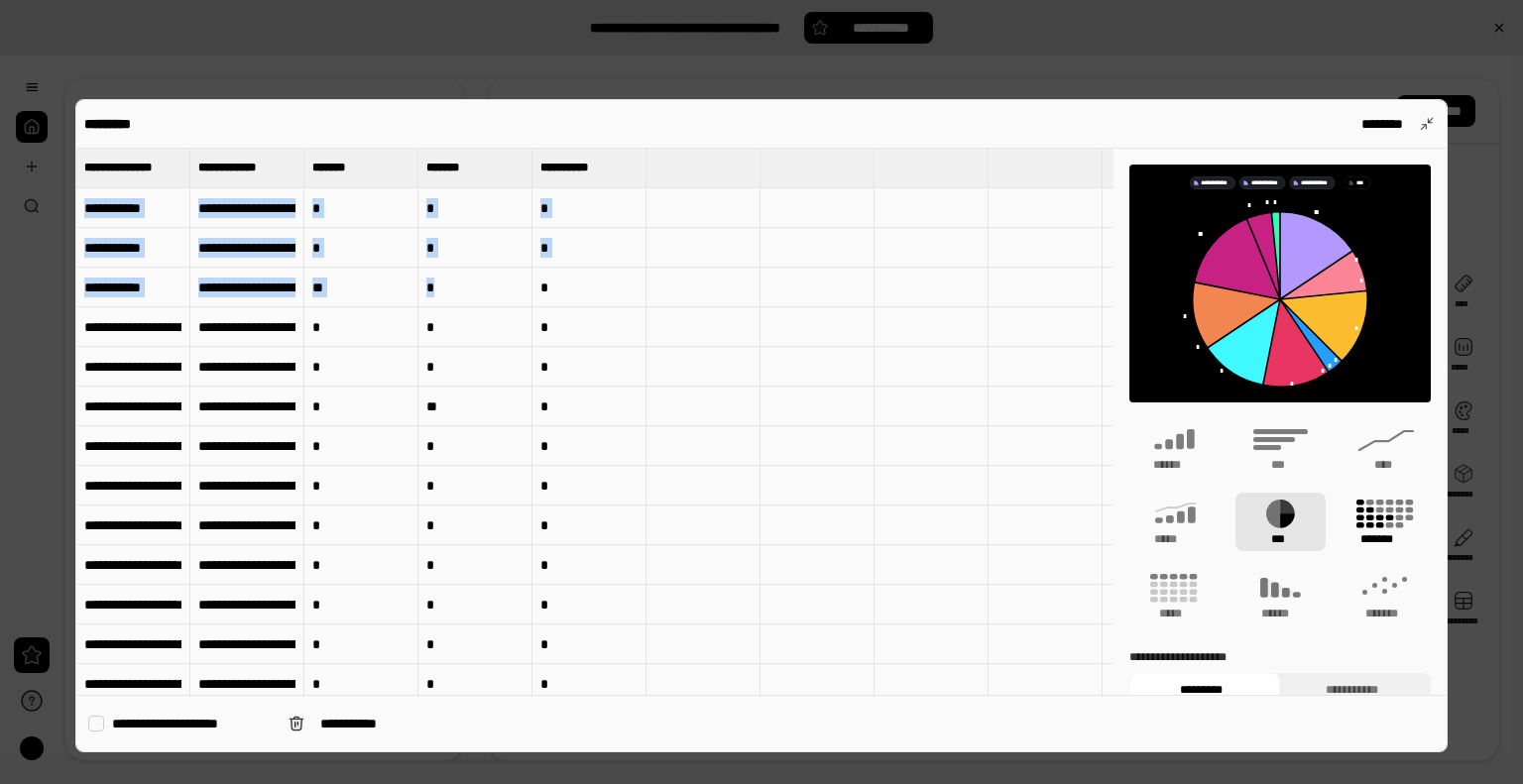 click on "*******" at bounding box center [1386, 521] 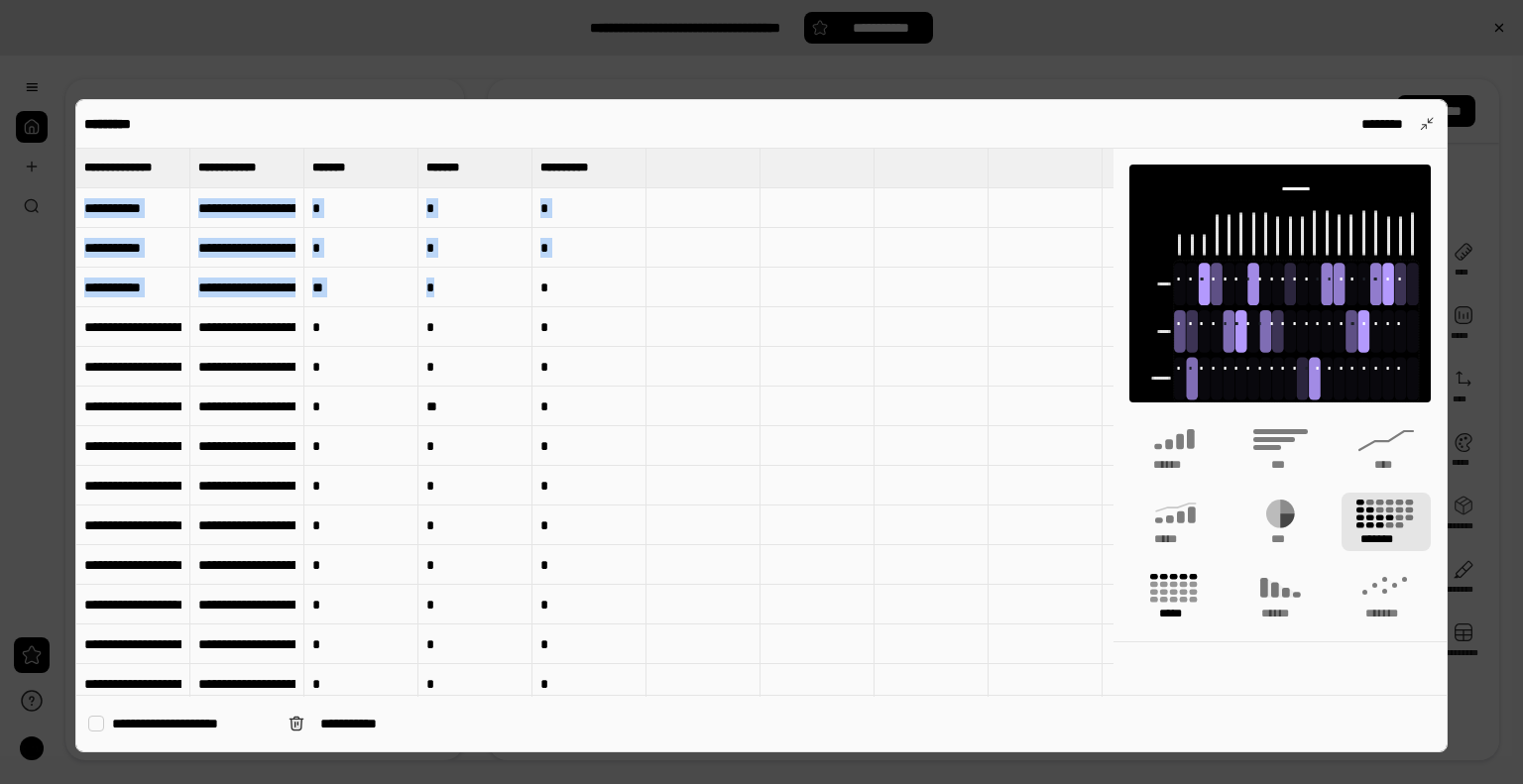 click 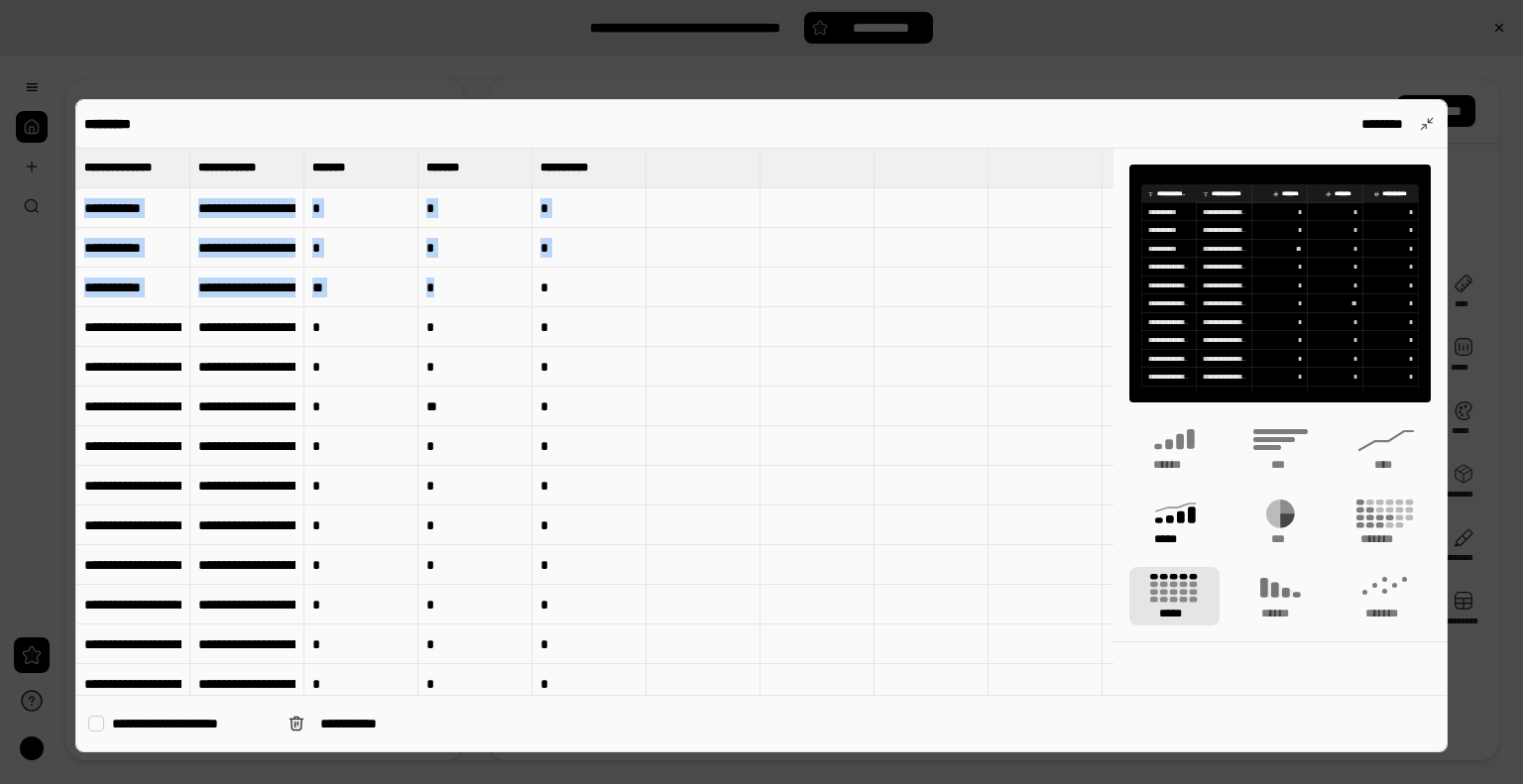 click 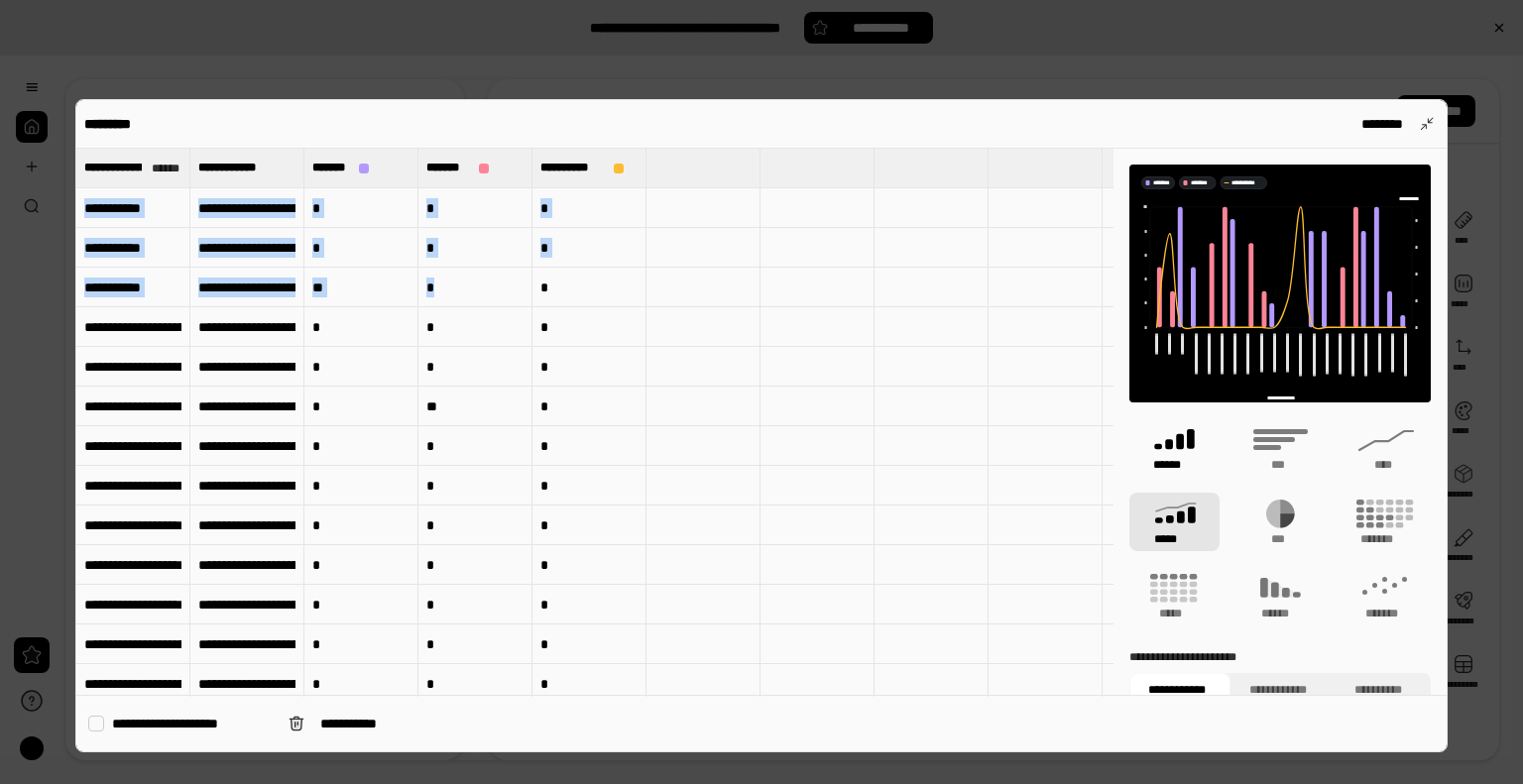 click 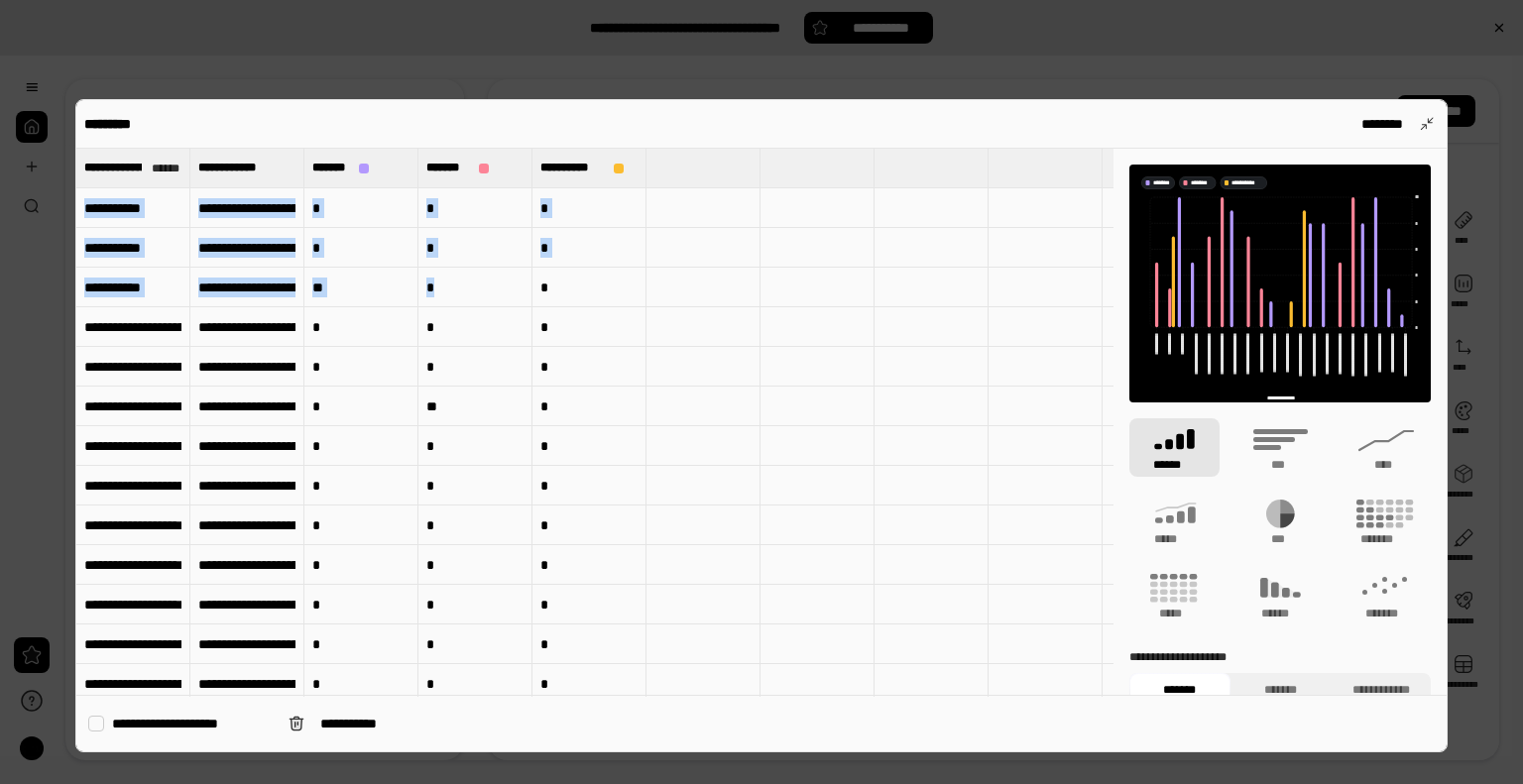 type 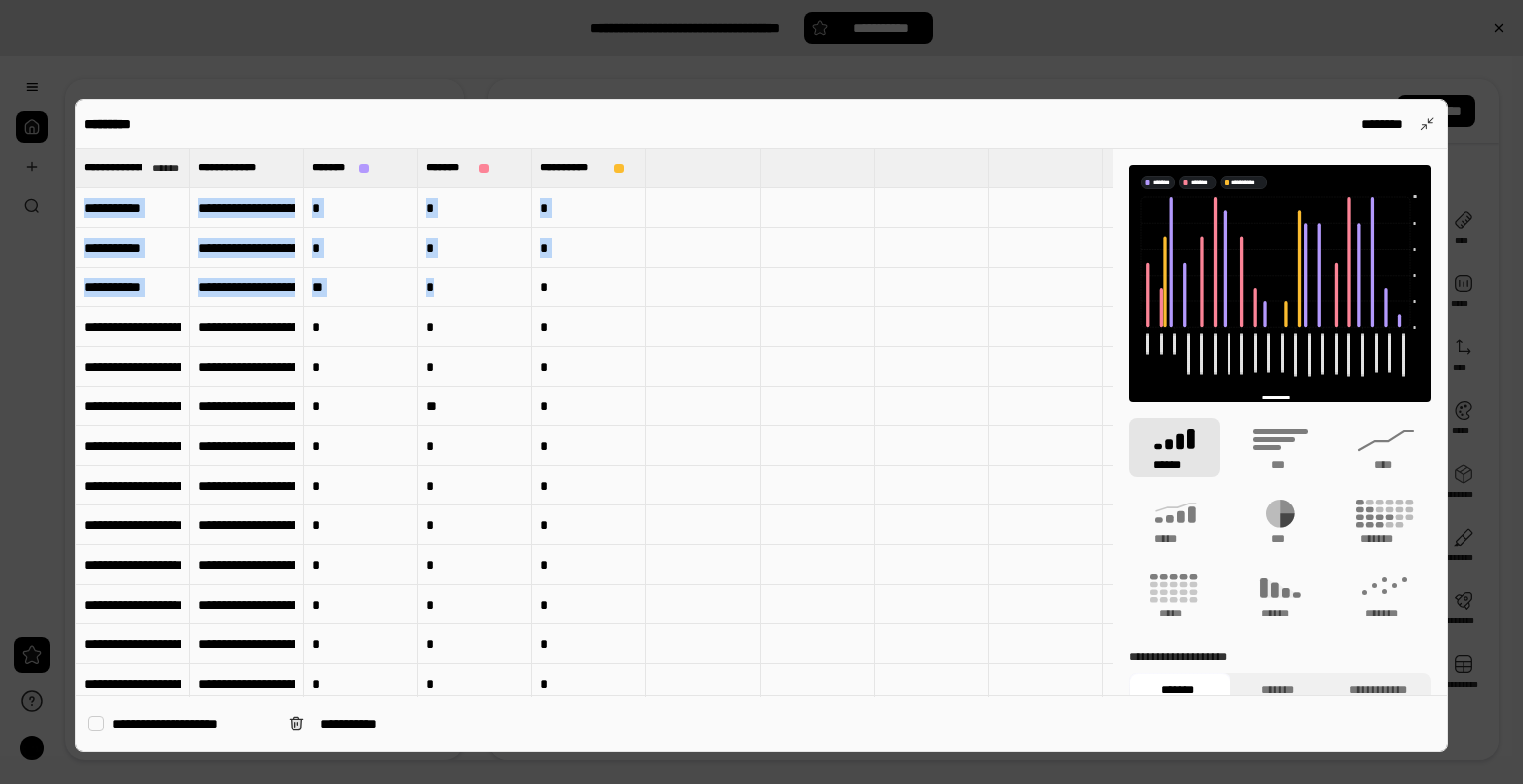 click on "******" at bounding box center [1174, 447] 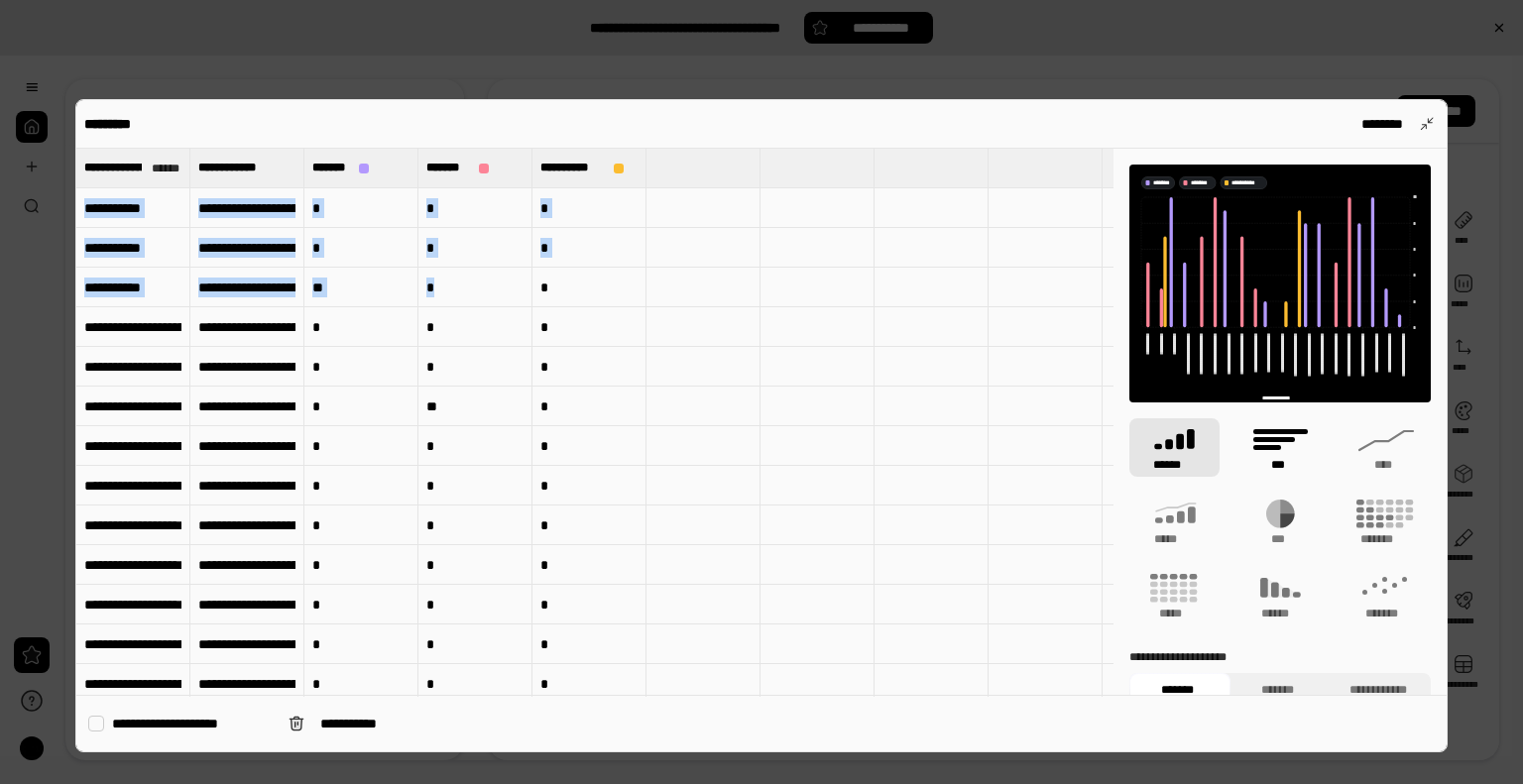 click 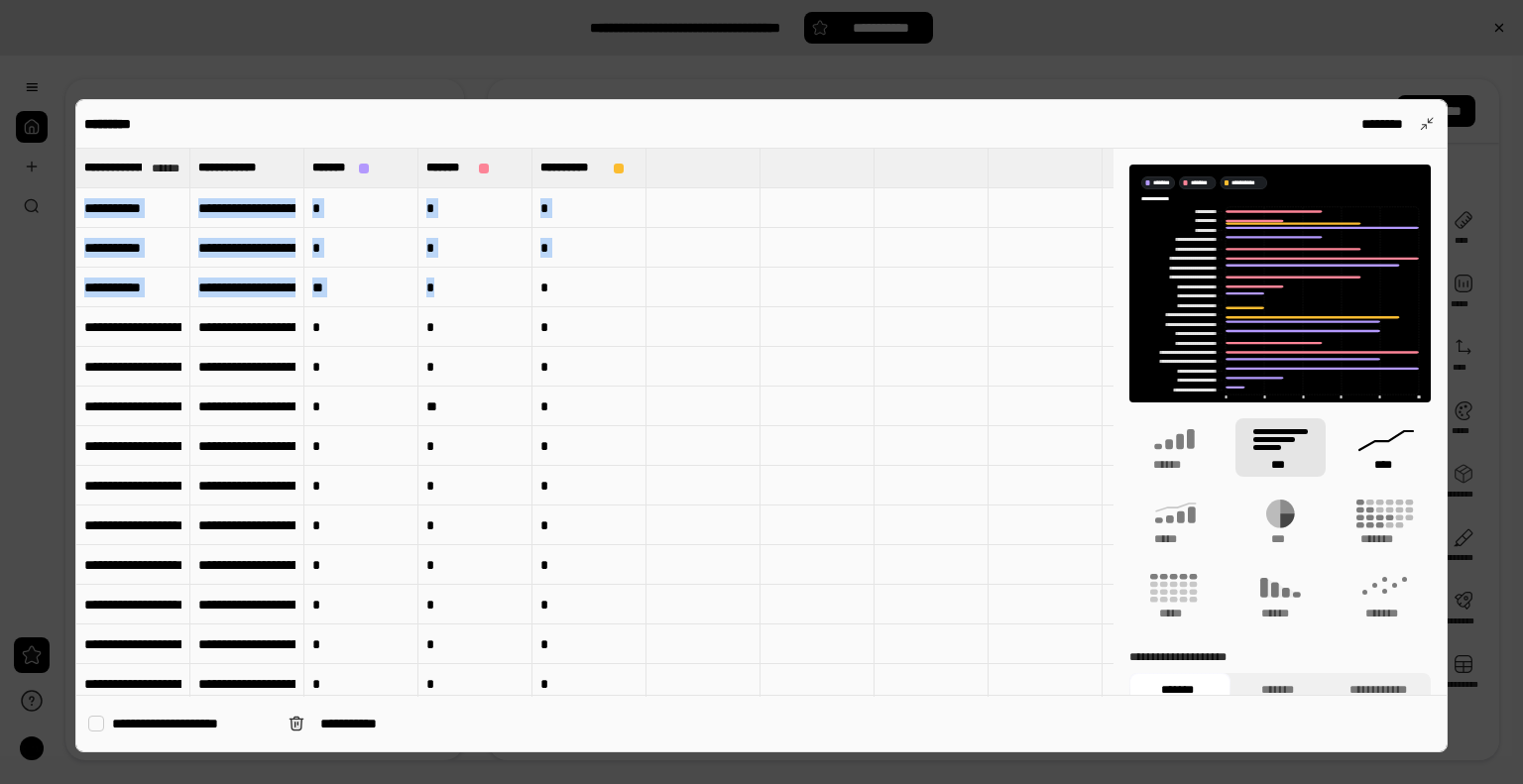 click 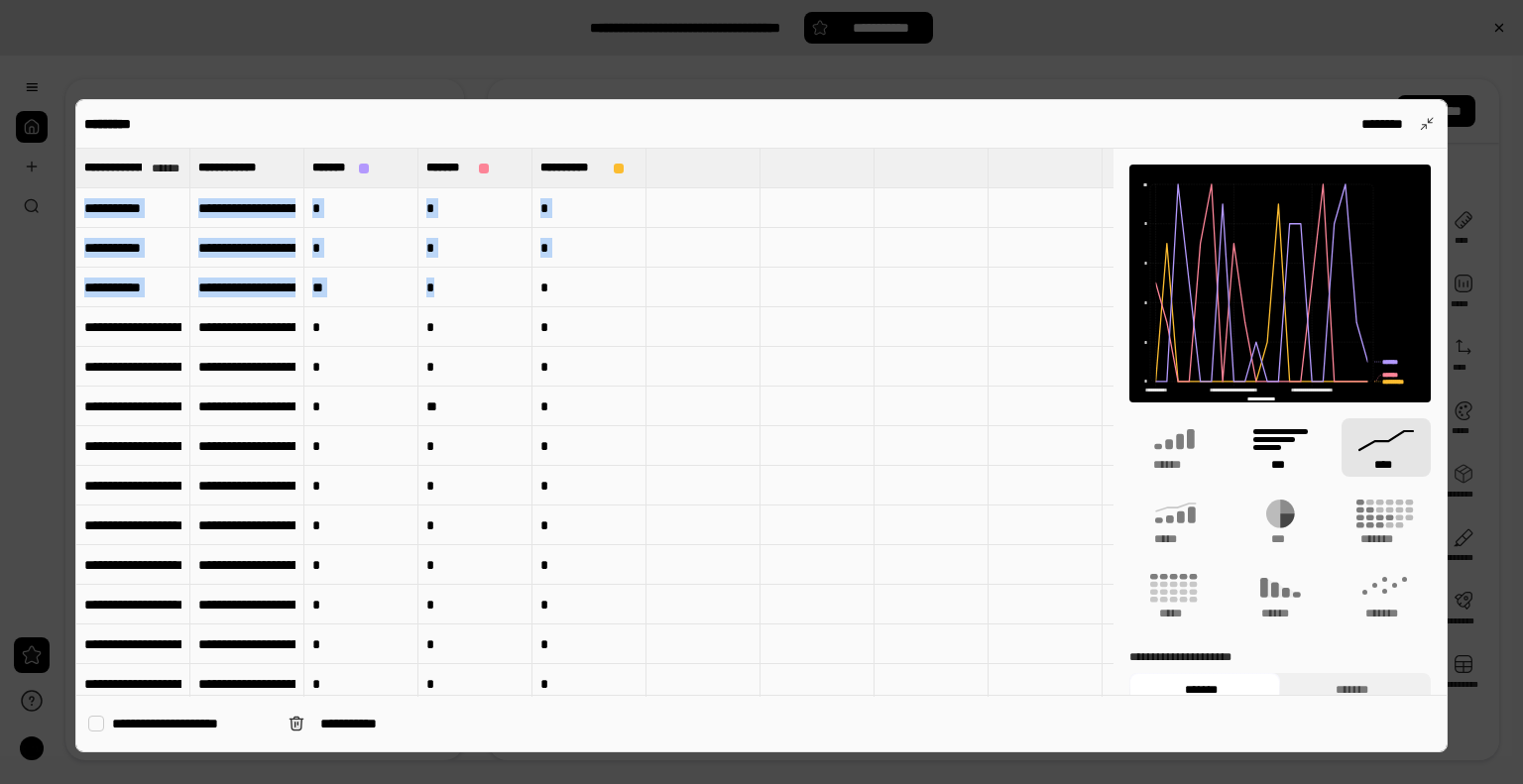 click 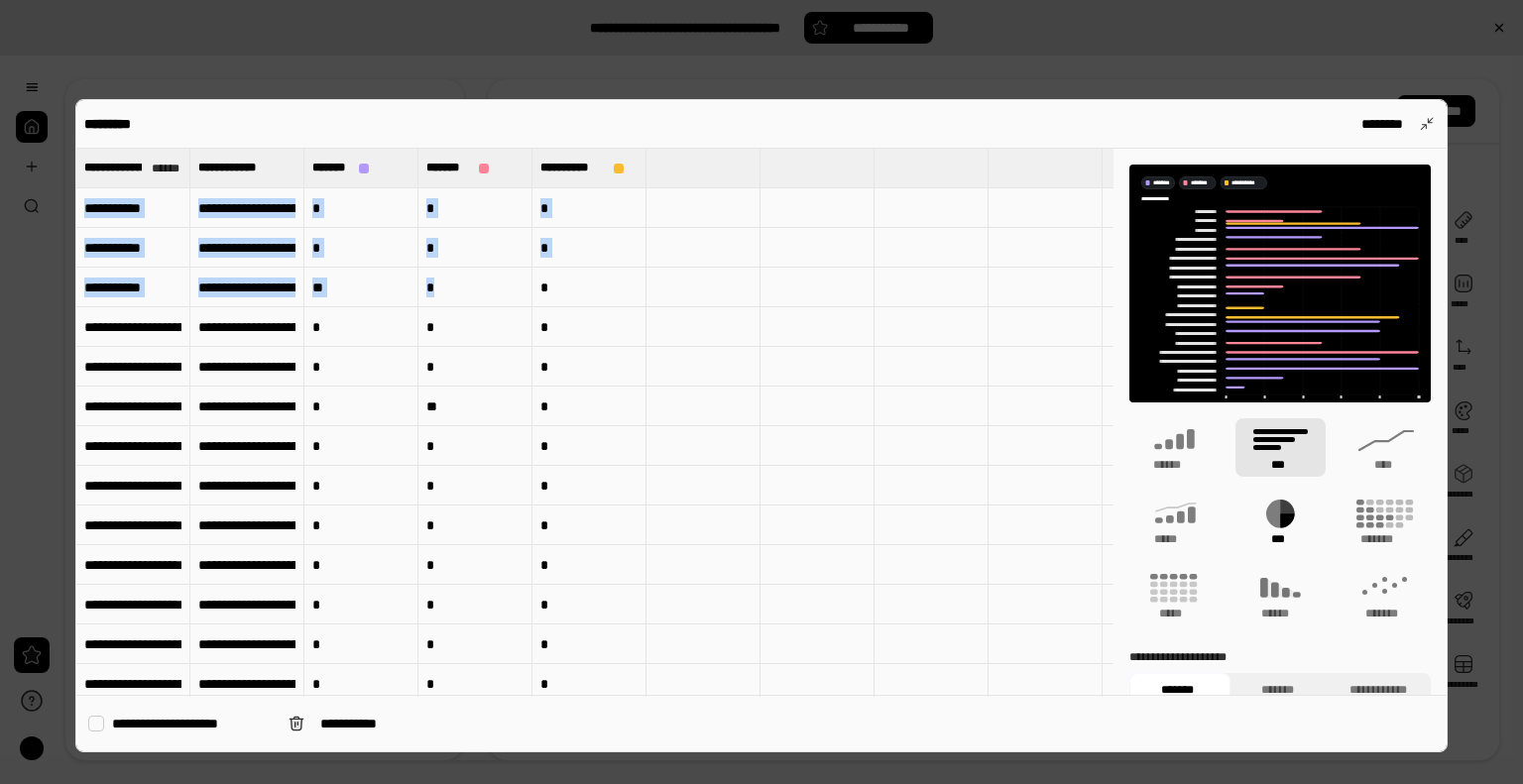 click 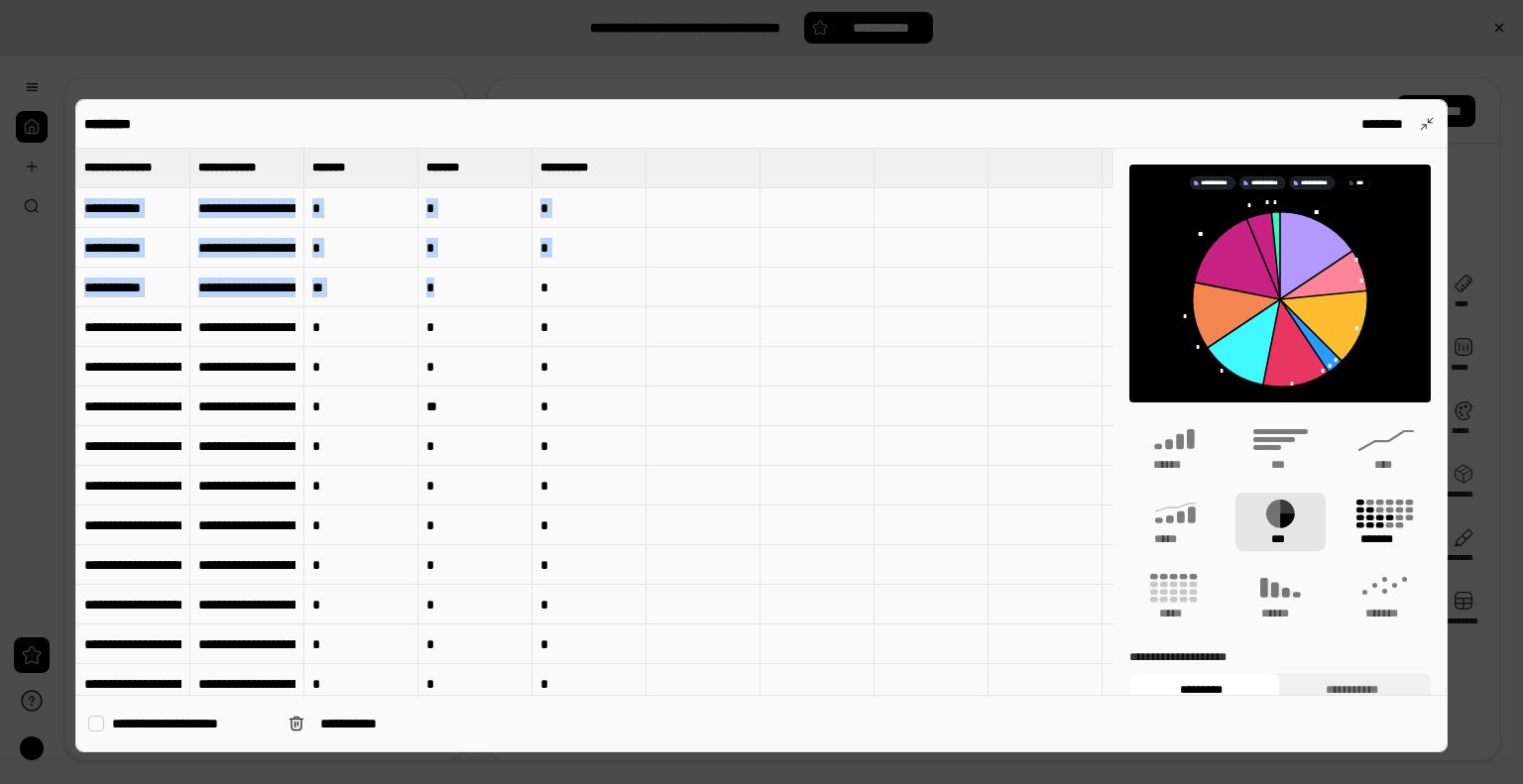 click 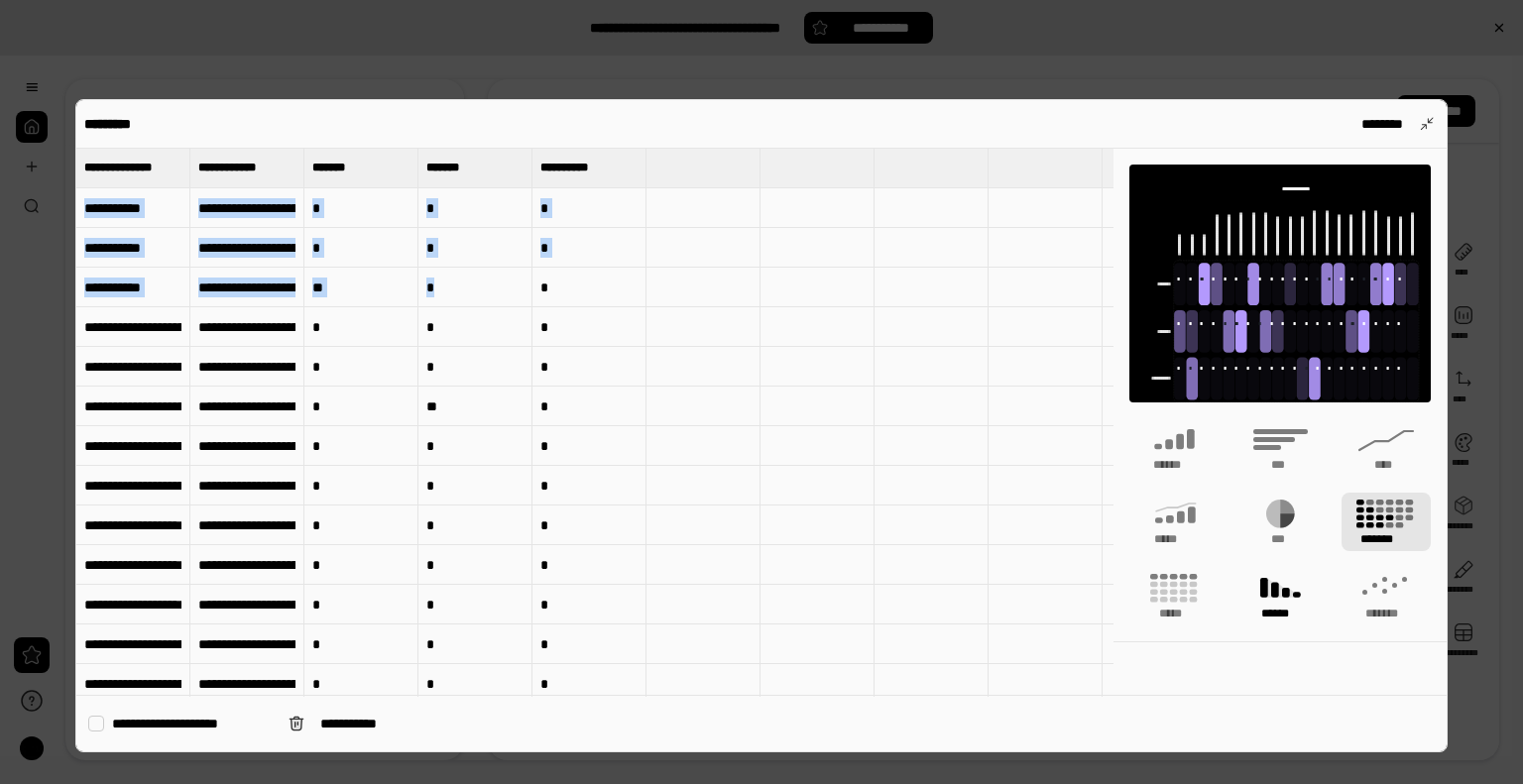 click 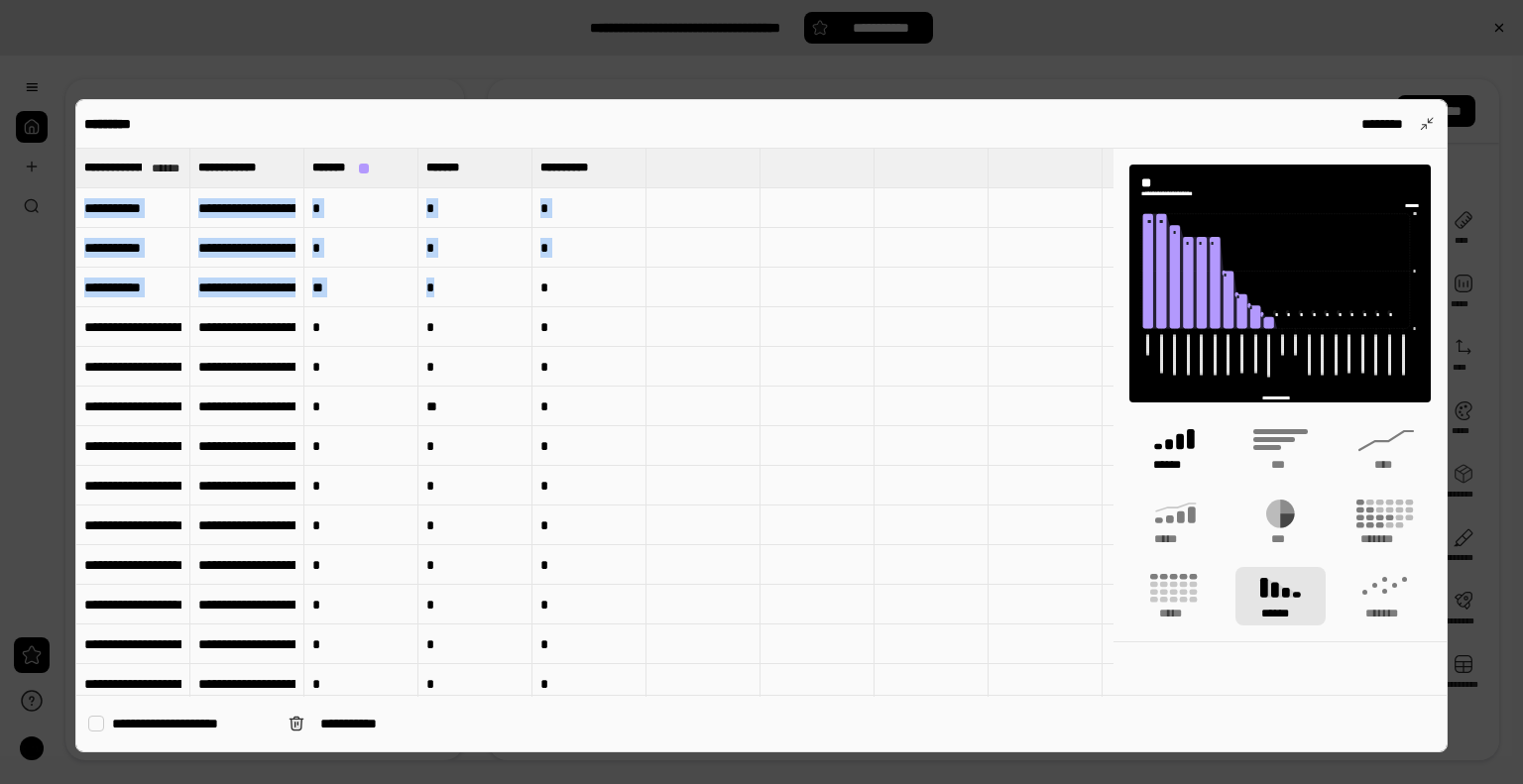 click 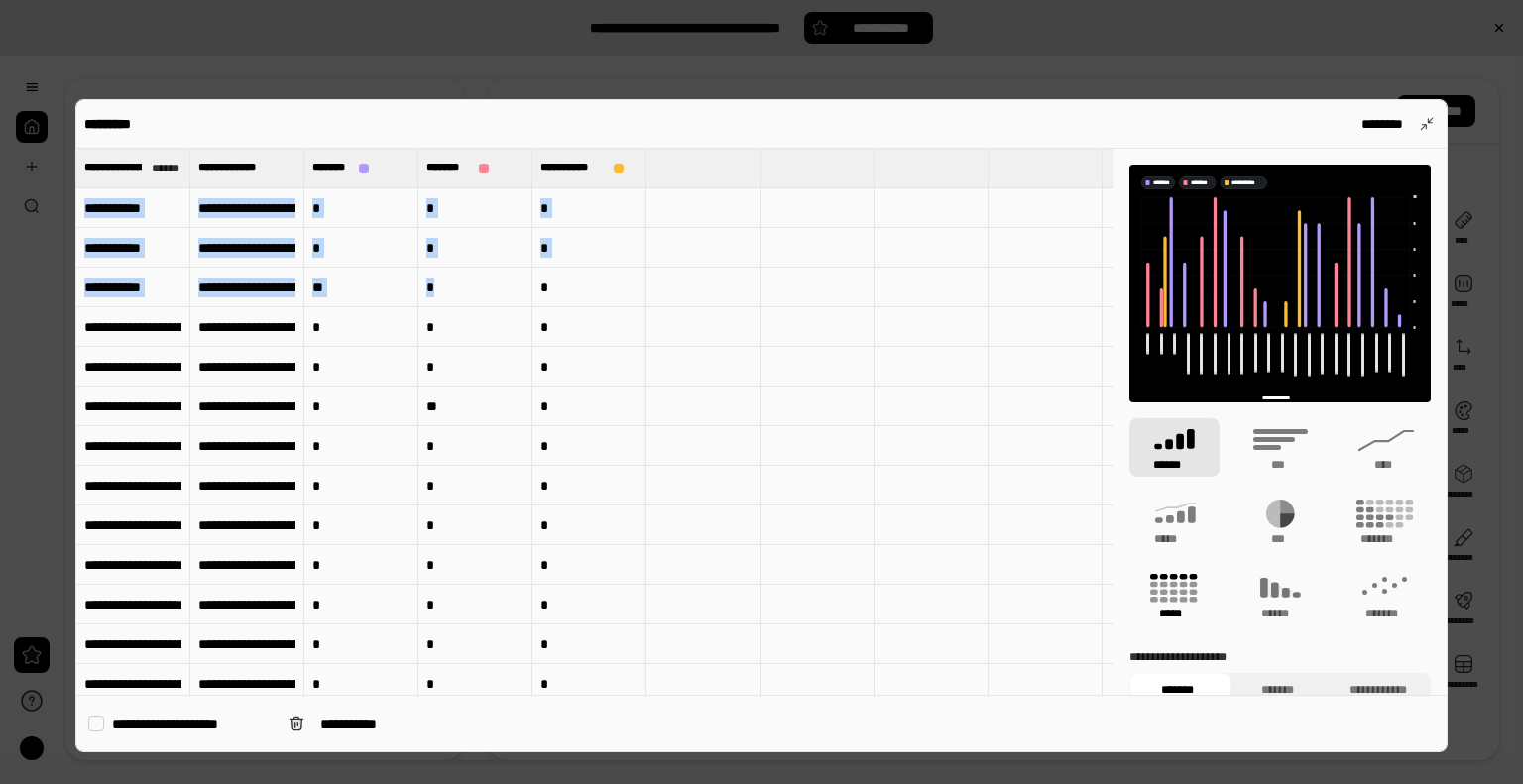 click 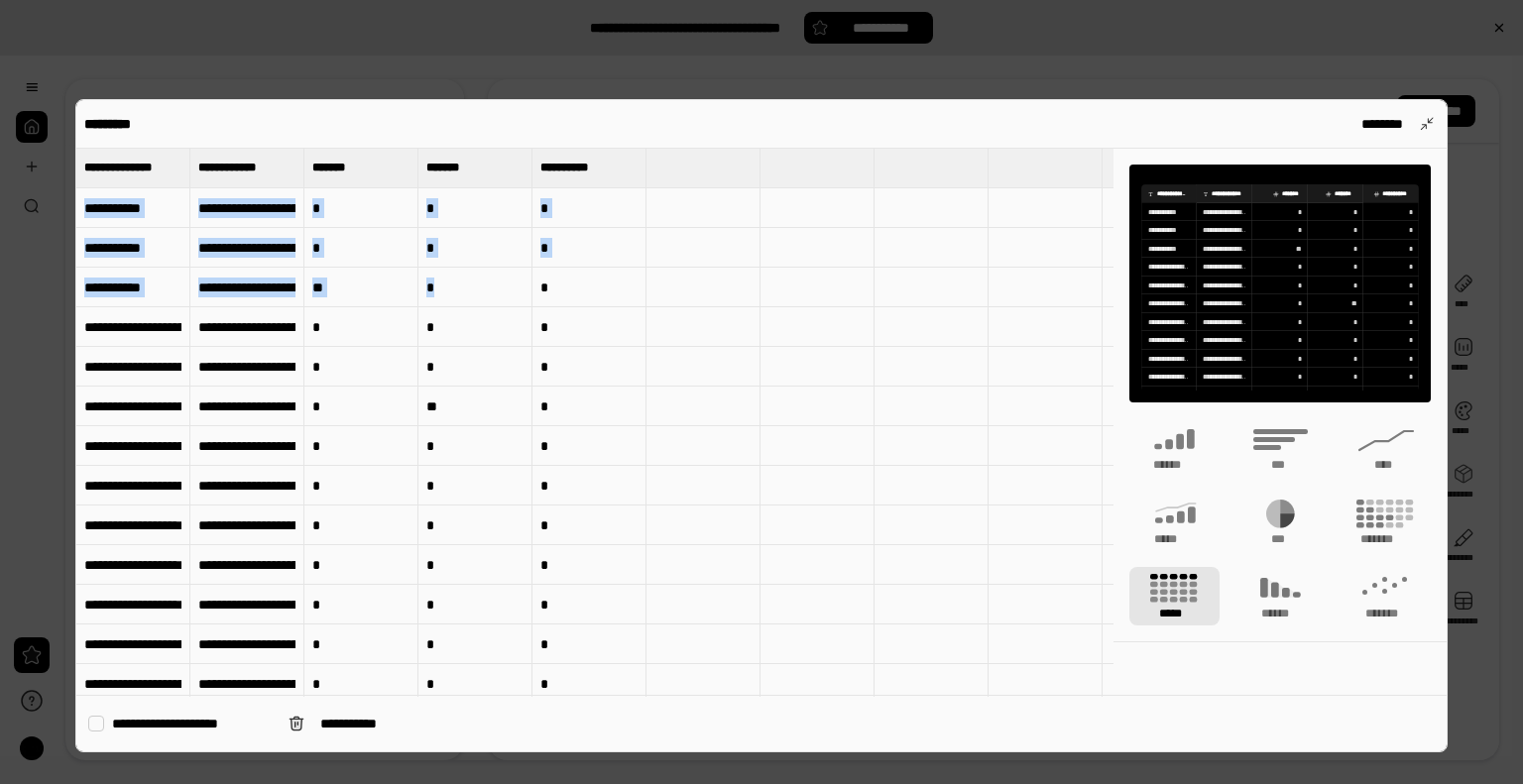 scroll, scrollTop: 86, scrollLeft: 0, axis: vertical 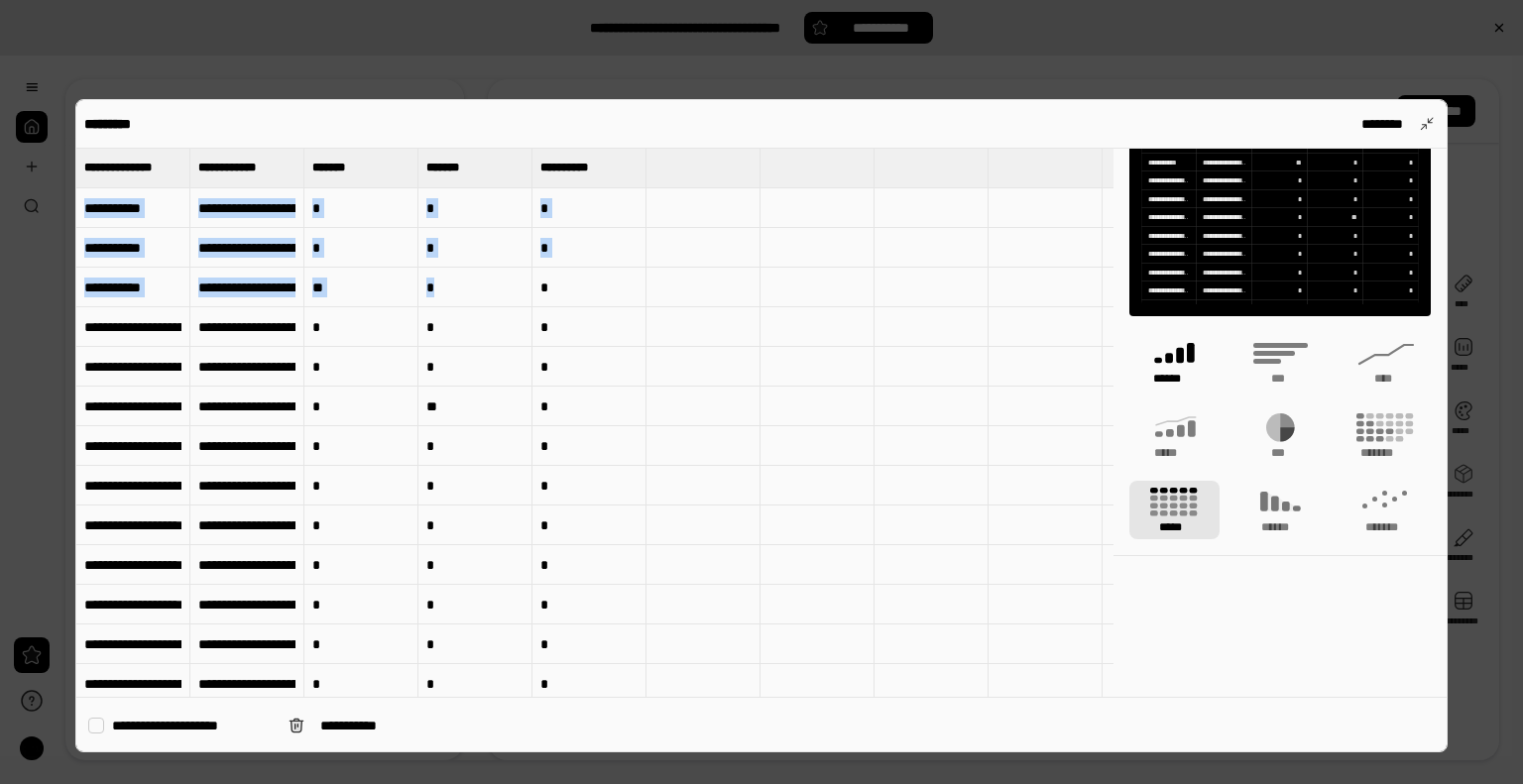 click on "******" at bounding box center [1175, 379] 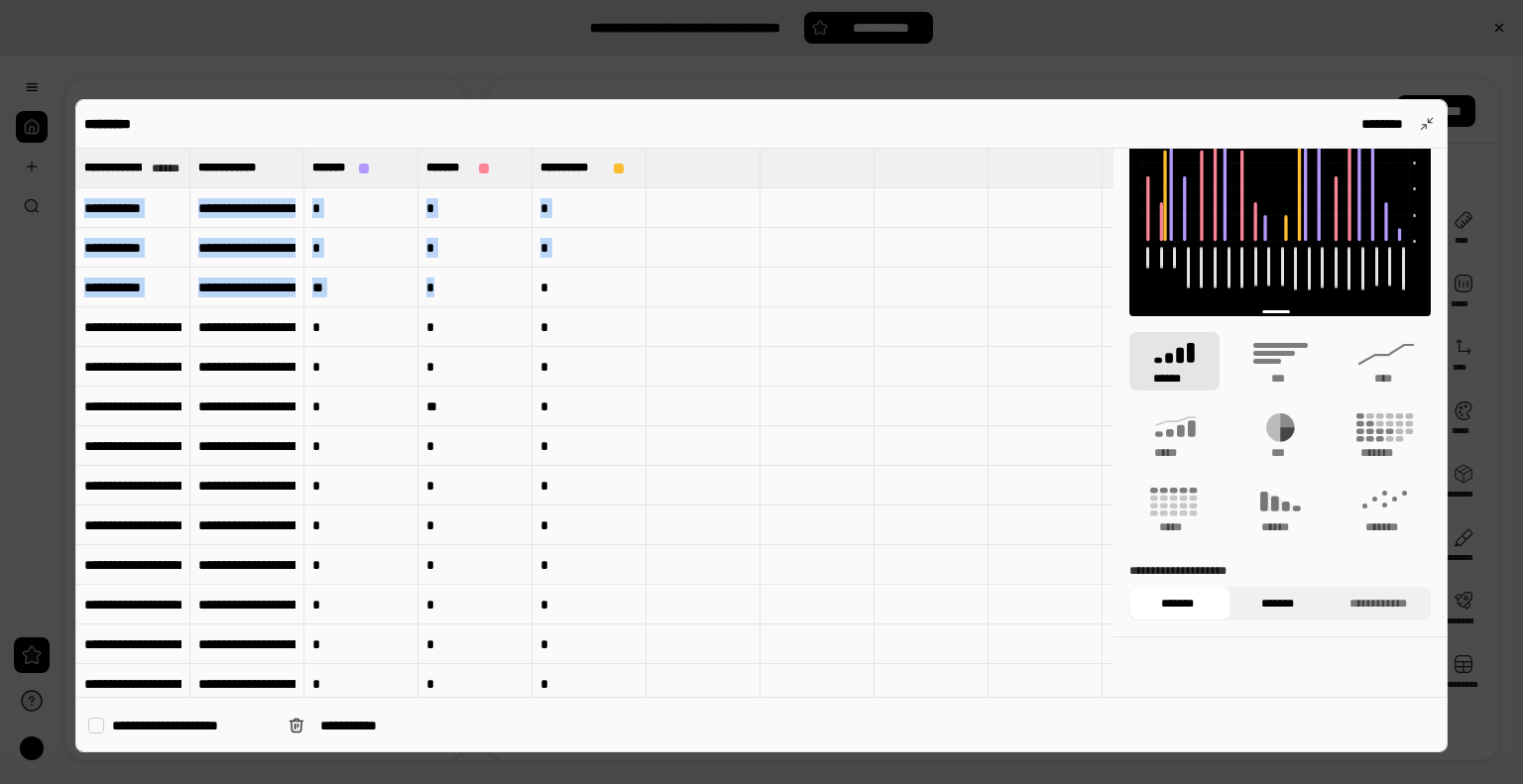 click on "*******" at bounding box center (1278, 604) 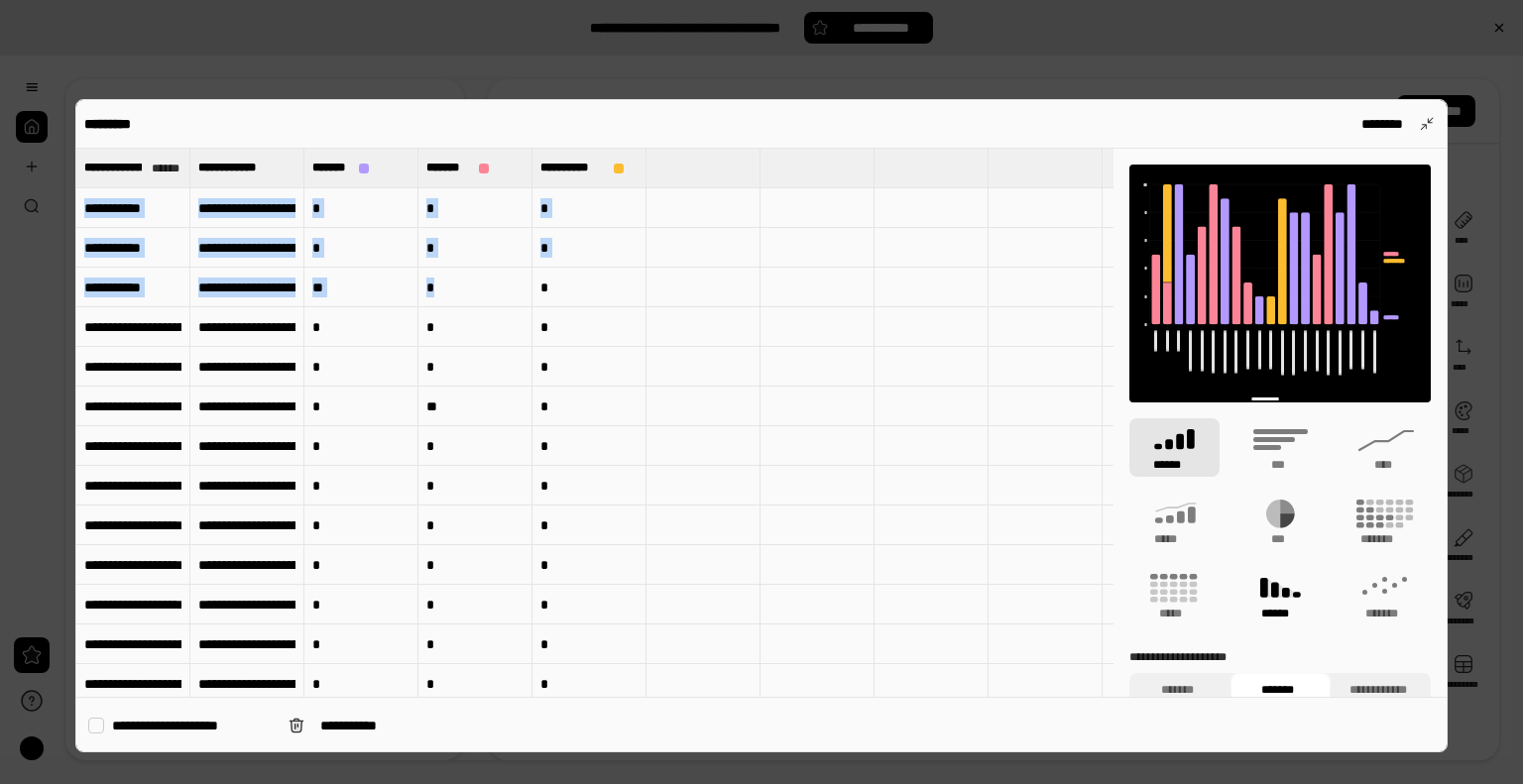 scroll, scrollTop: 0, scrollLeft: 0, axis: both 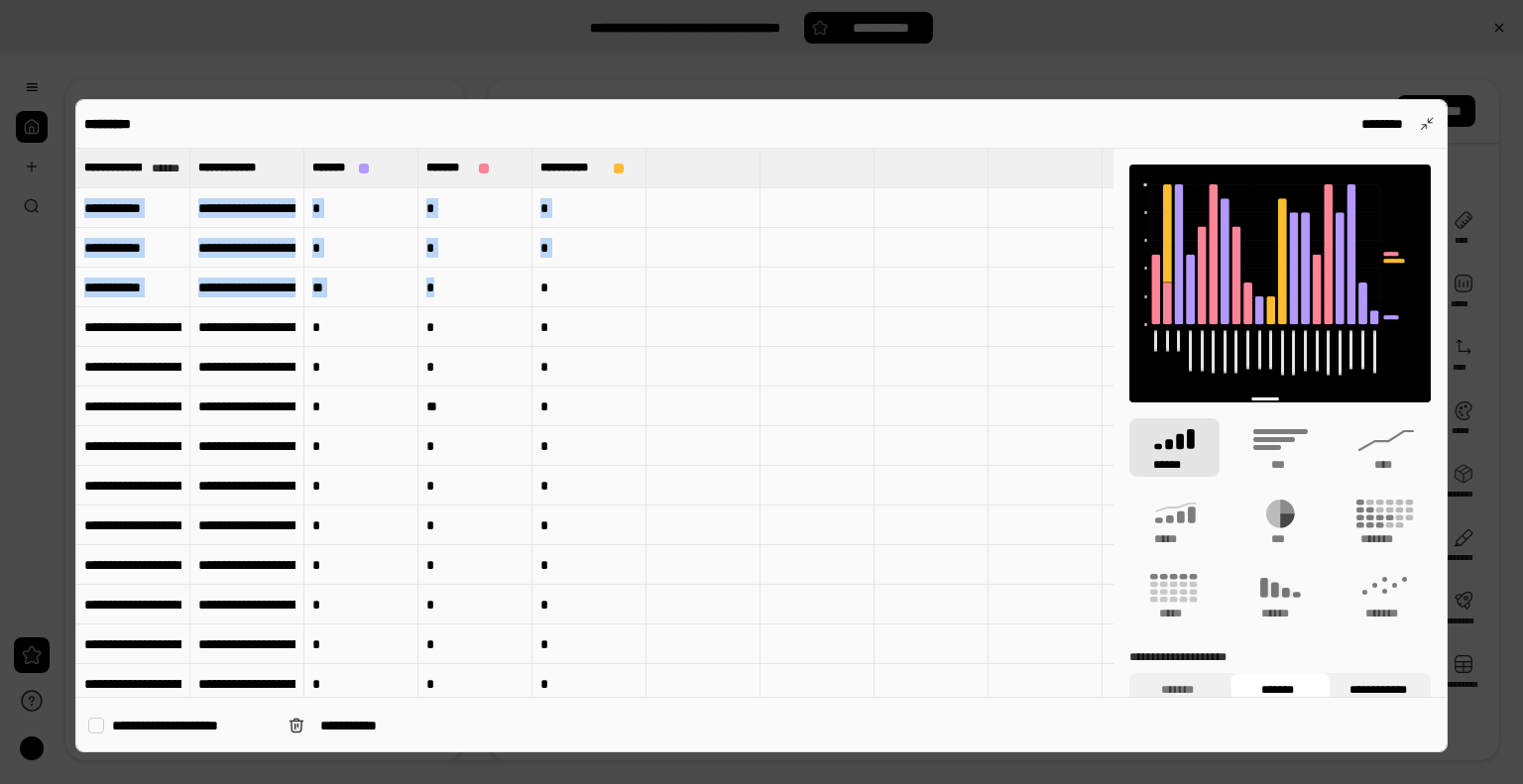 click on "**********" at bounding box center [1378, 690] 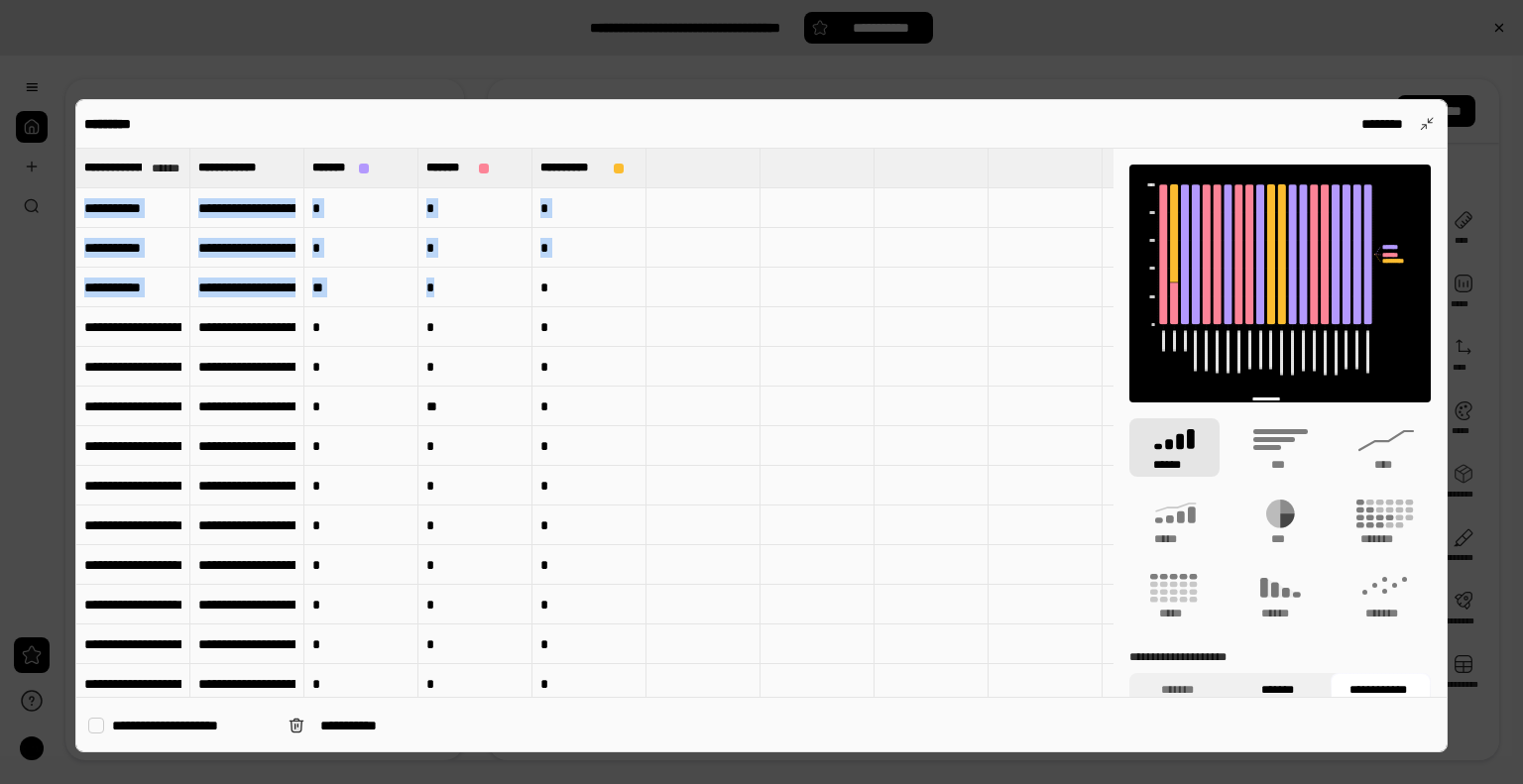 click on "*******" at bounding box center [1278, 690] 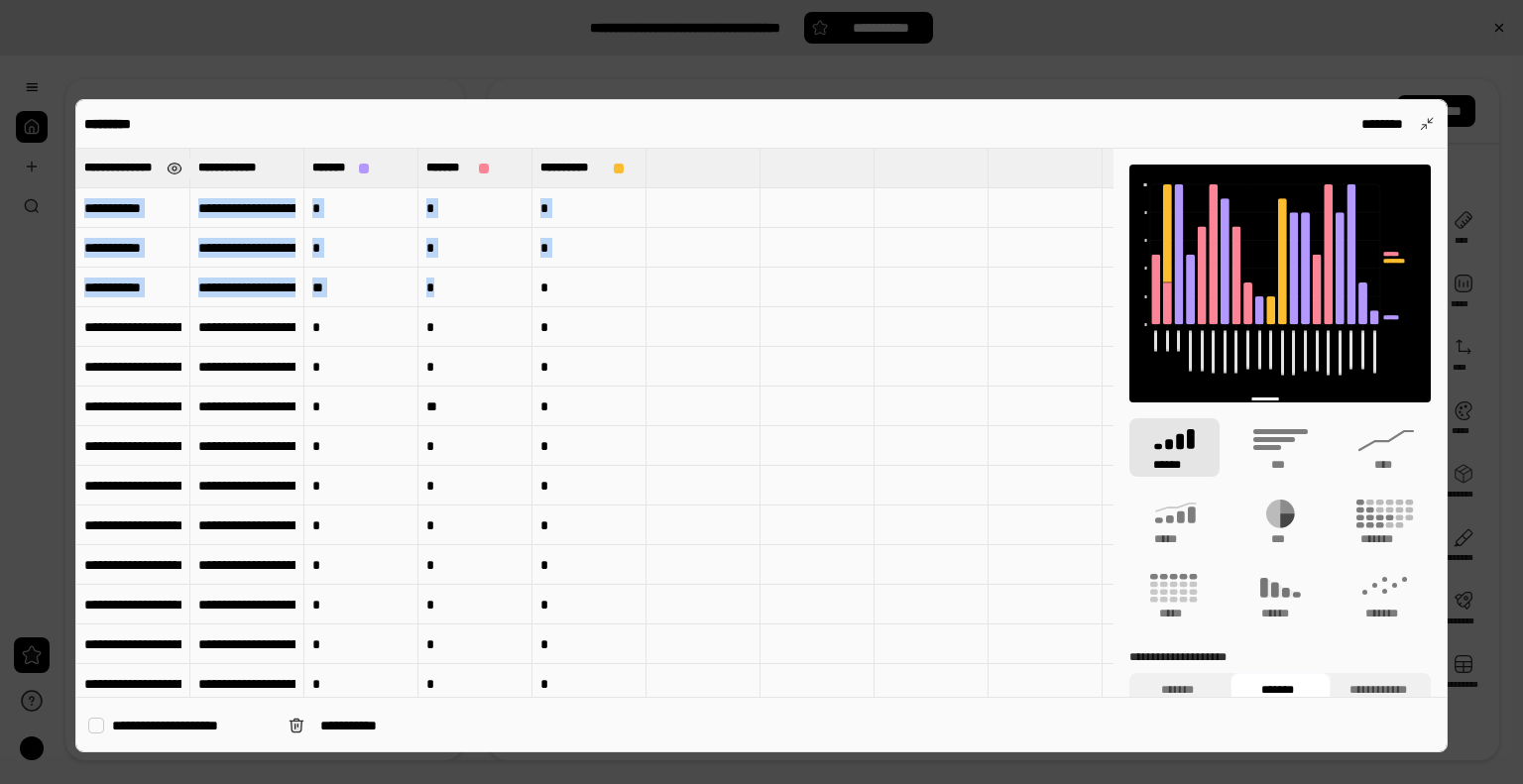 click at bounding box center [174, 168] 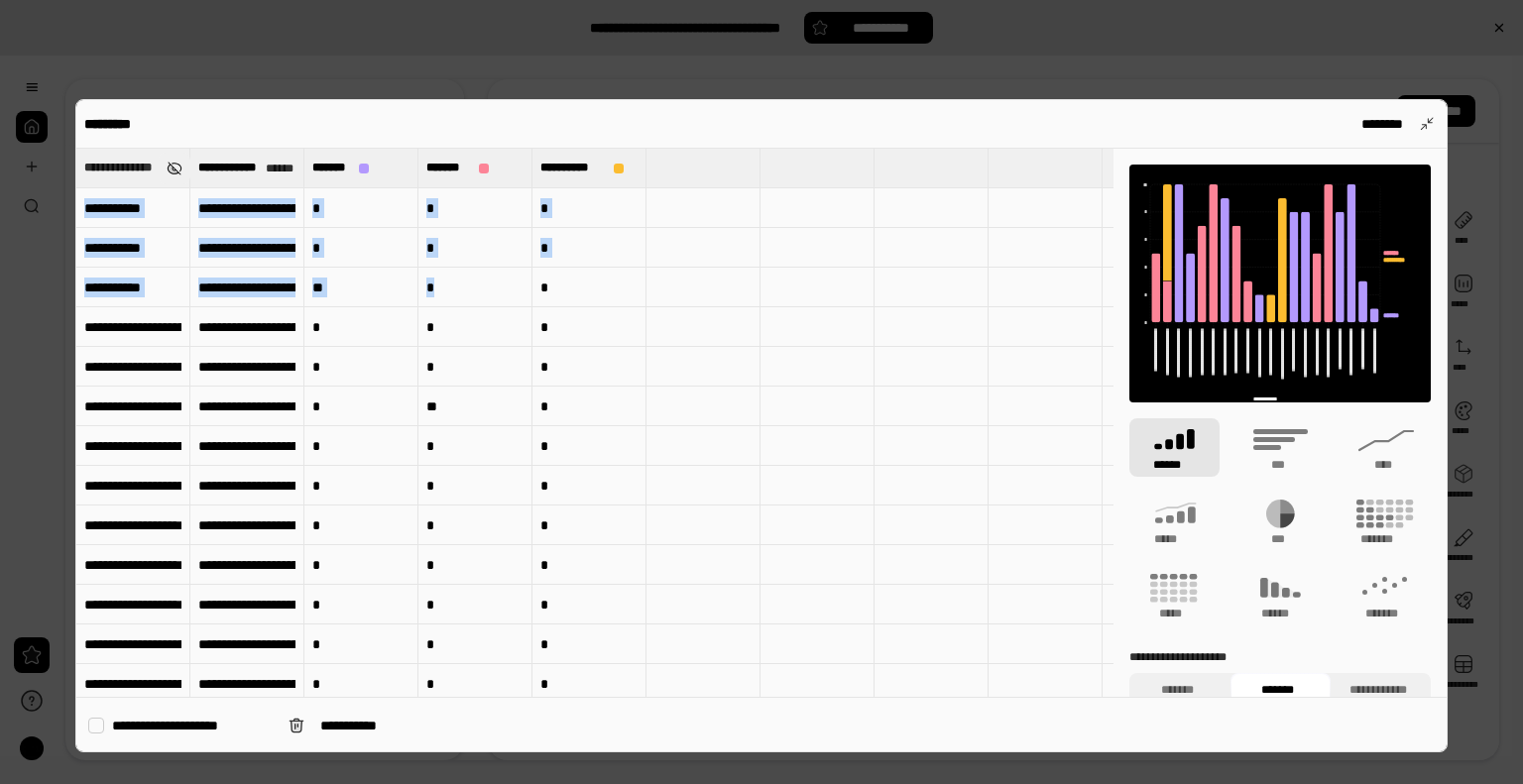 click at bounding box center (174, 168) 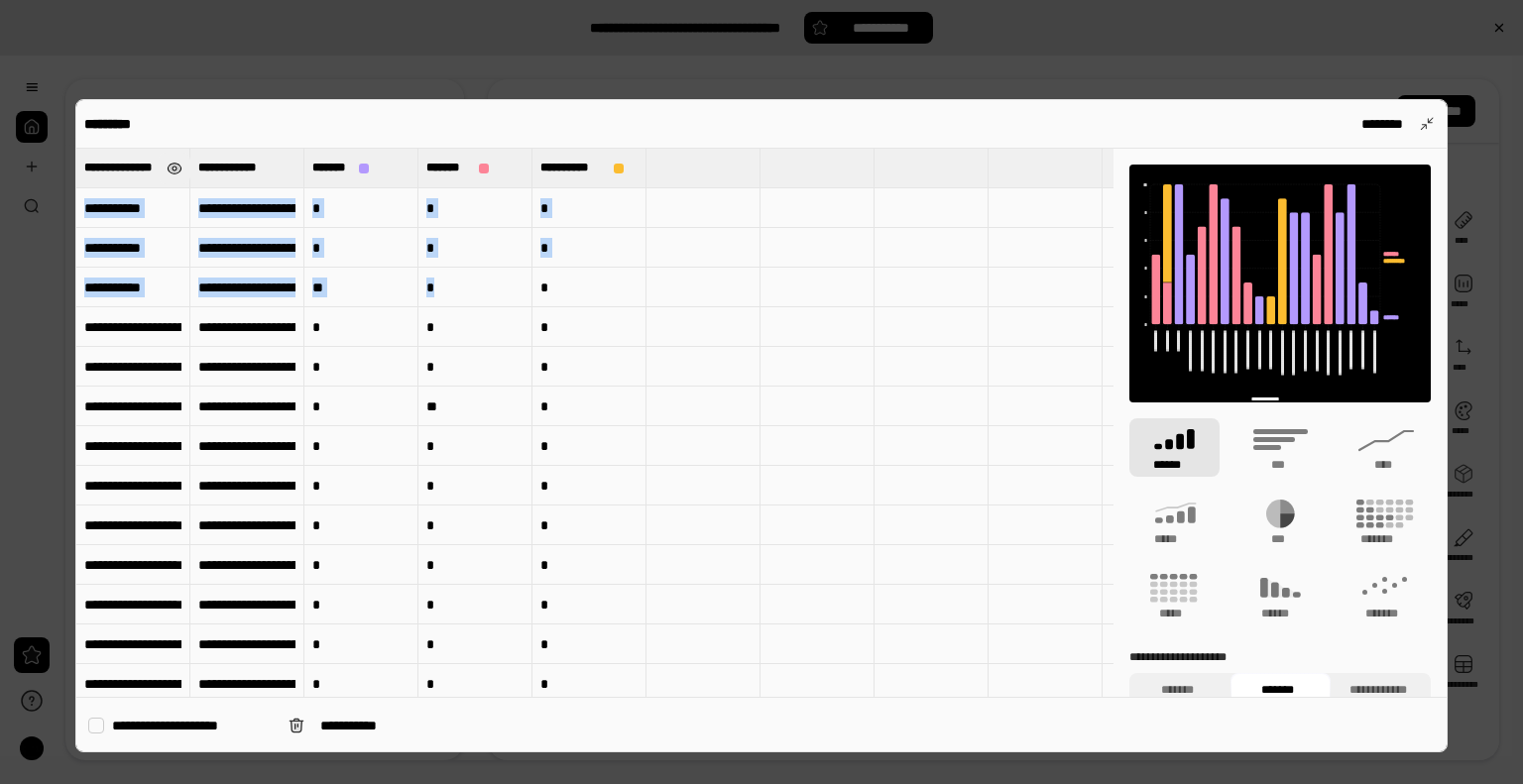 click at bounding box center [174, 168] 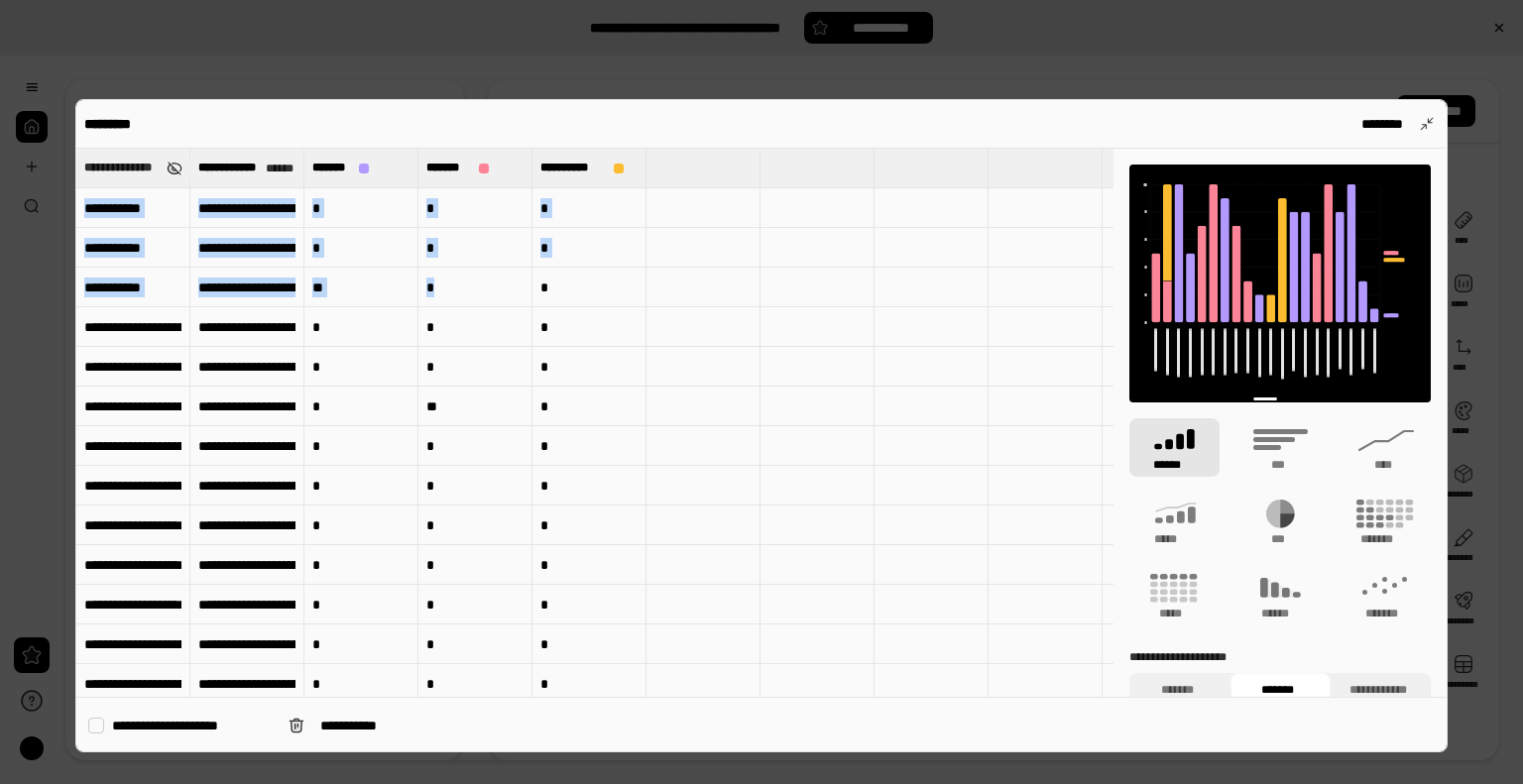 click at bounding box center [174, 168] 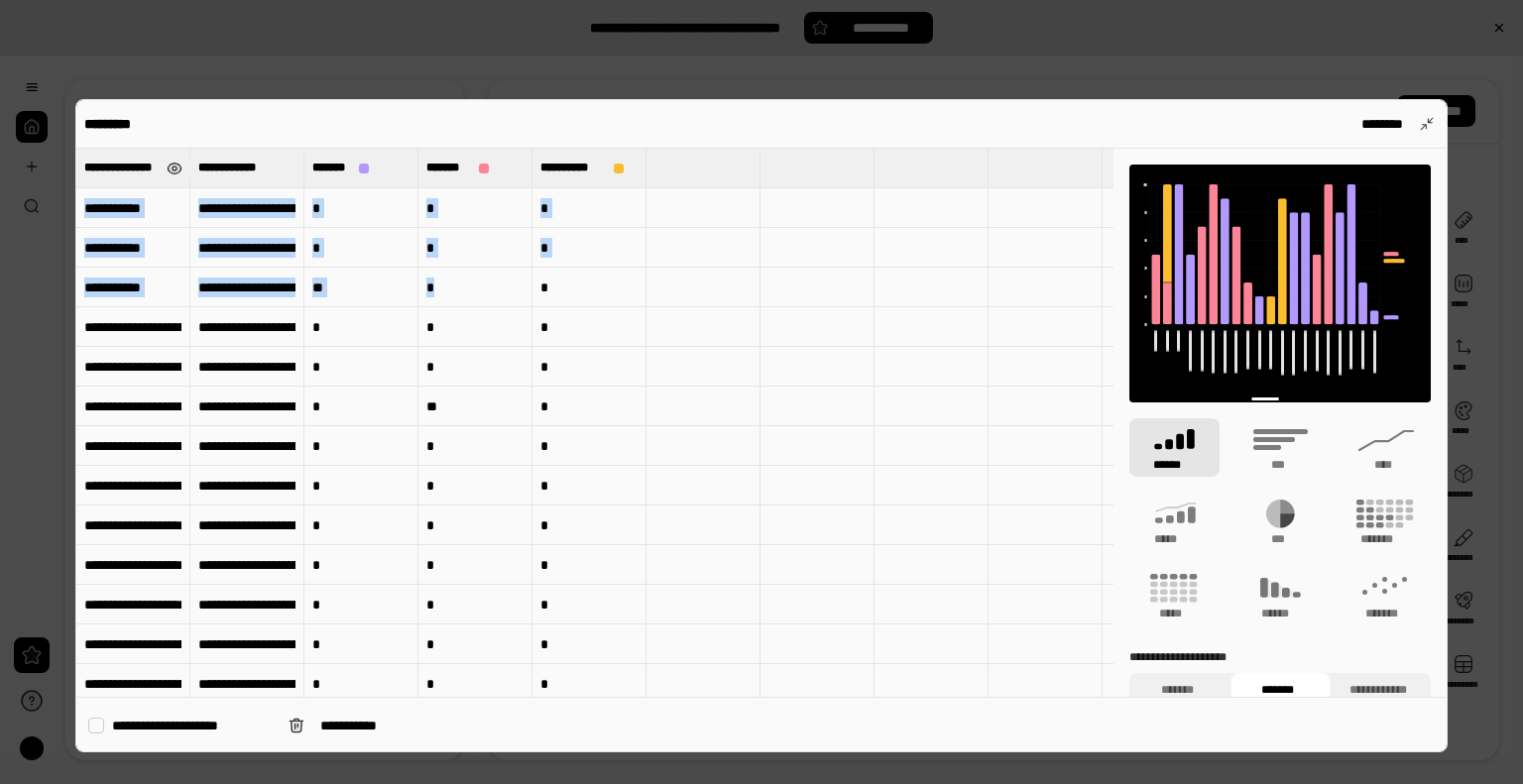 click at bounding box center (174, 168) 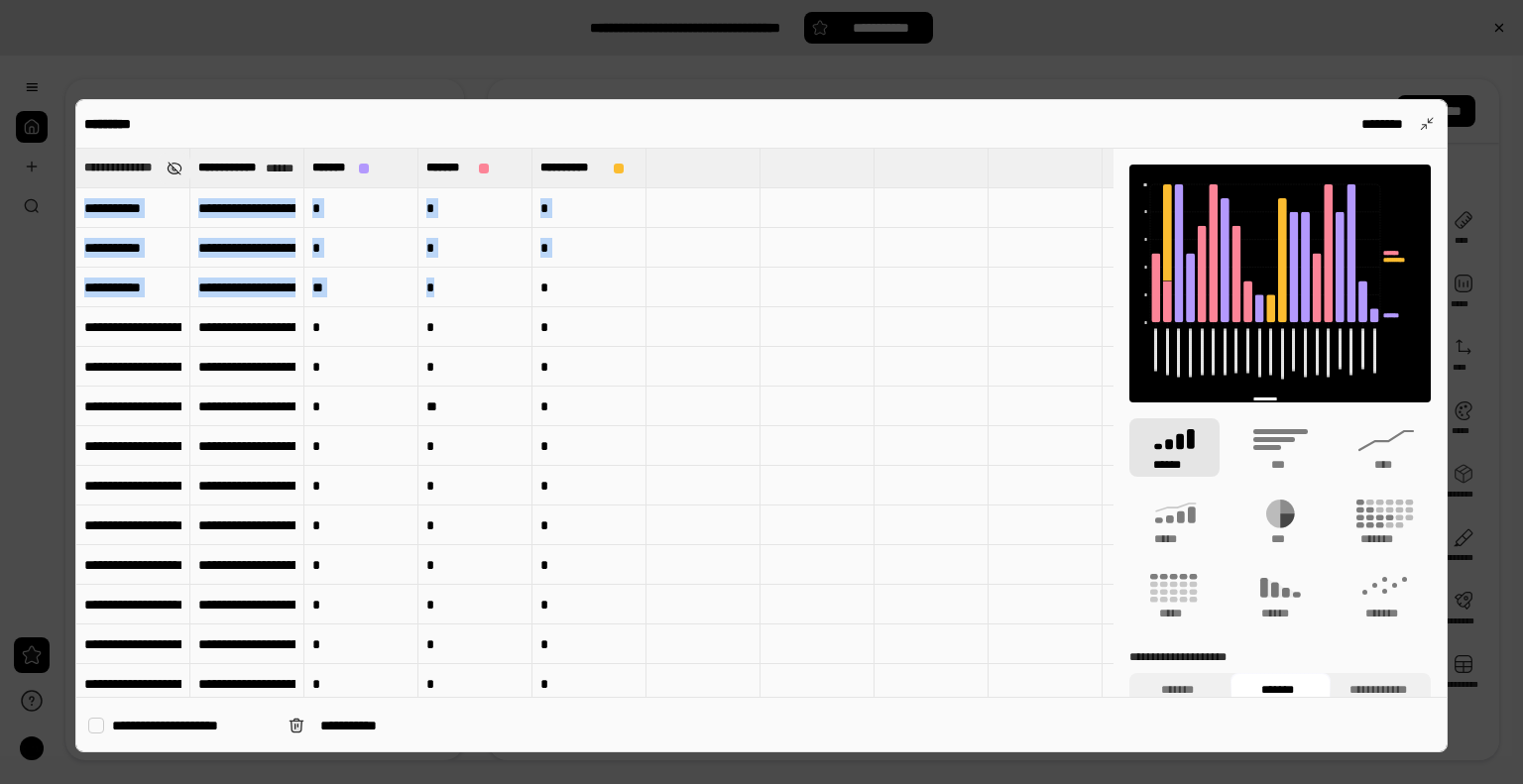 click at bounding box center (174, 168) 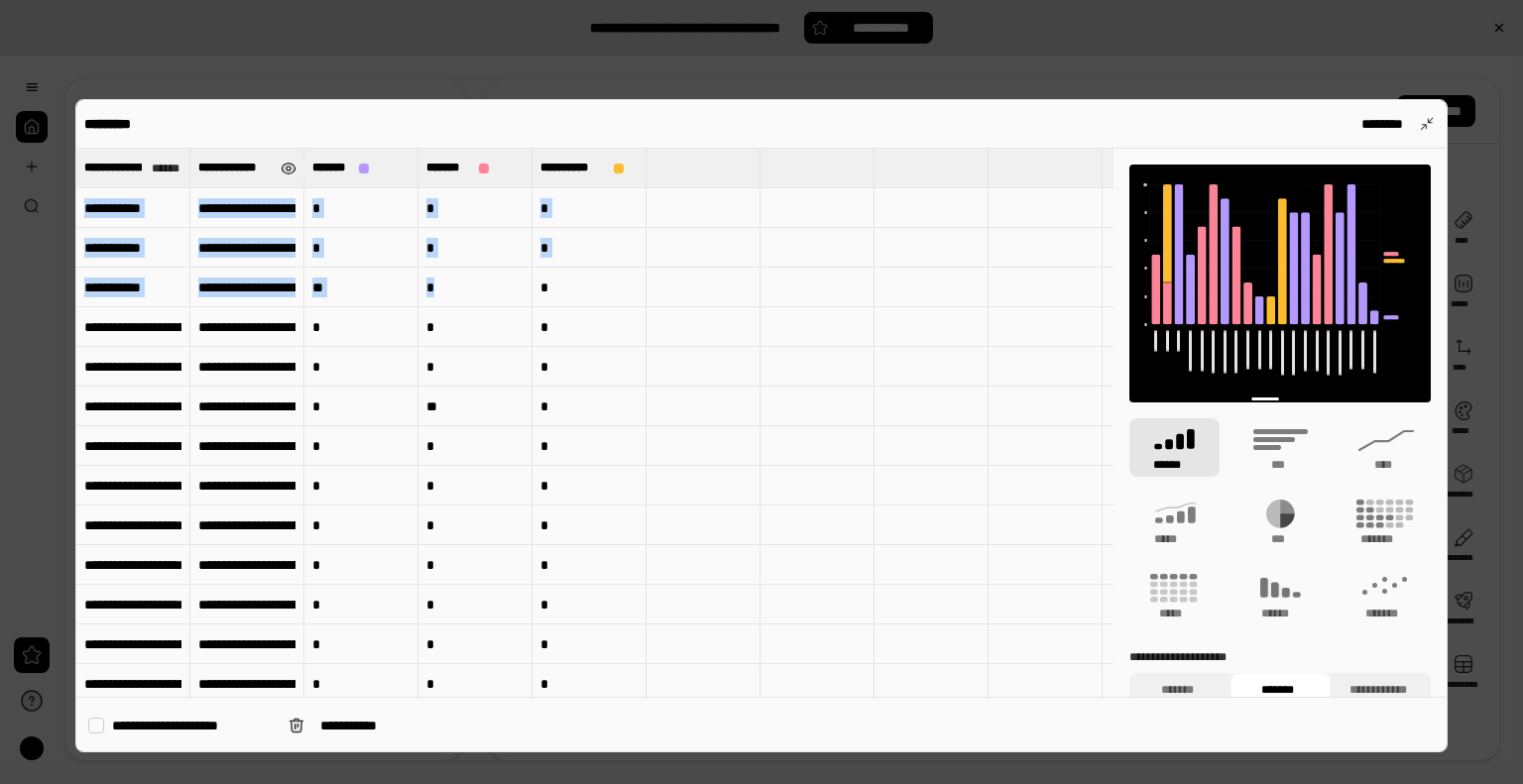 click at bounding box center (288, 168) 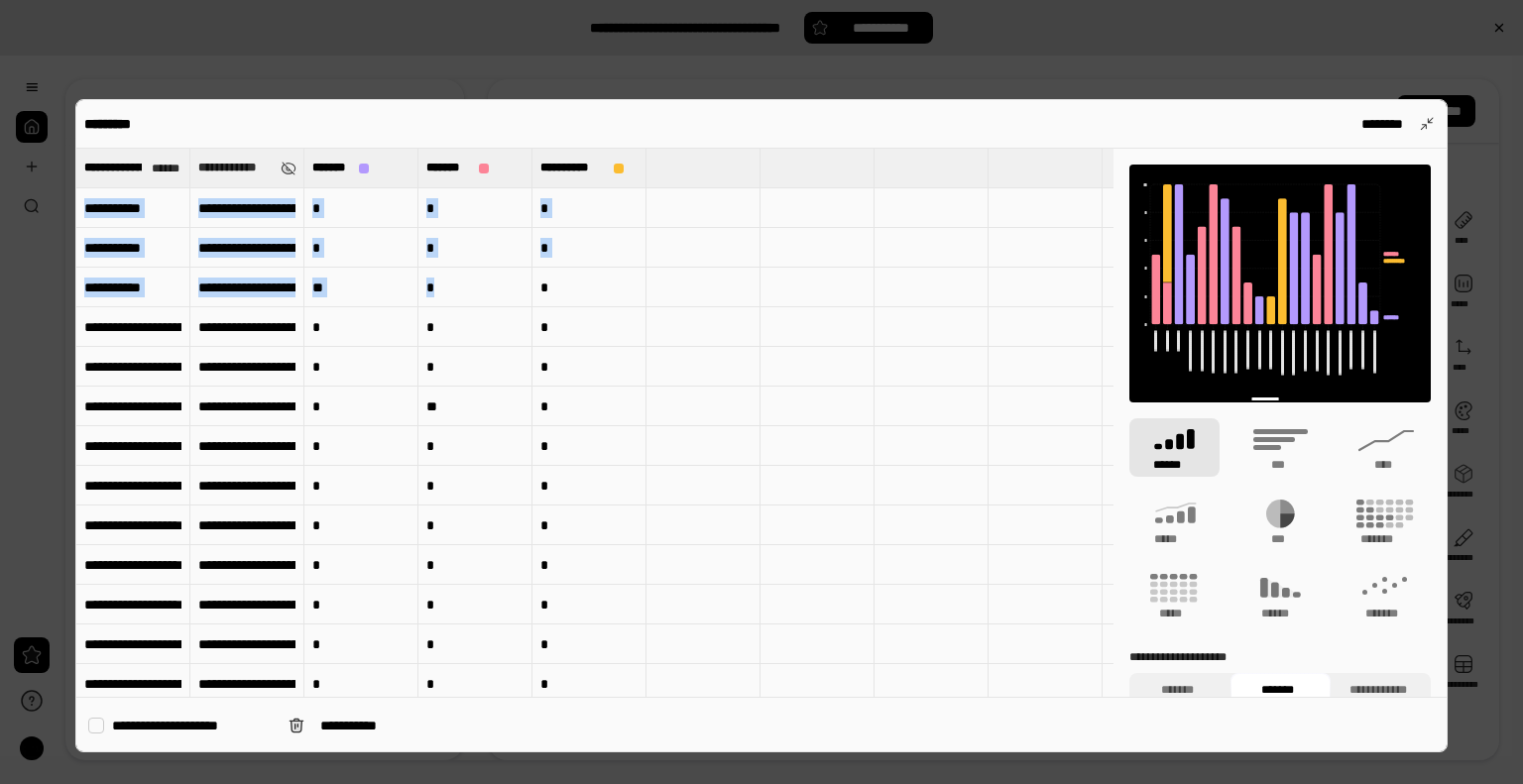 click on "**********" at bounding box center [235, 168] 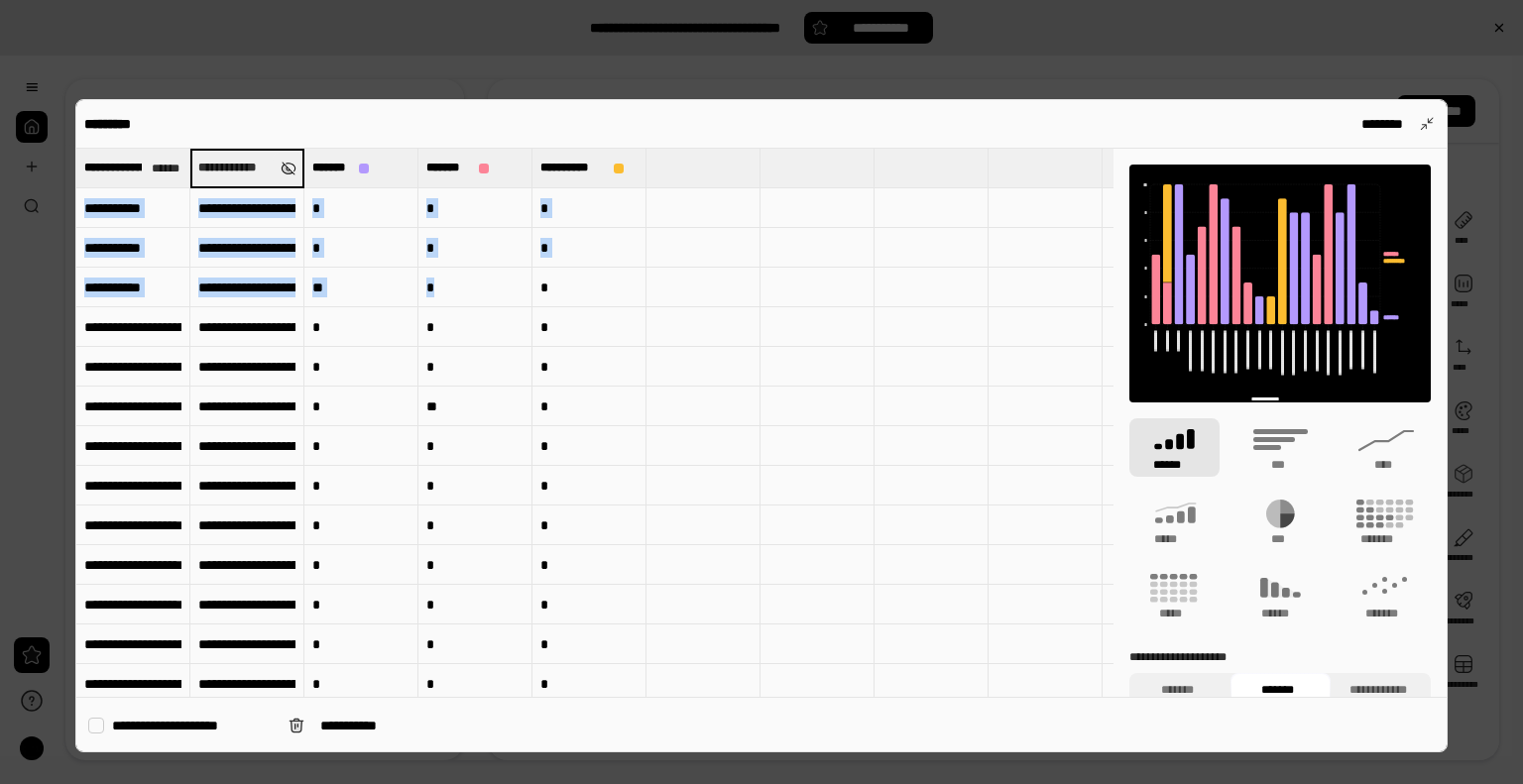 click at bounding box center (288, 168) 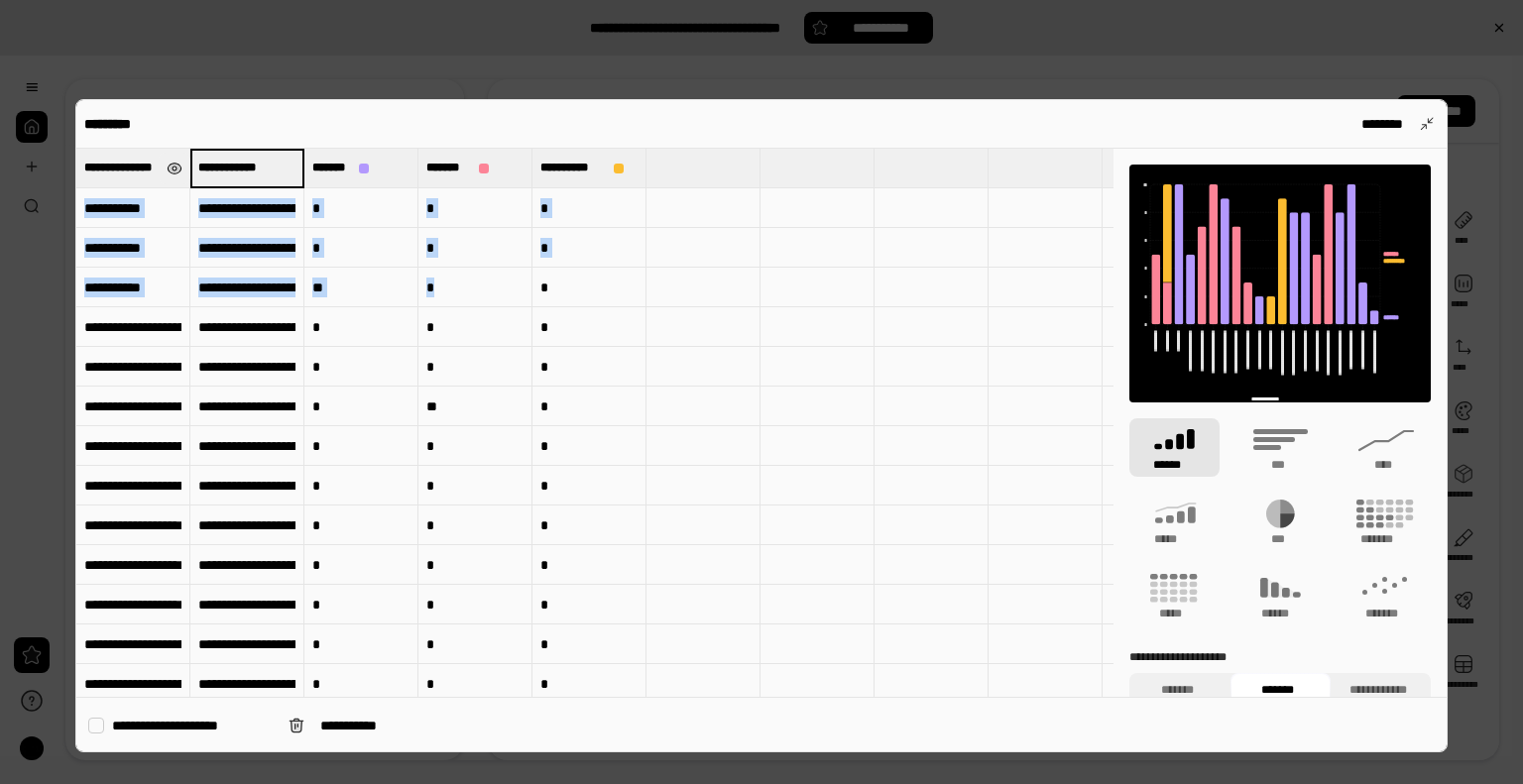 click at bounding box center [174, 168] 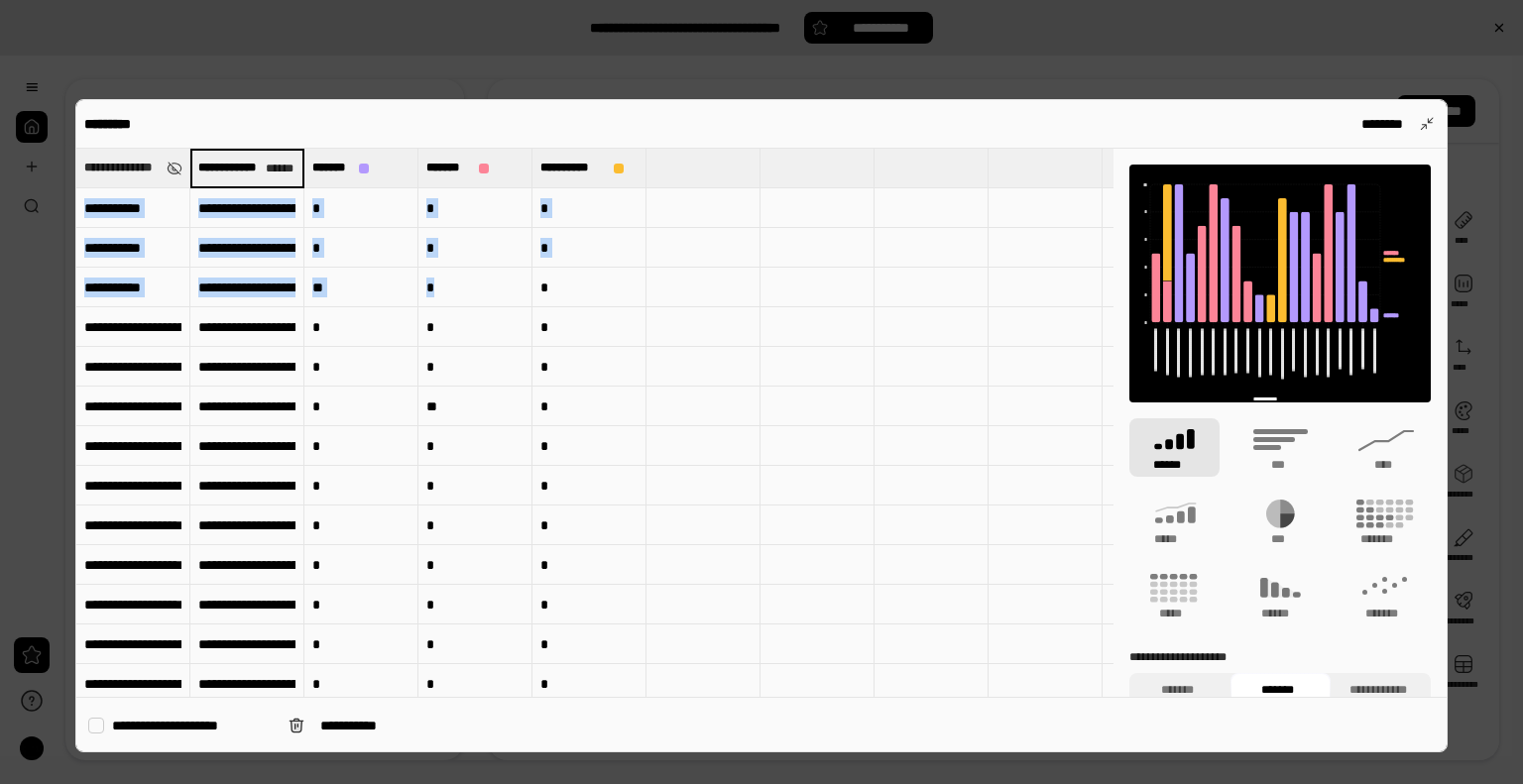click on "**********" at bounding box center [180, 726] 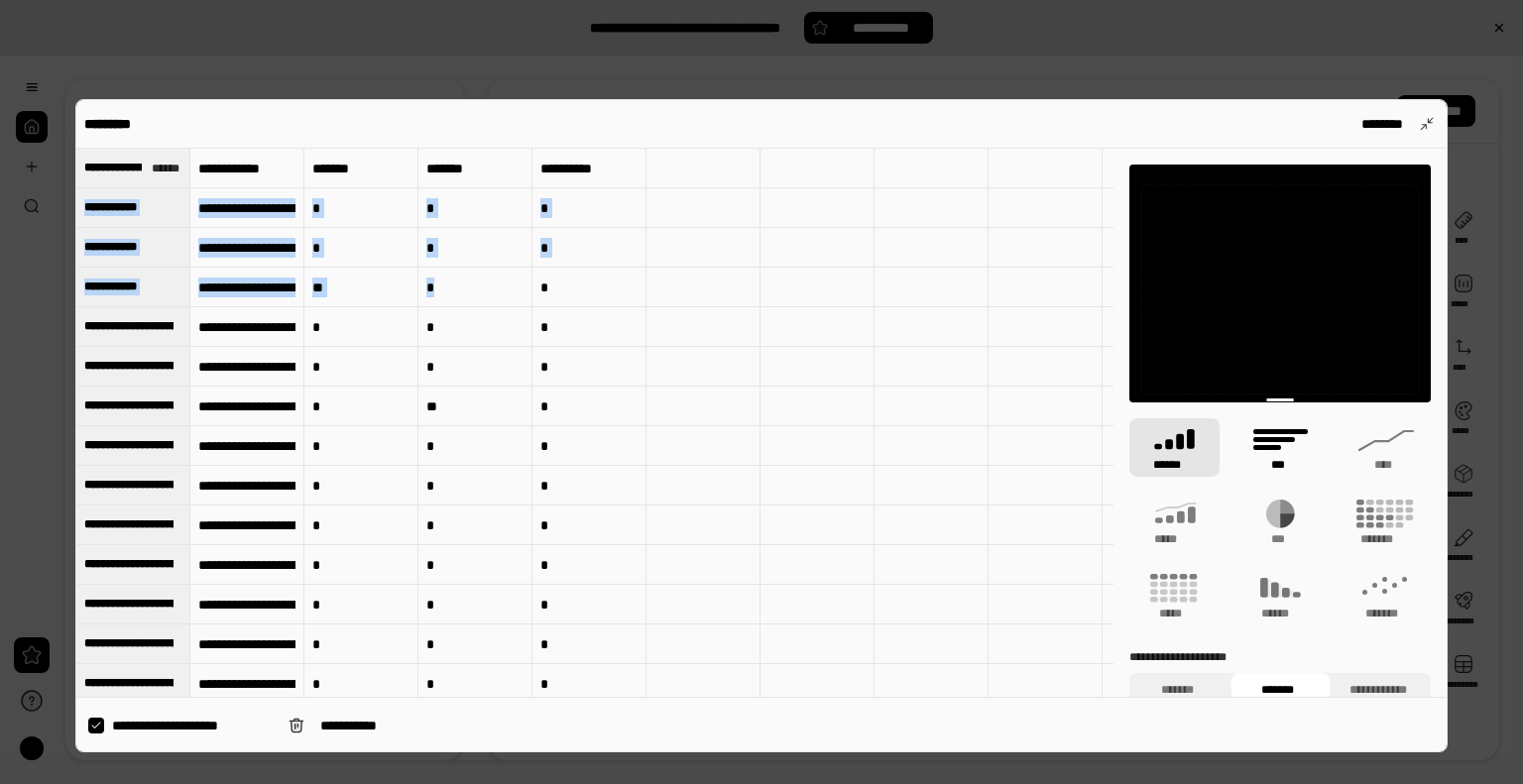 click on "***" at bounding box center [1280, 465] 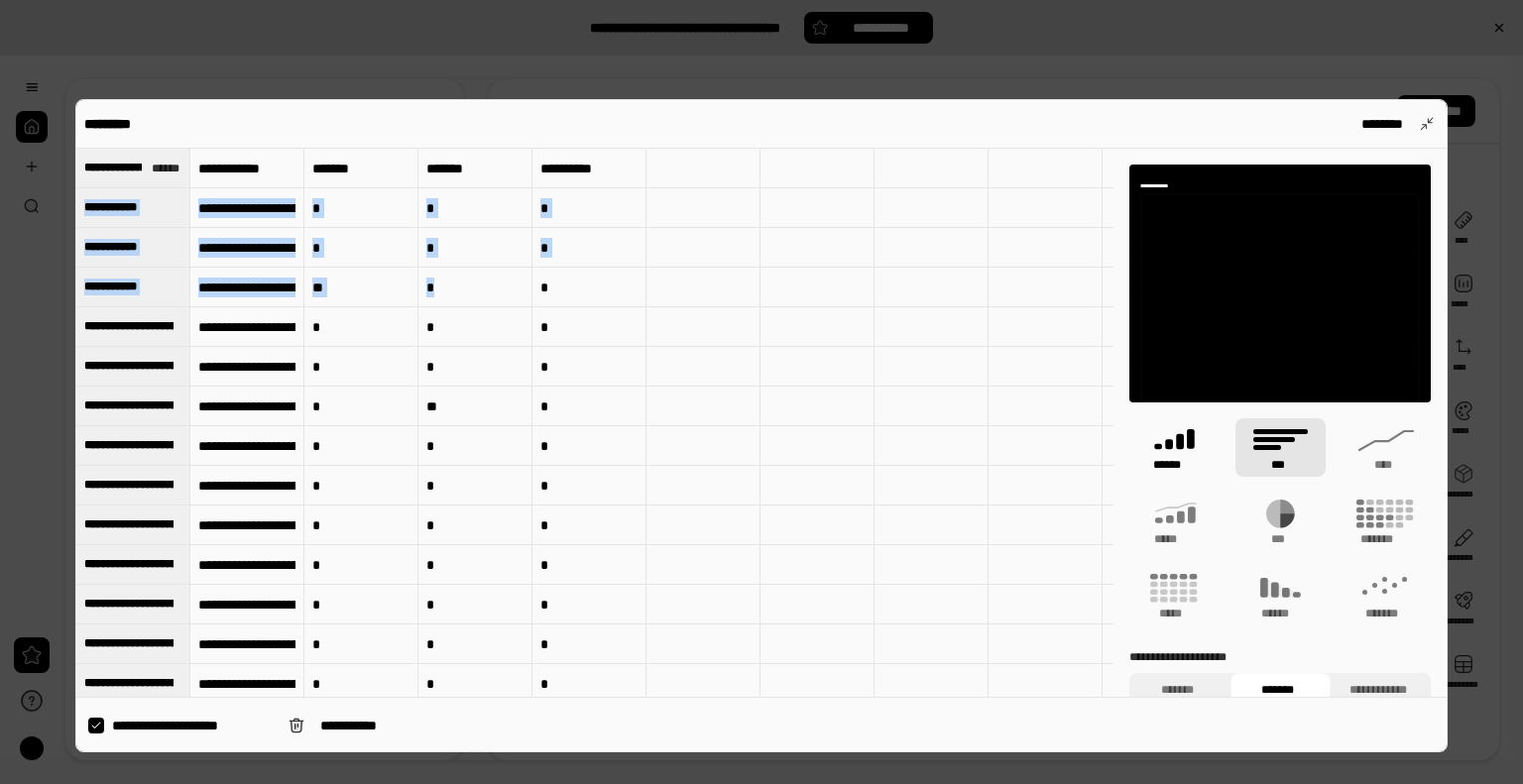 click on "******" at bounding box center [1174, 447] 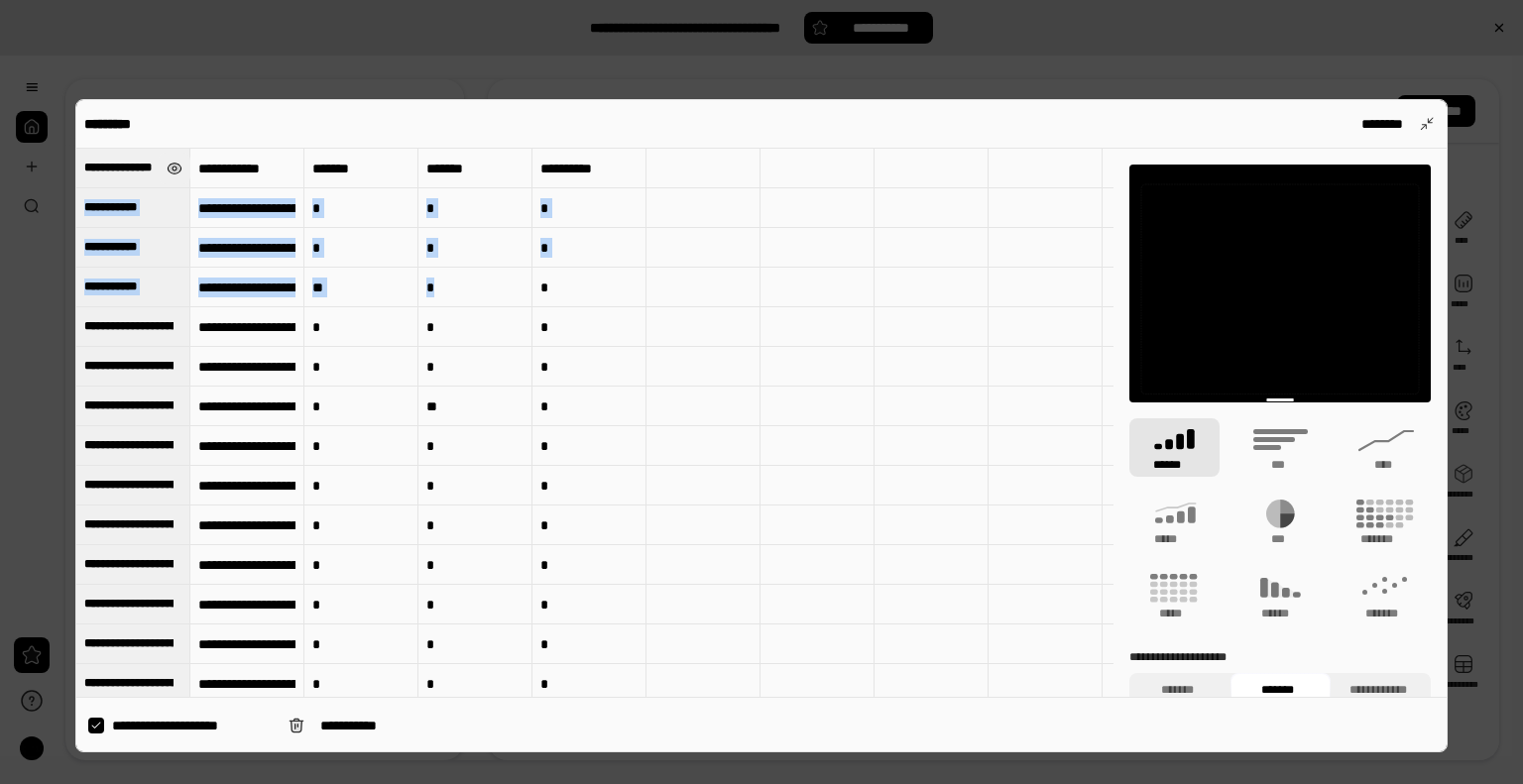 click at bounding box center (174, 168) 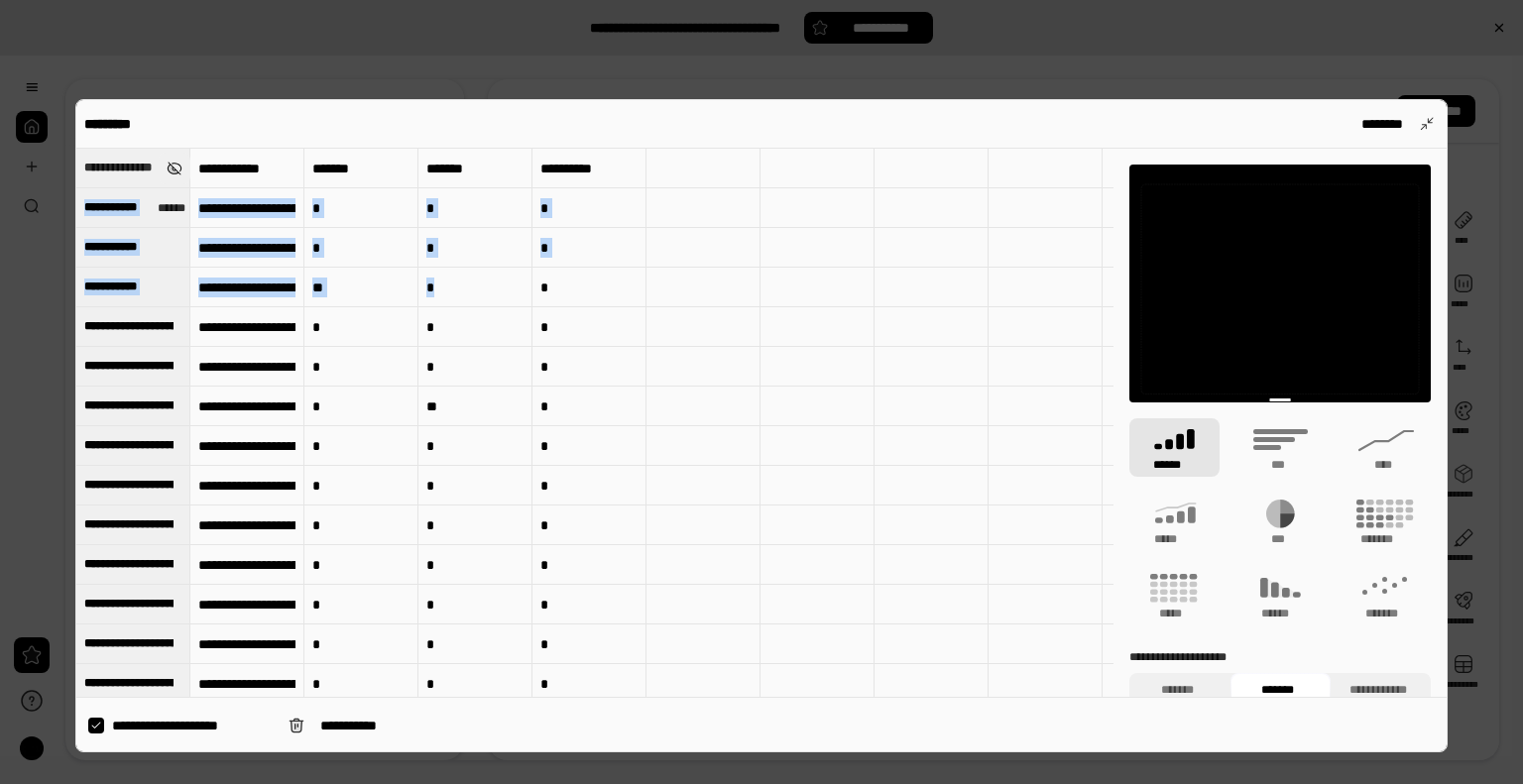 click at bounding box center [174, 168] 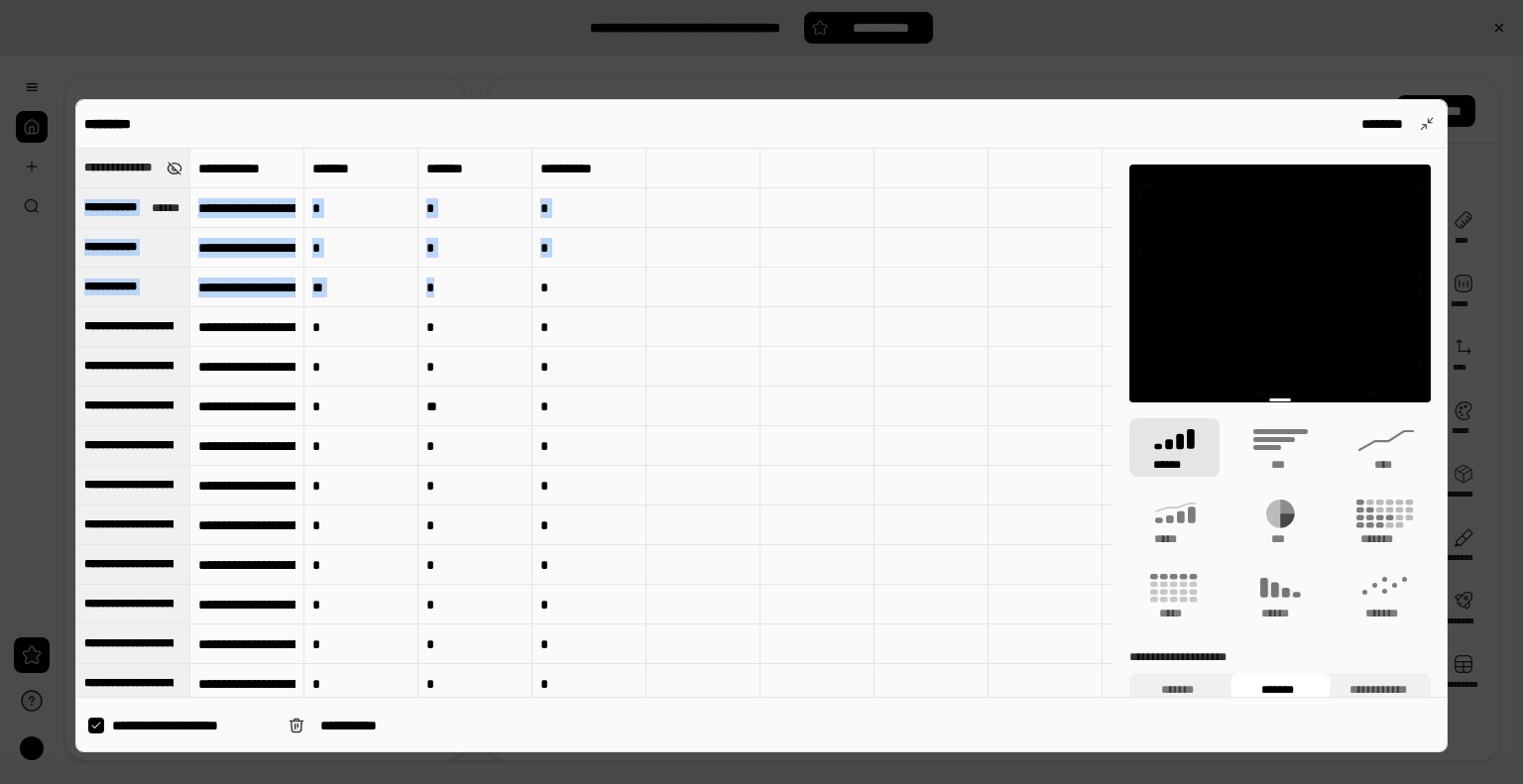 click at bounding box center (174, 168) 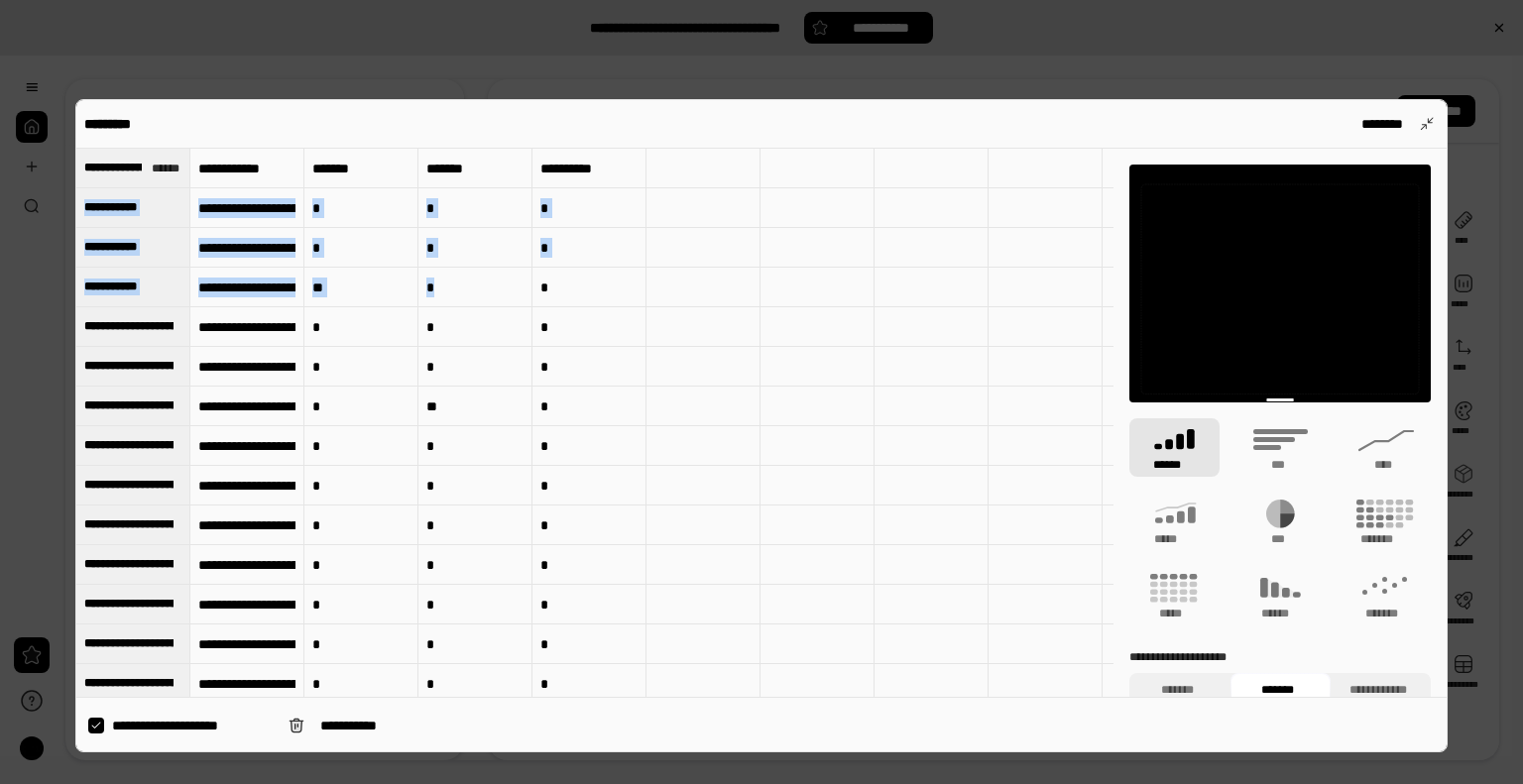 click on "**********" at bounding box center [247, 168] 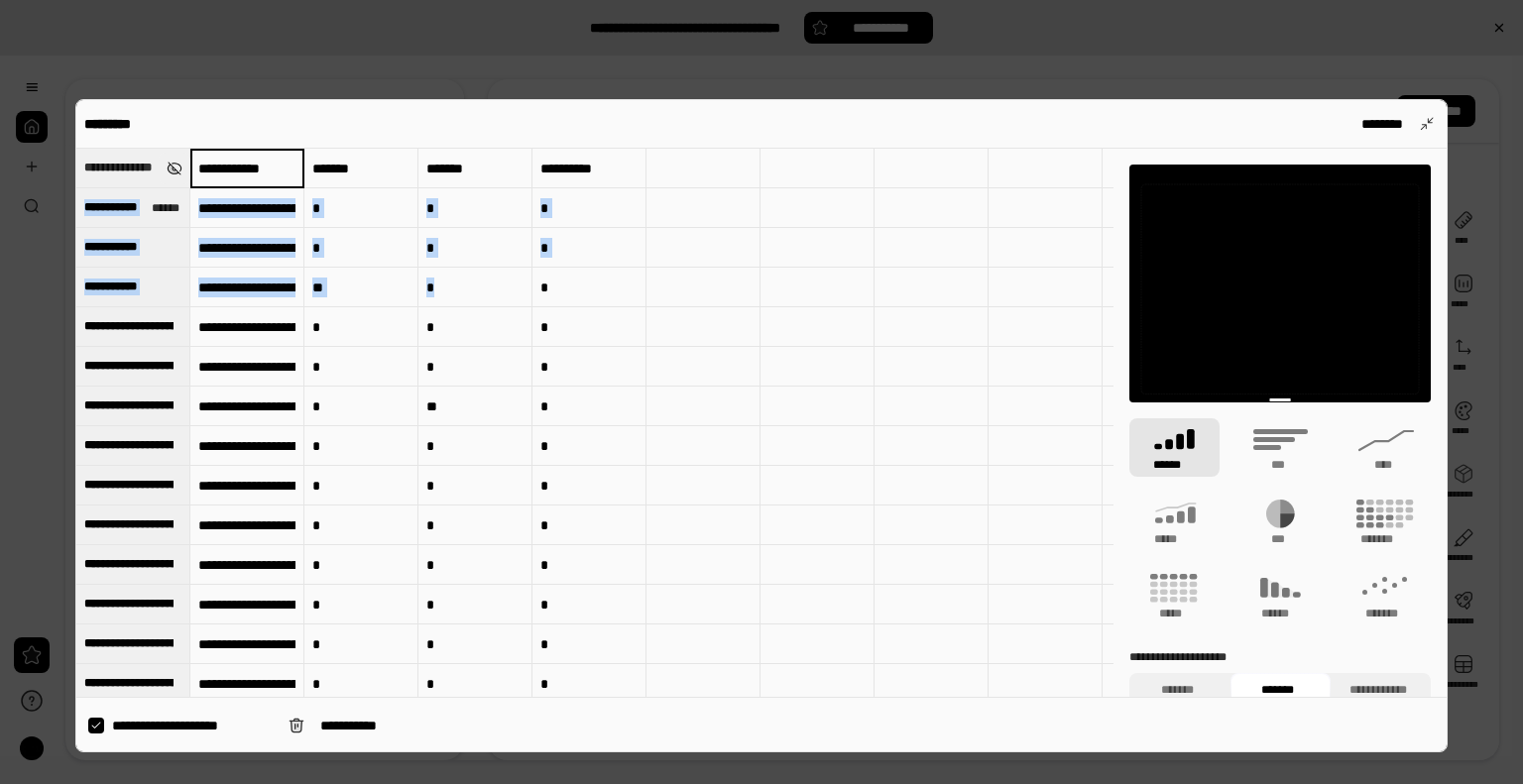 click at bounding box center [174, 168] 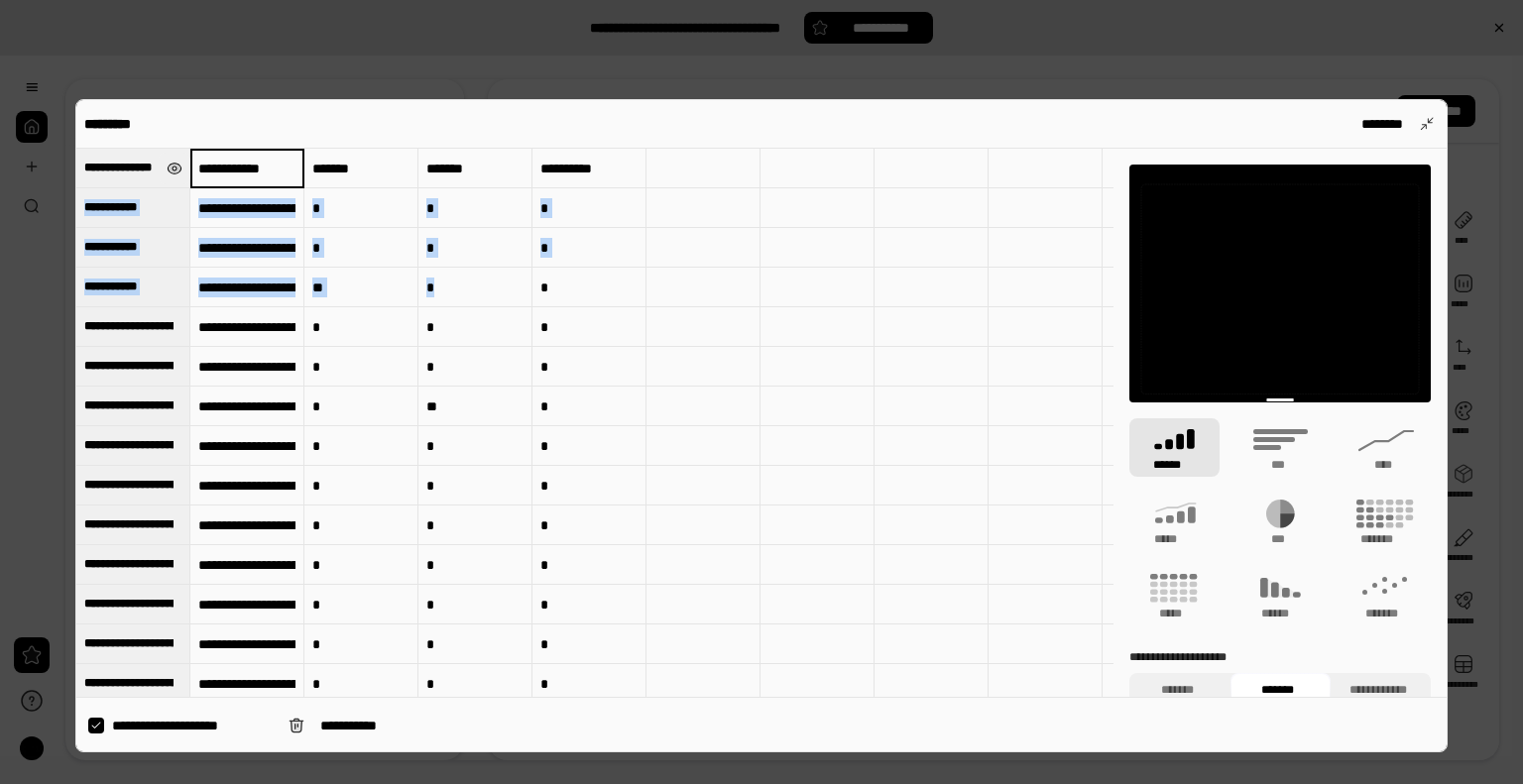 click at bounding box center (174, 168) 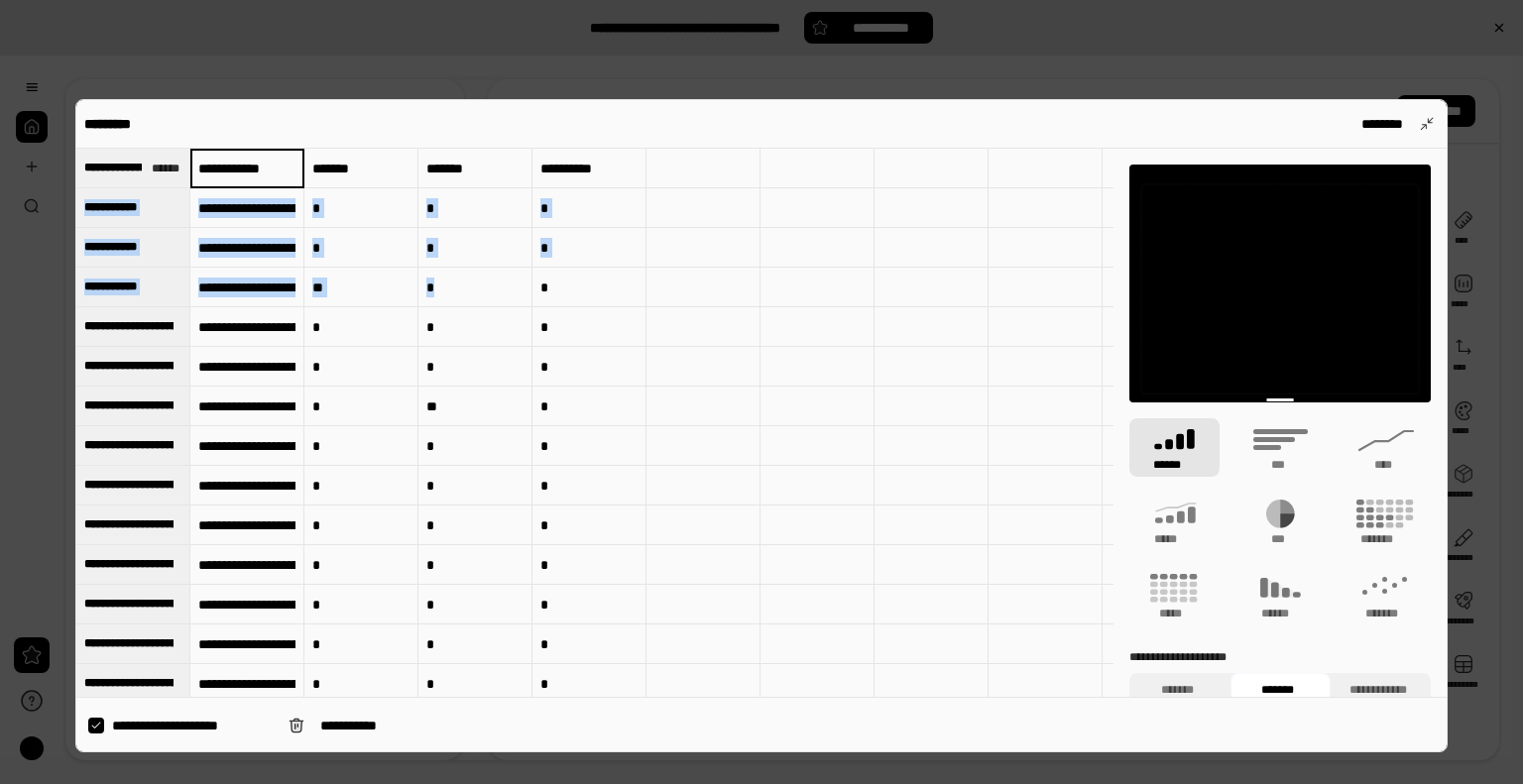 click on "**********" at bounding box center [192, 726] 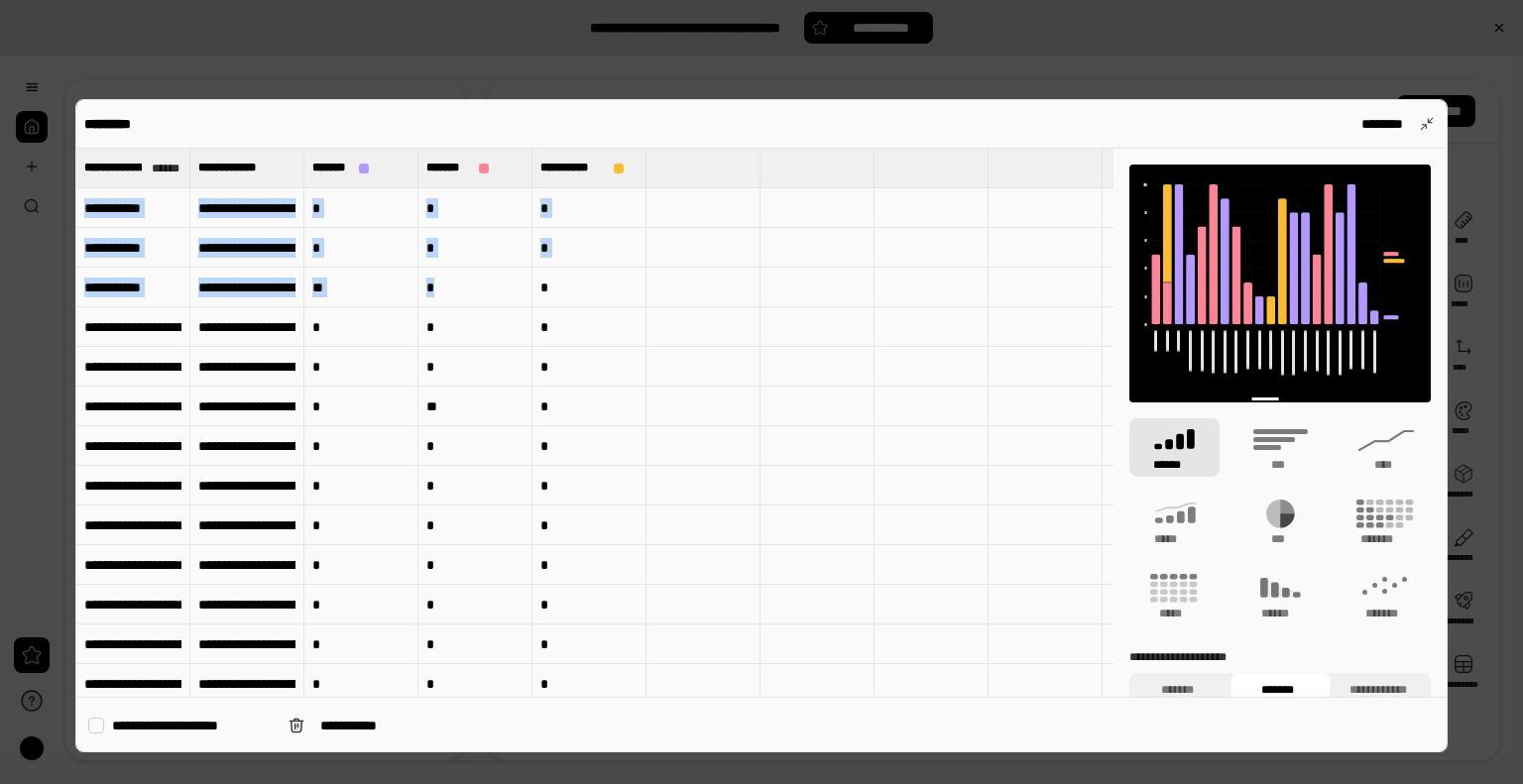 click on "**********" at bounding box center (192, 726) 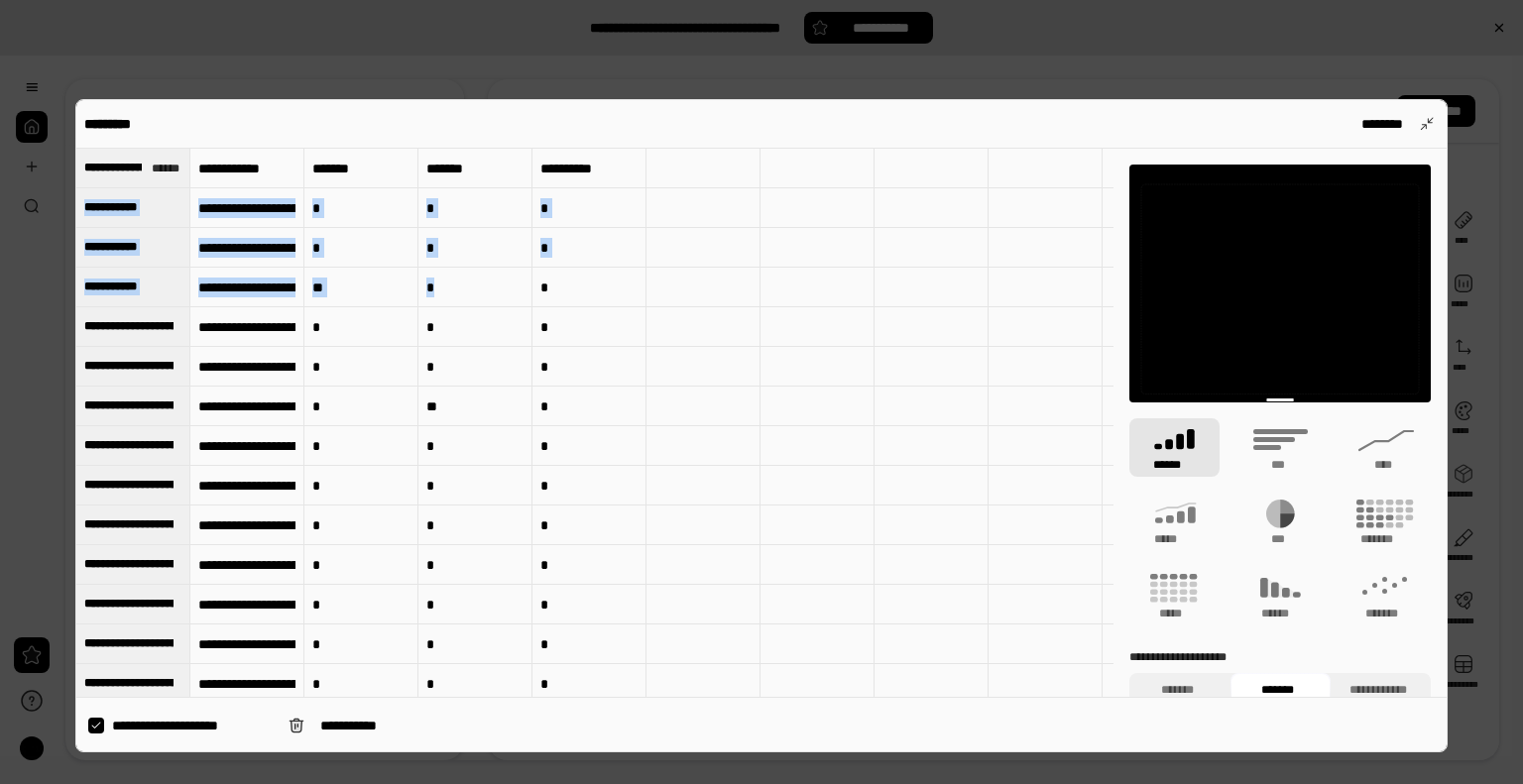 click on "**********" at bounding box center (192, 726) 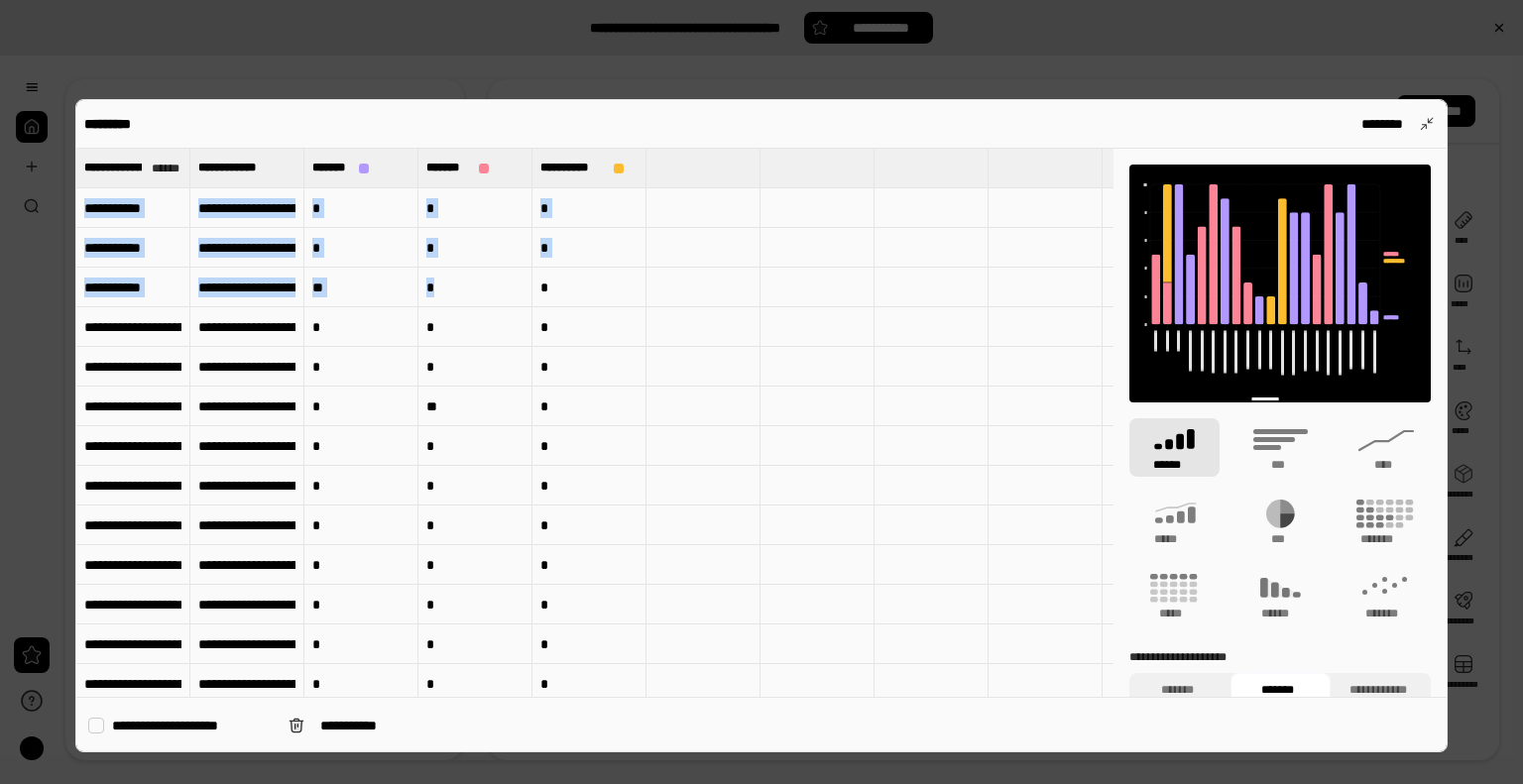 click on "**********" at bounding box center [192, 726] 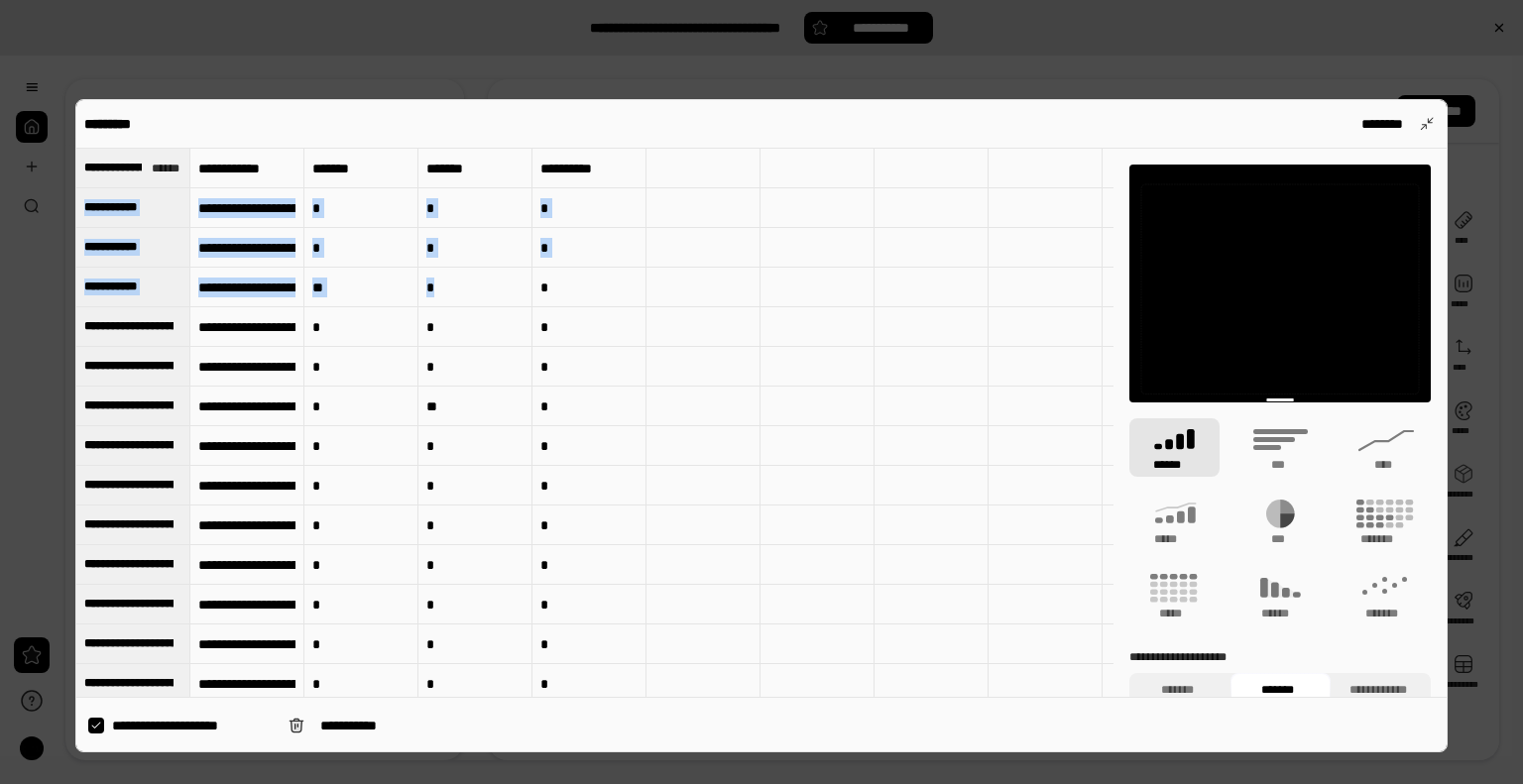 click on "**********" at bounding box center [192, 726] 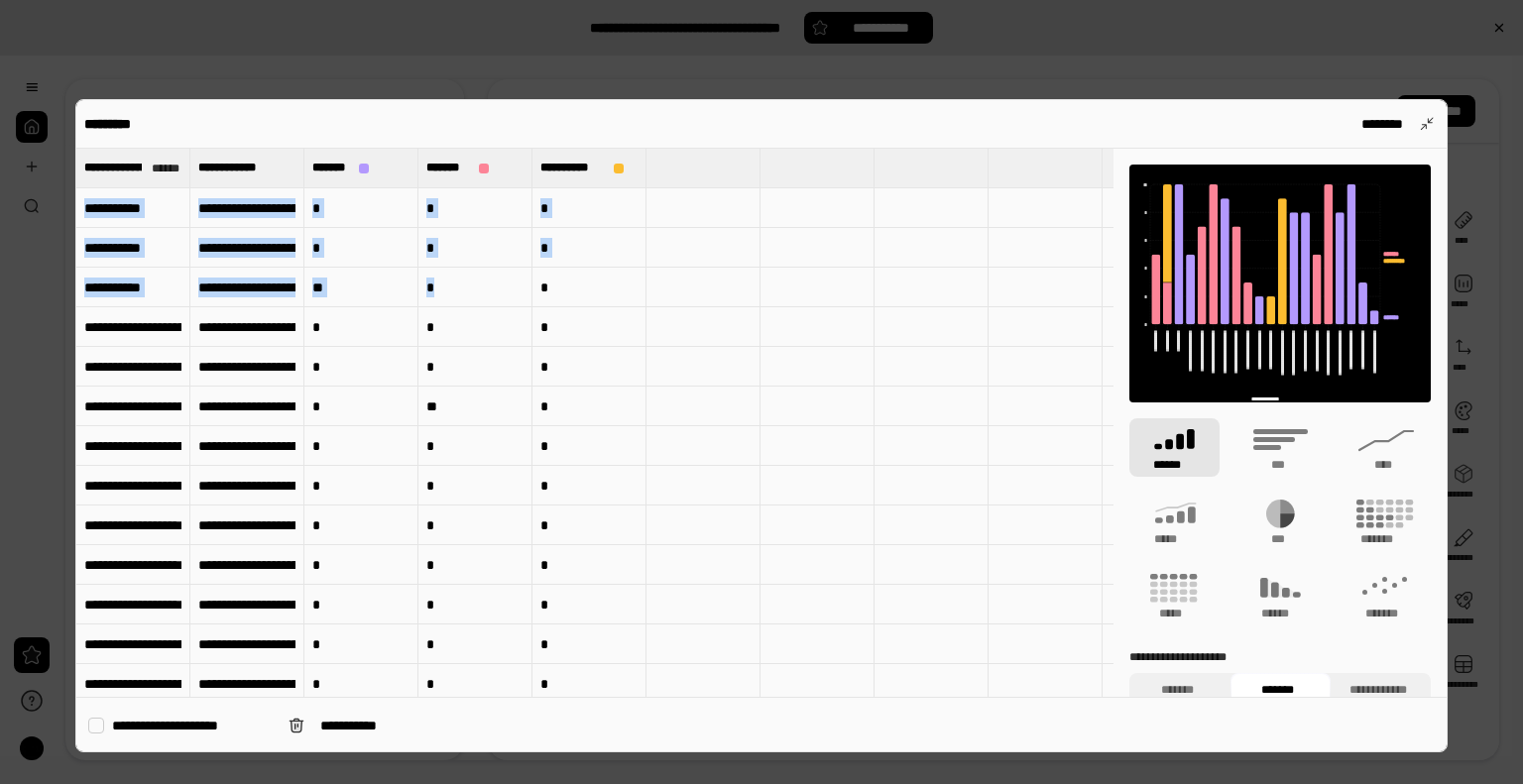 click on "**********" at bounding box center [192, 726] 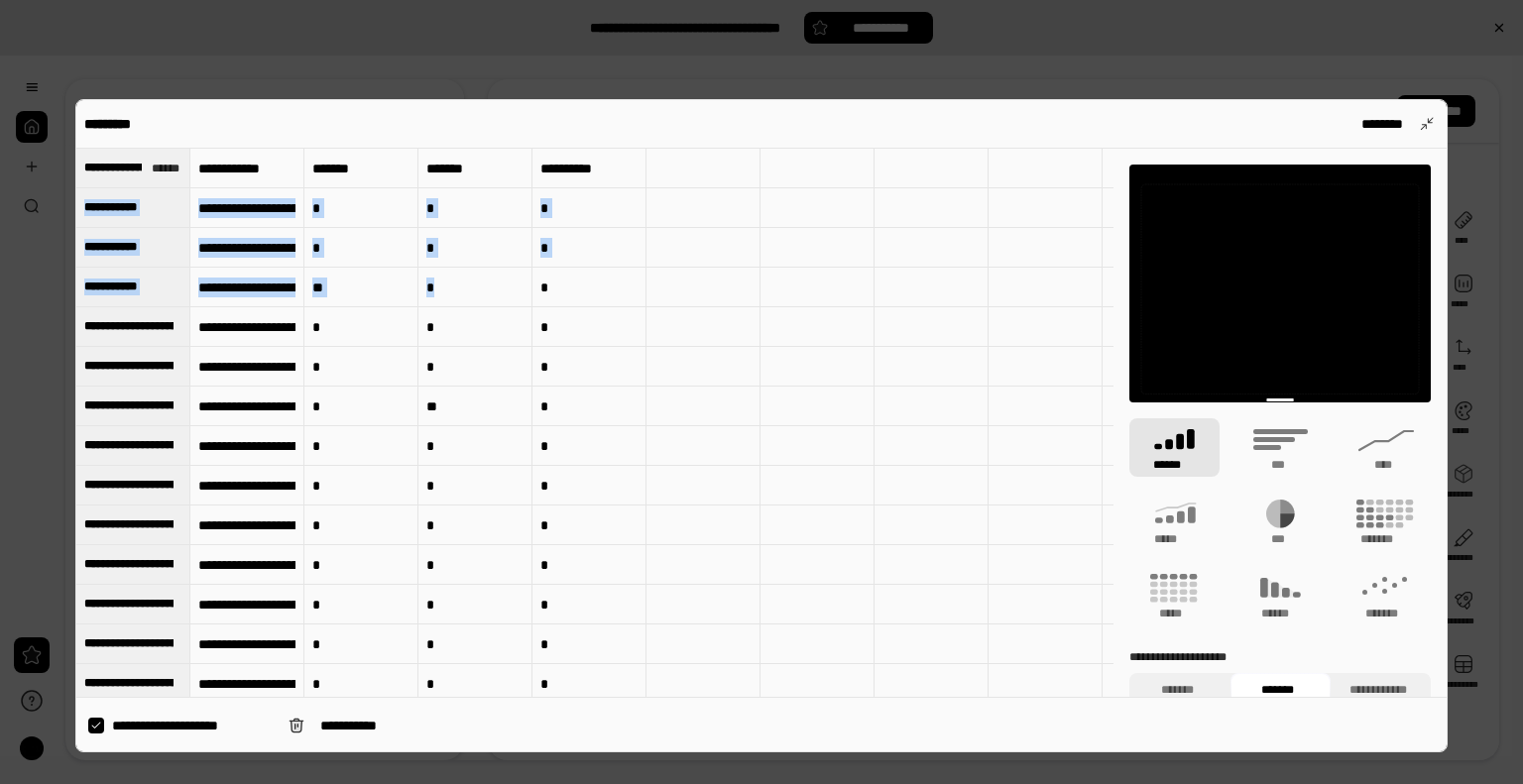 click on "**********" at bounding box center (192, 726) 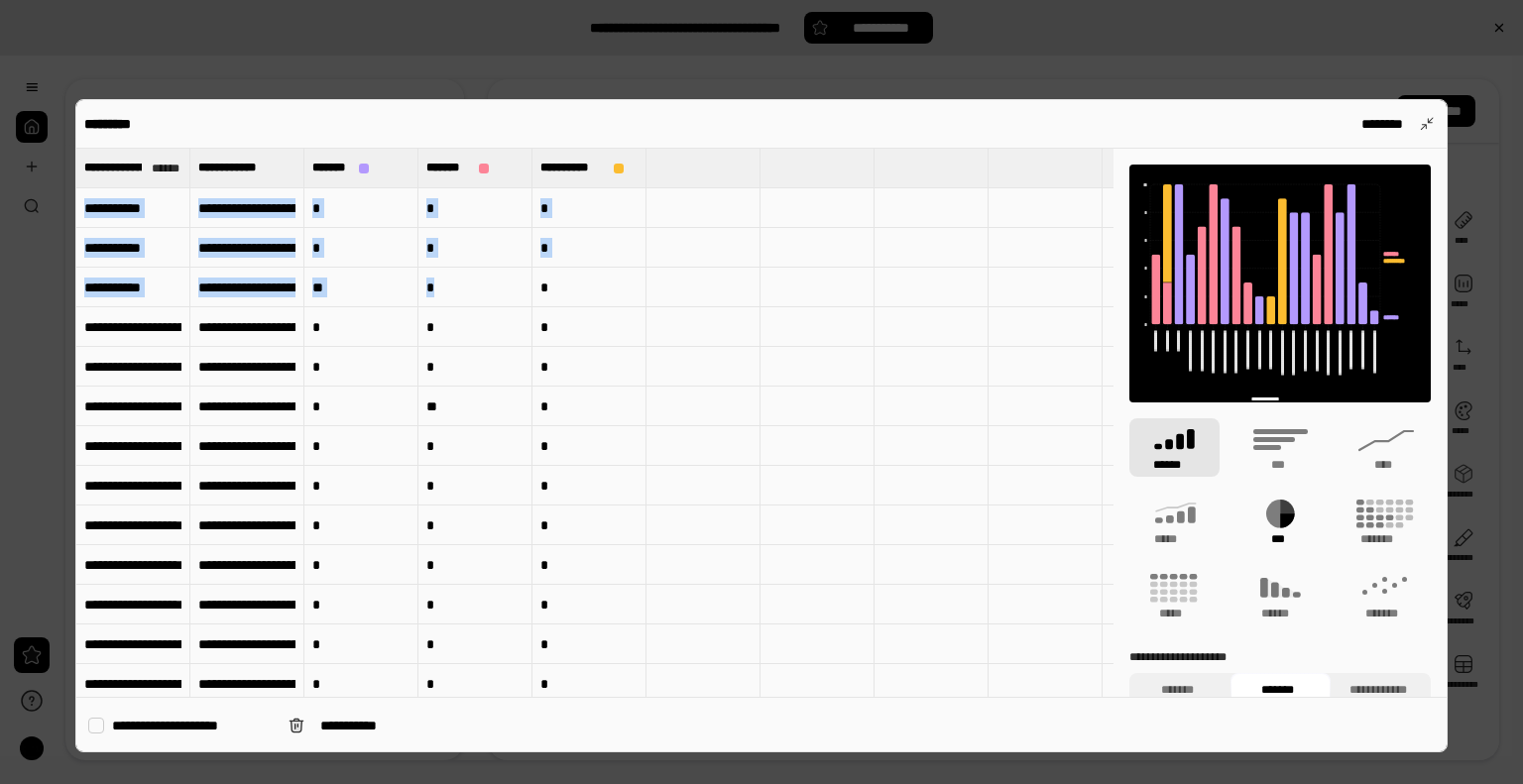 click 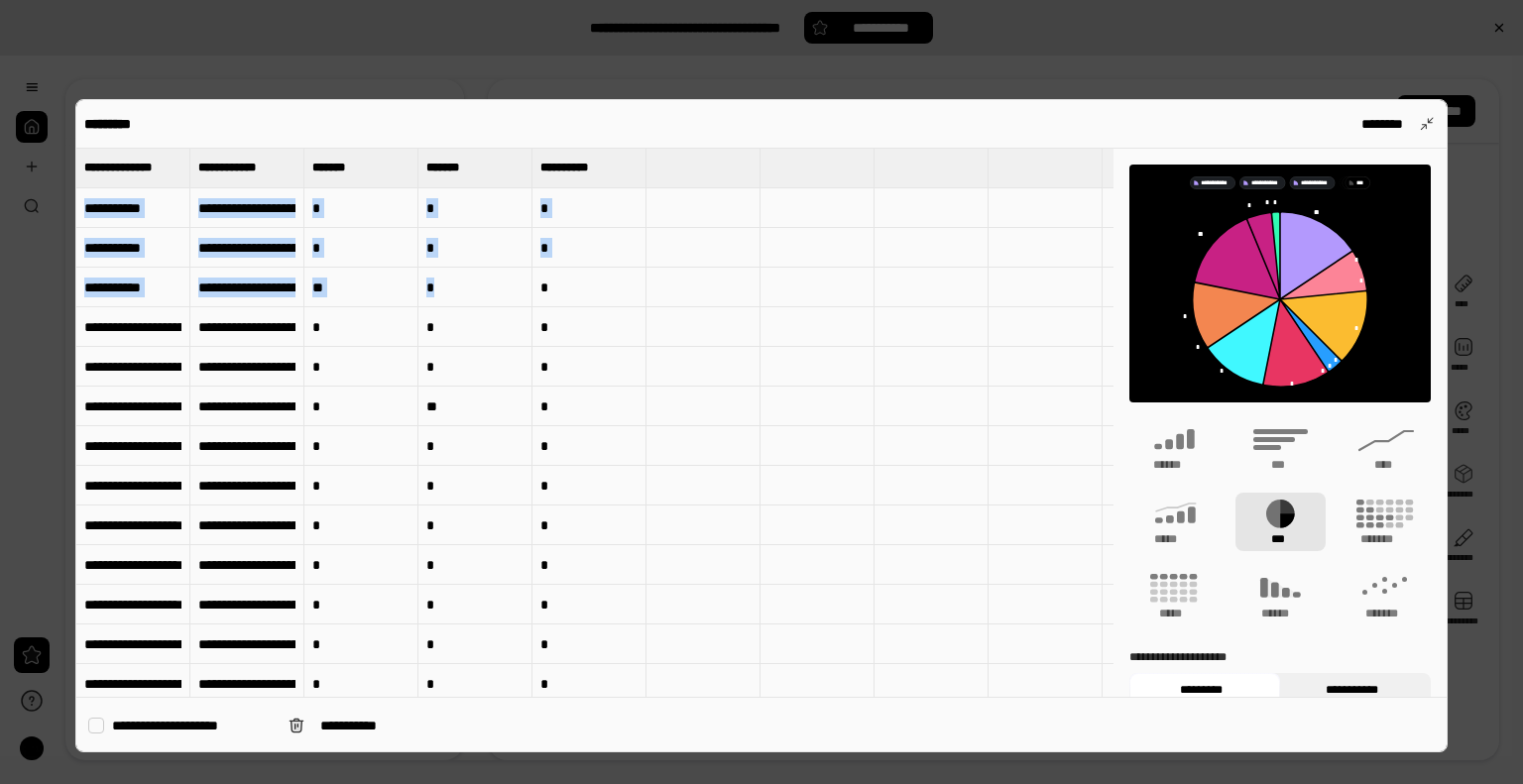click on "**********" at bounding box center [1351, 690] 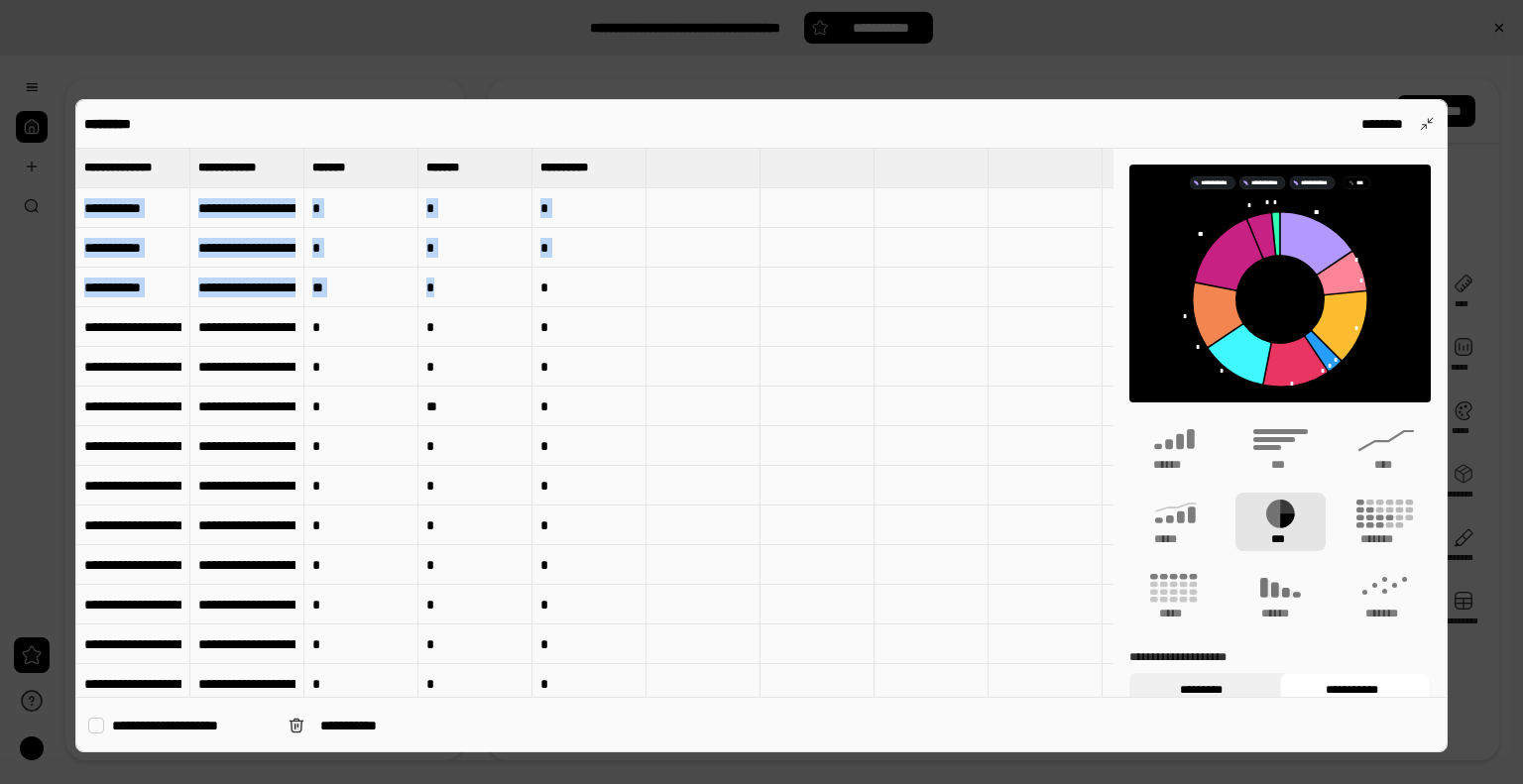 click on "*********" at bounding box center [1201, 690] 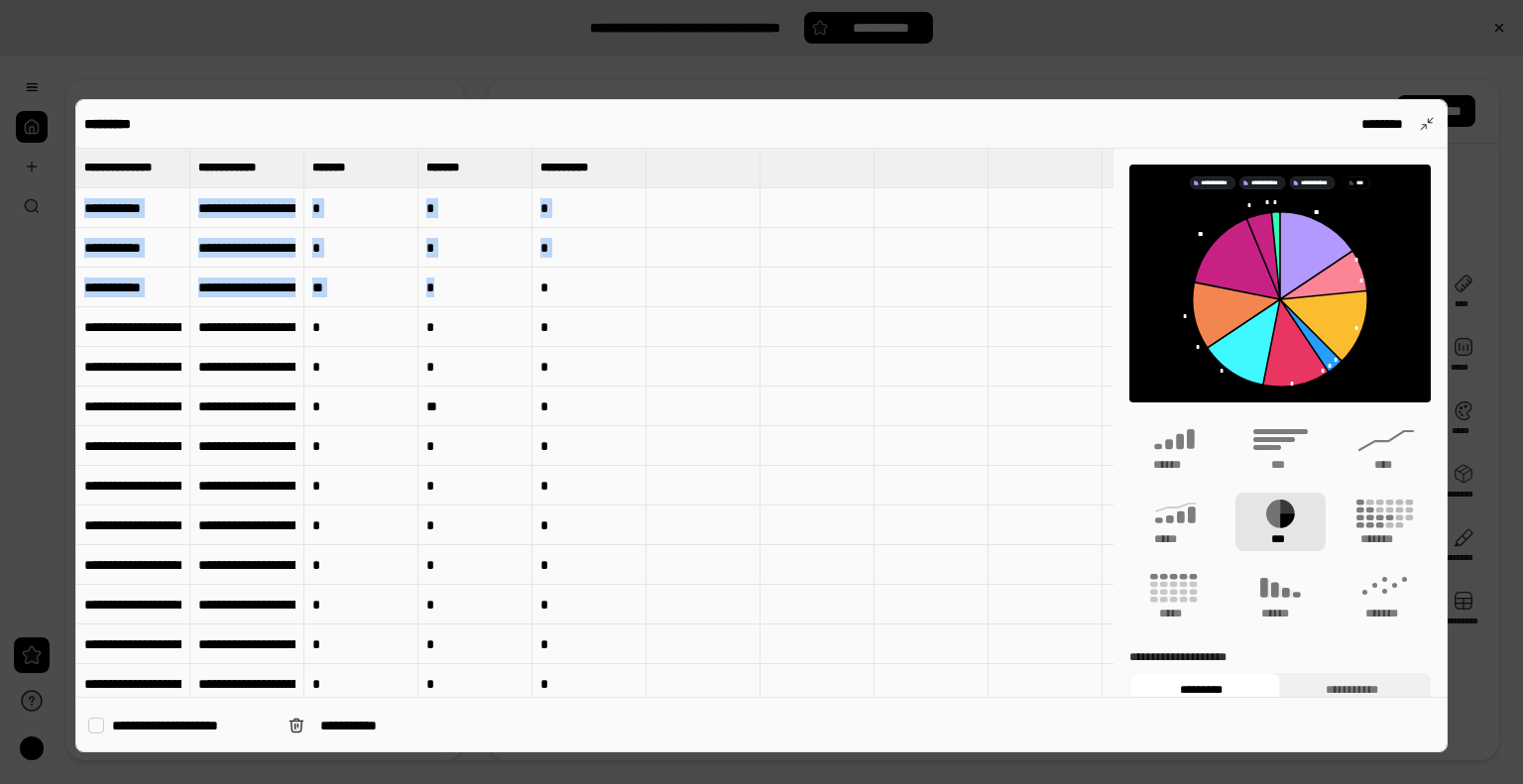 scroll, scrollTop: 86, scrollLeft: 0, axis: vertical 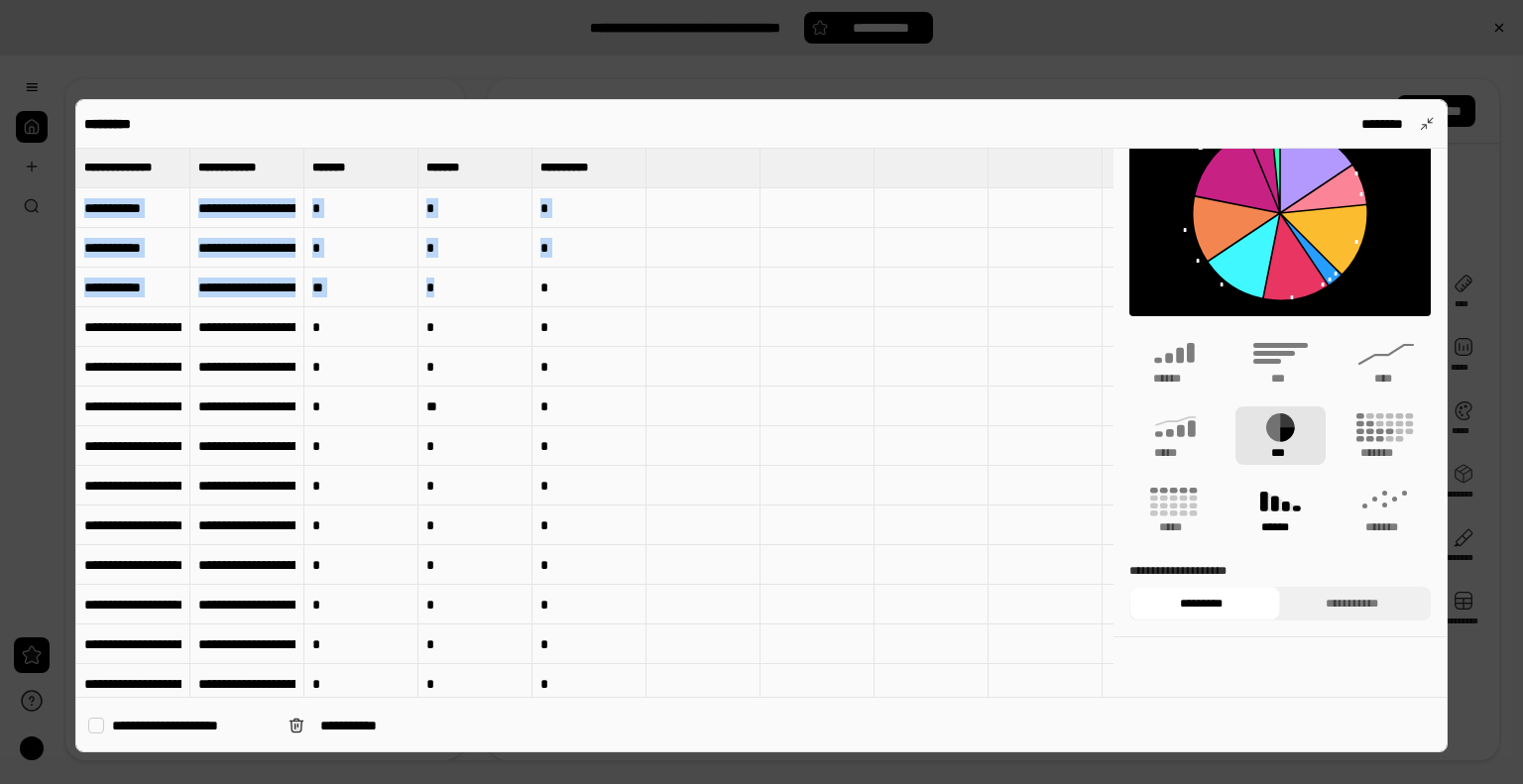 click 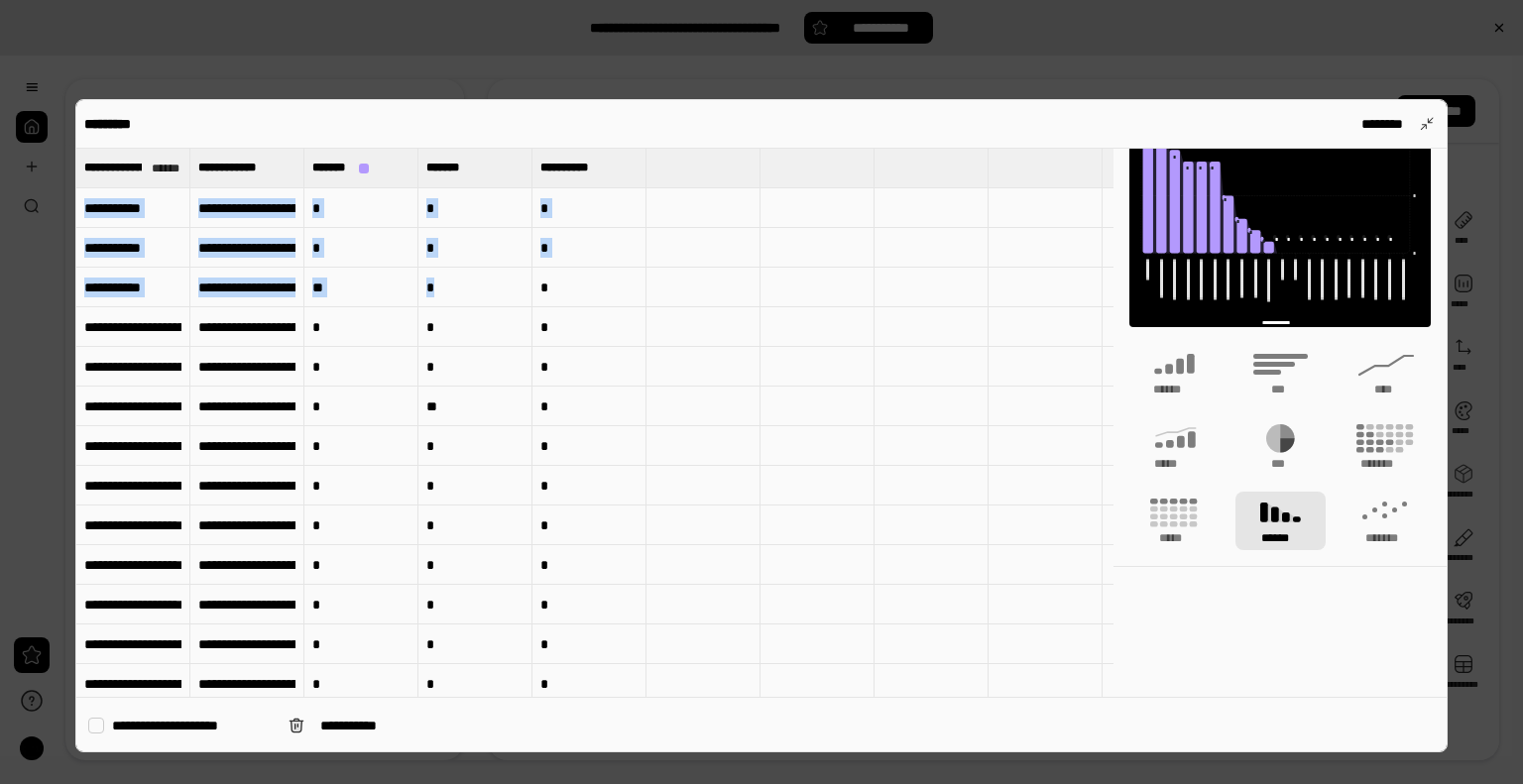 scroll, scrollTop: 74, scrollLeft: 0, axis: vertical 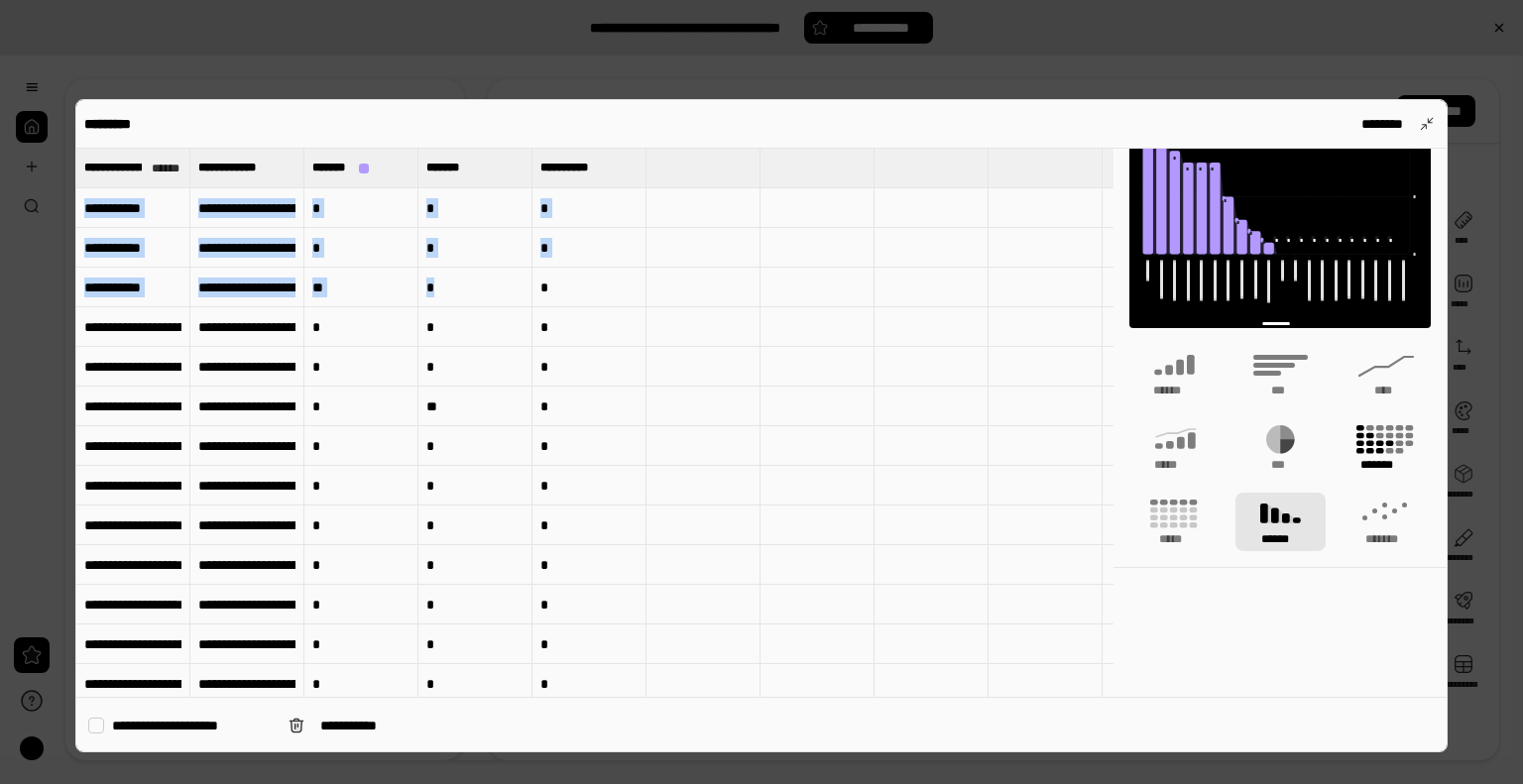 click on "*******" at bounding box center [1386, 465] 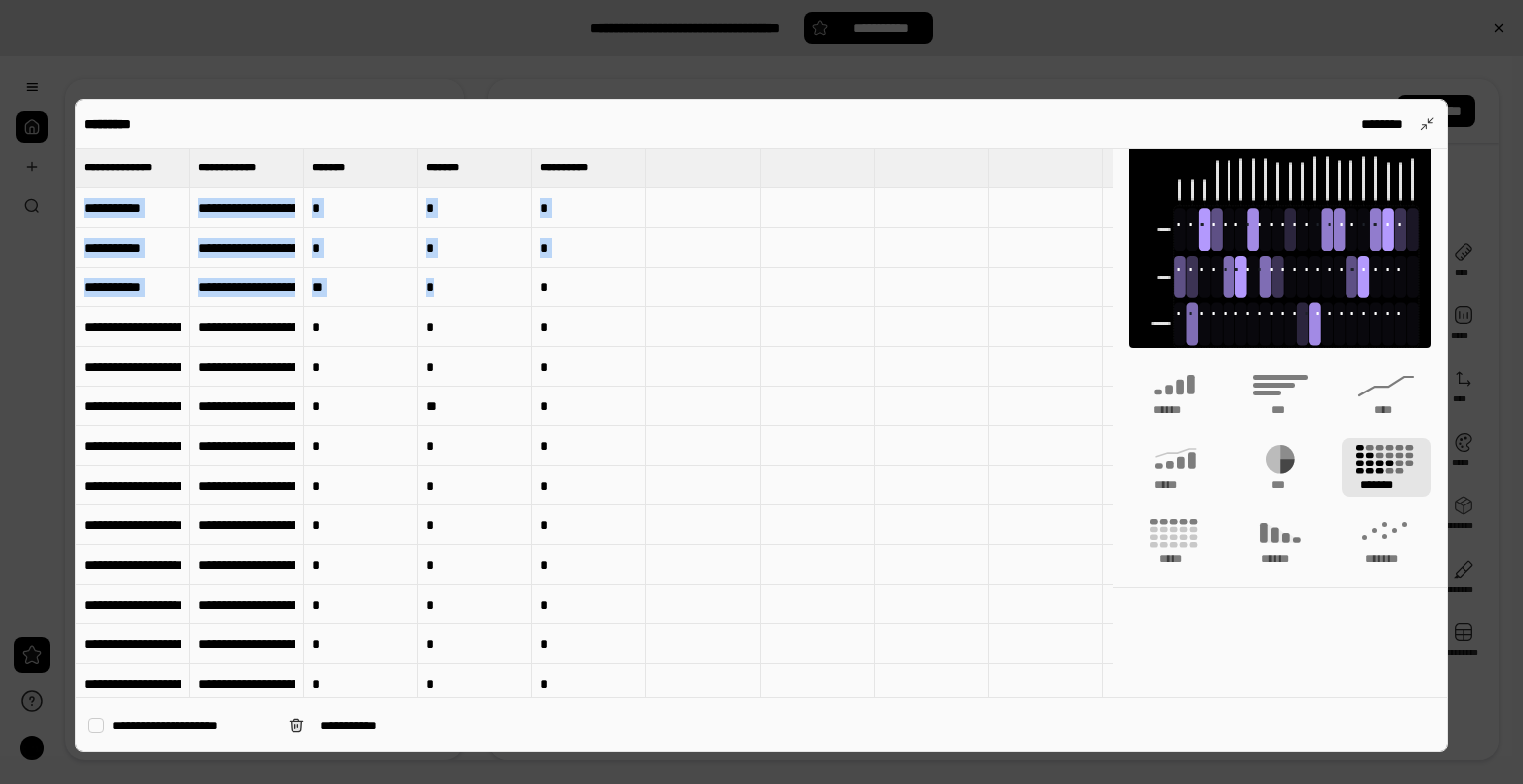 scroll, scrollTop: 0, scrollLeft: 0, axis: both 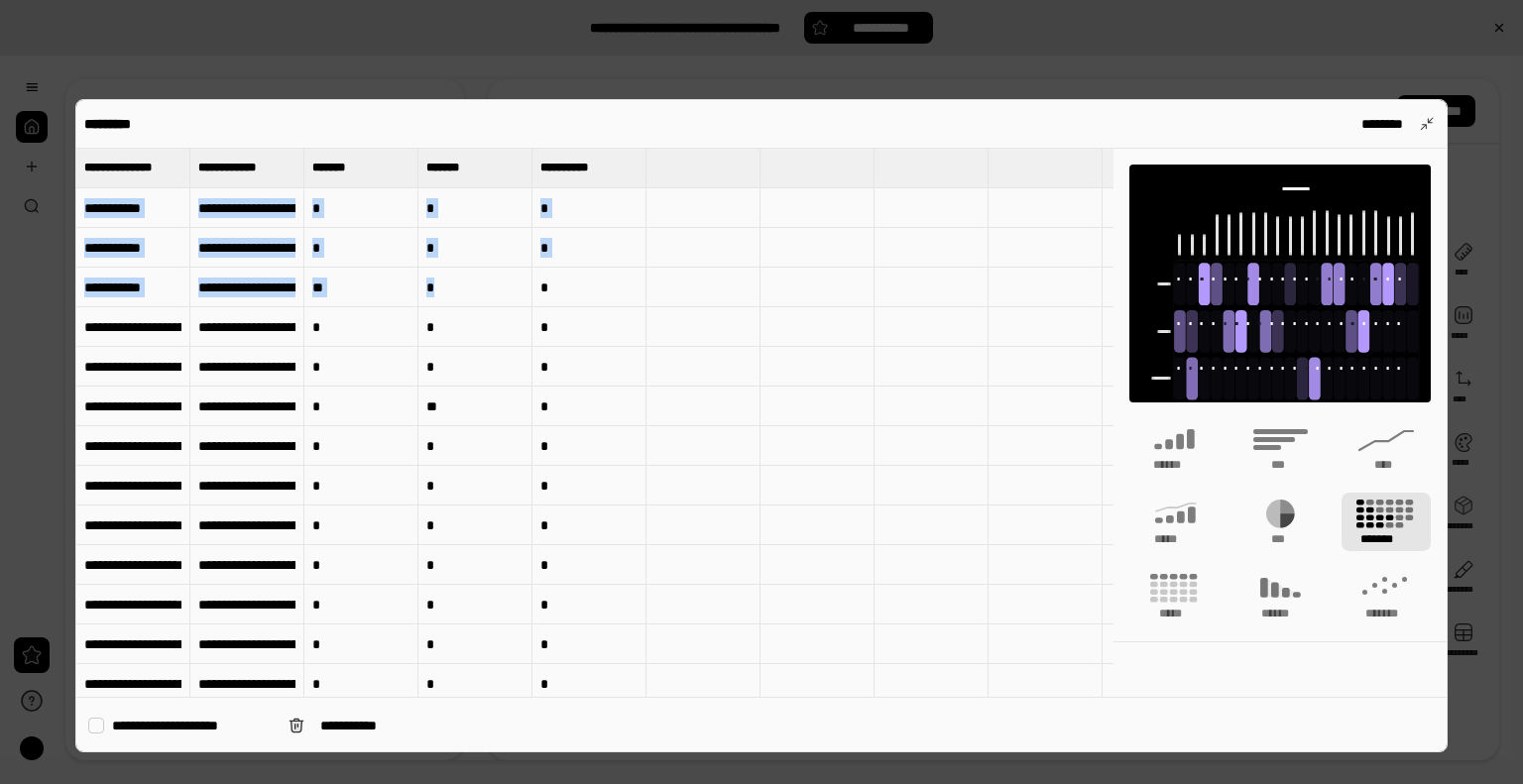 click on "**********" at bounding box center (129, 168) 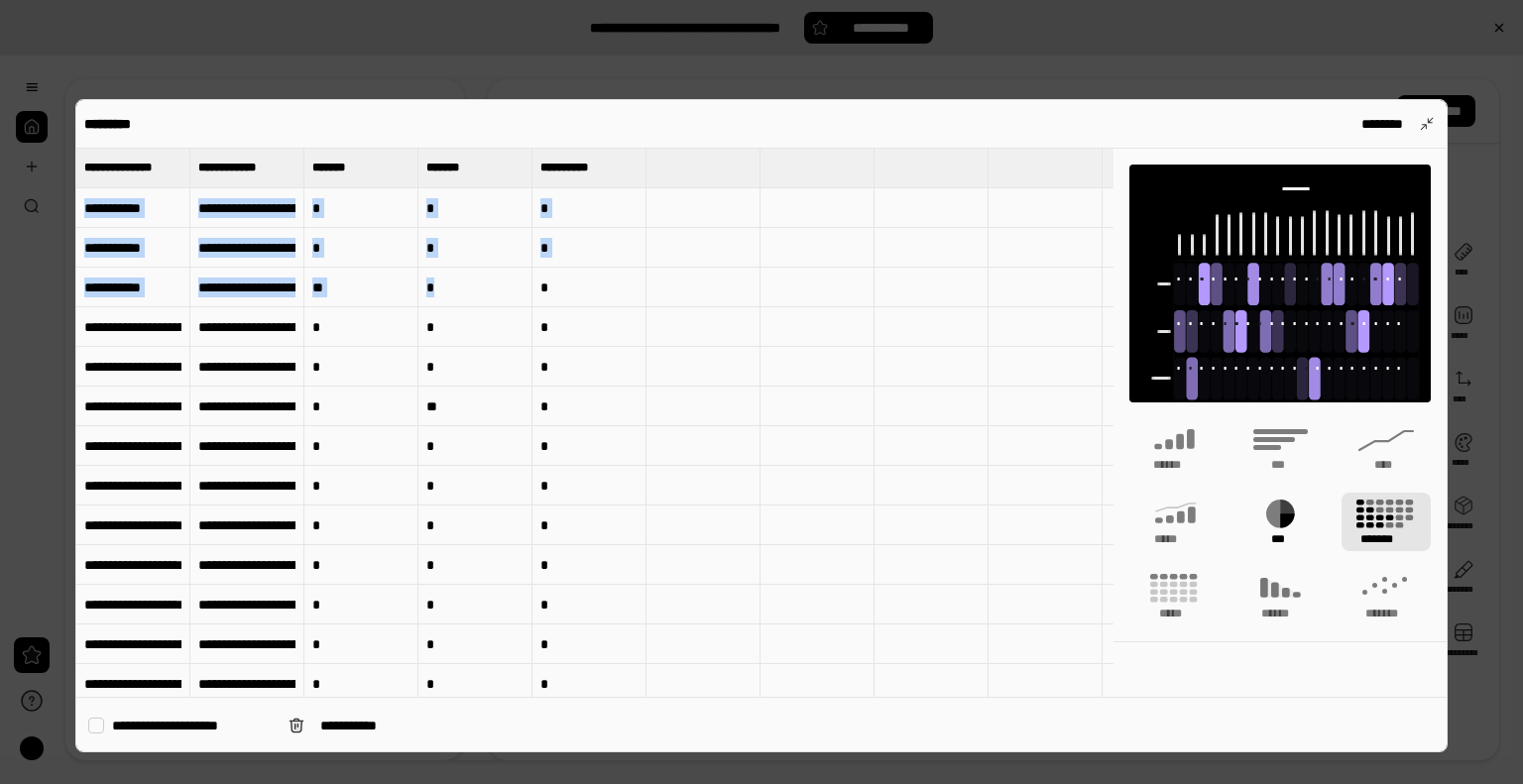 click 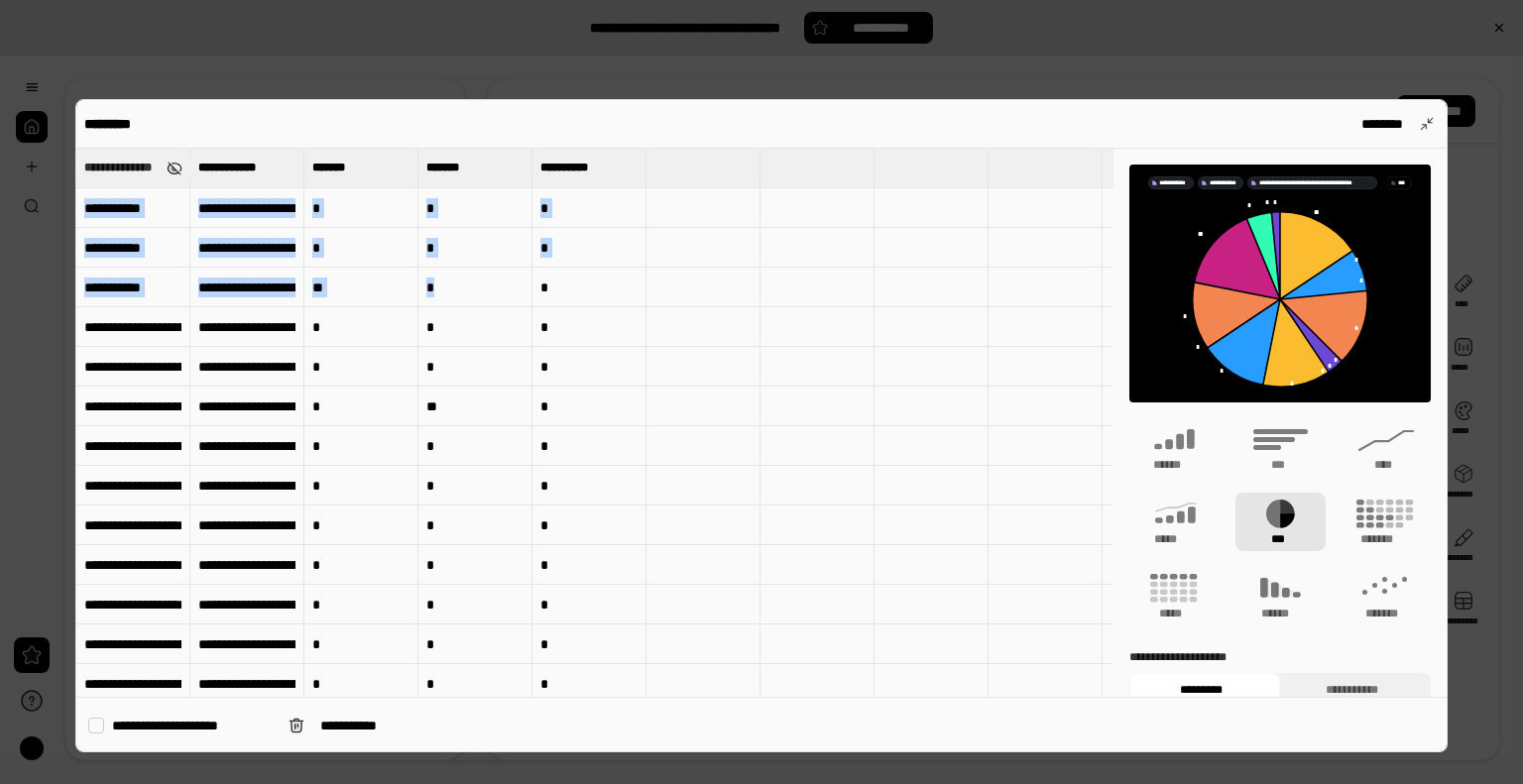 click at bounding box center (174, 168) 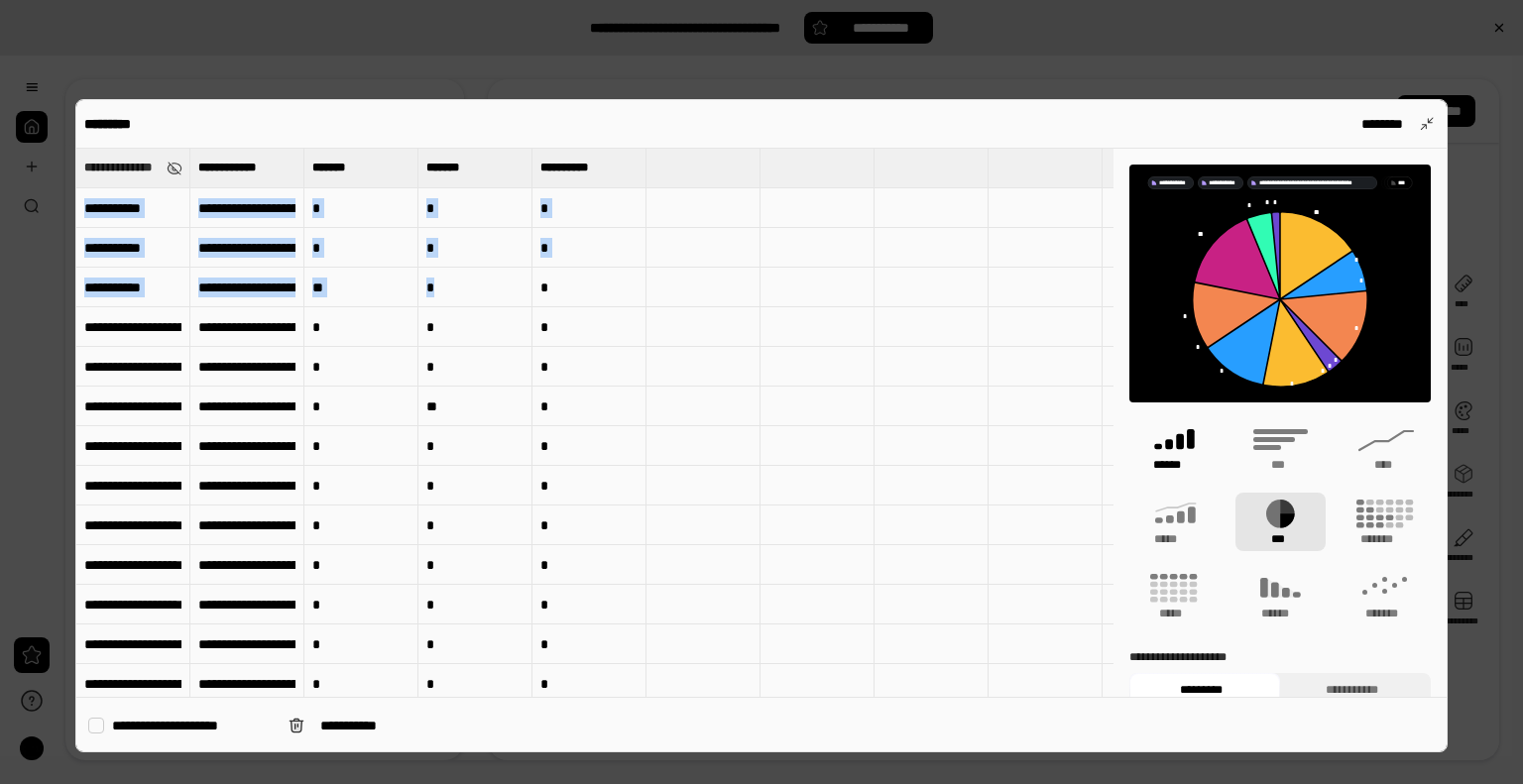 click on "******" at bounding box center [1175, 465] 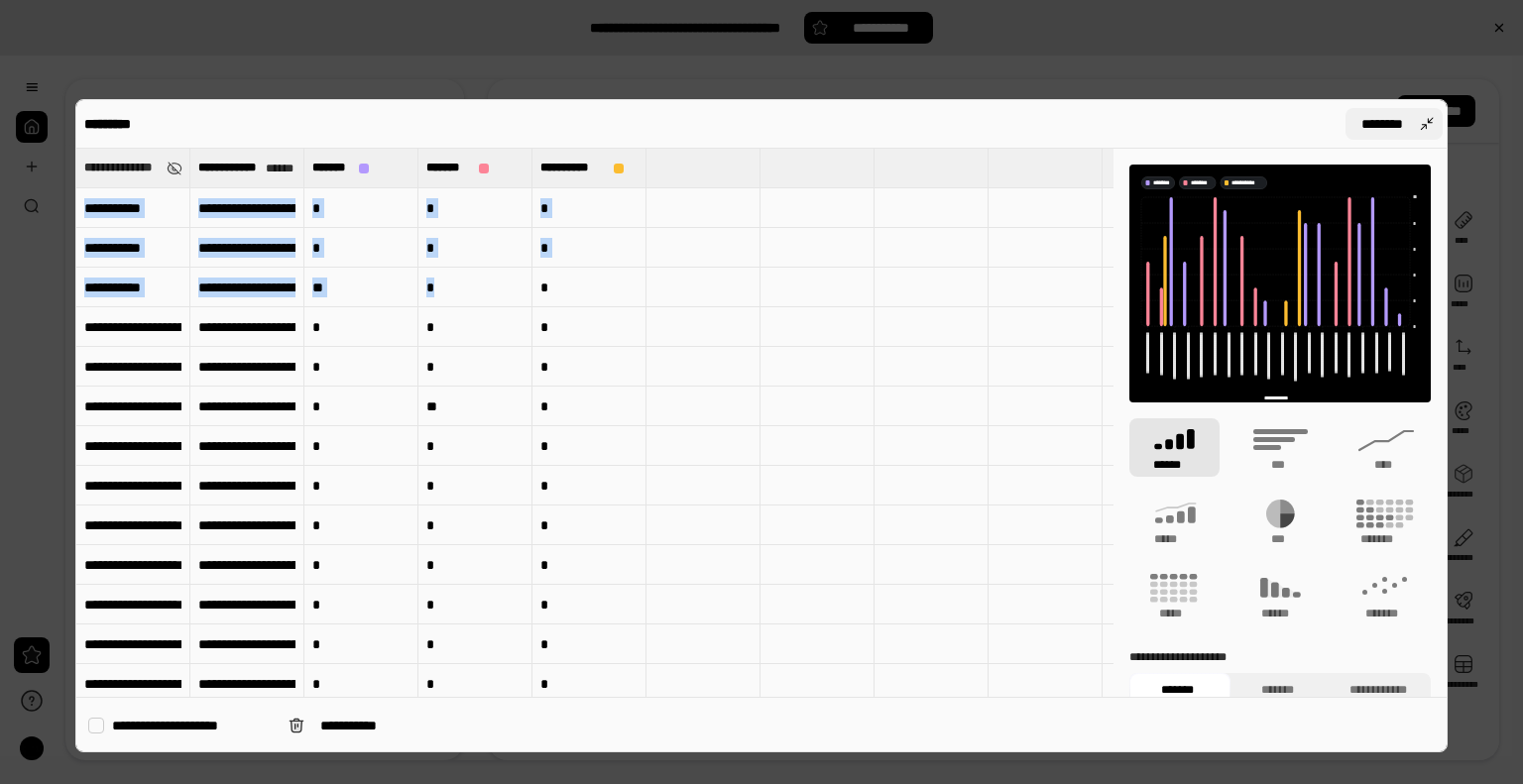 click on "********" at bounding box center [1394, 124] 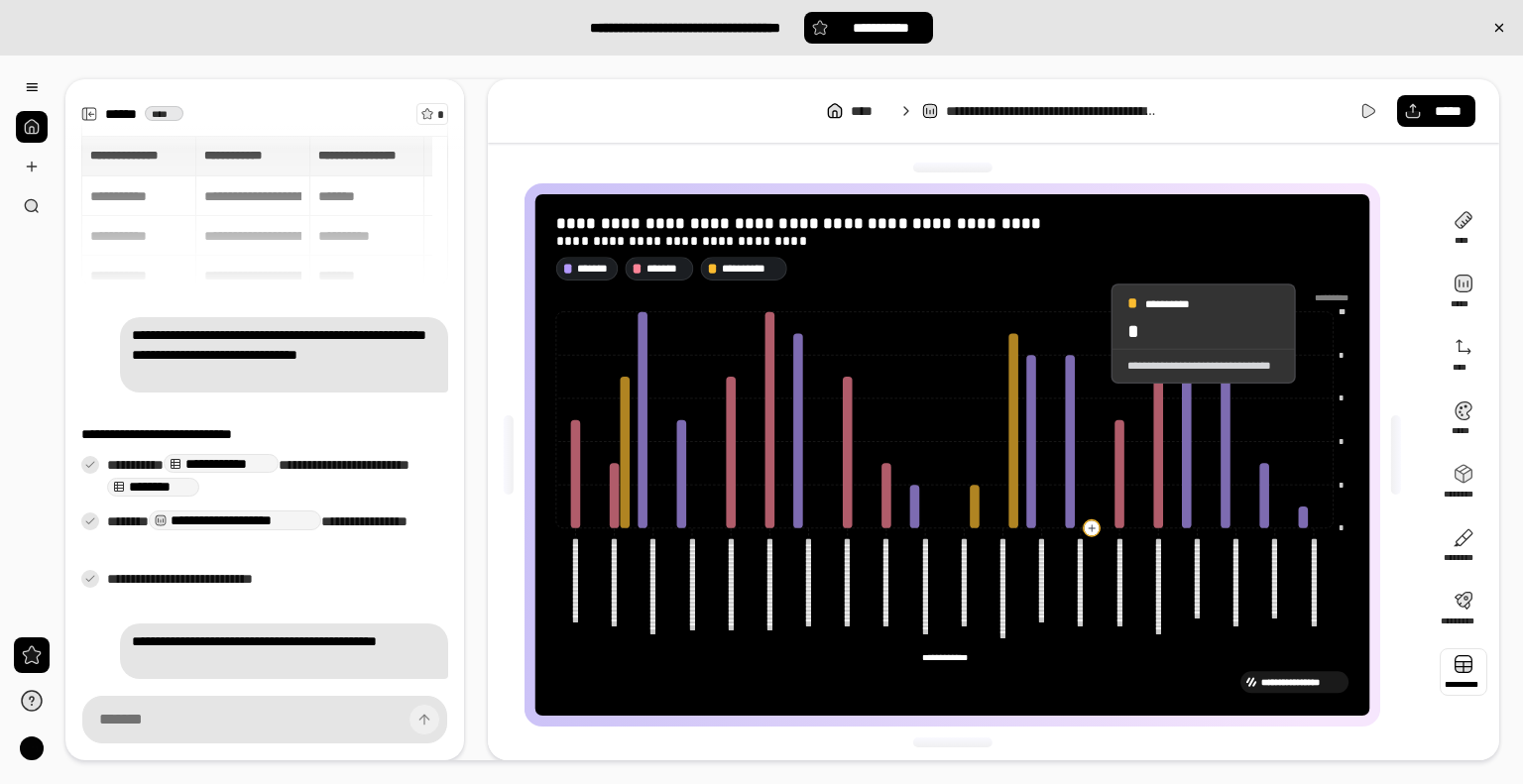 scroll, scrollTop: 6, scrollLeft: 0, axis: vertical 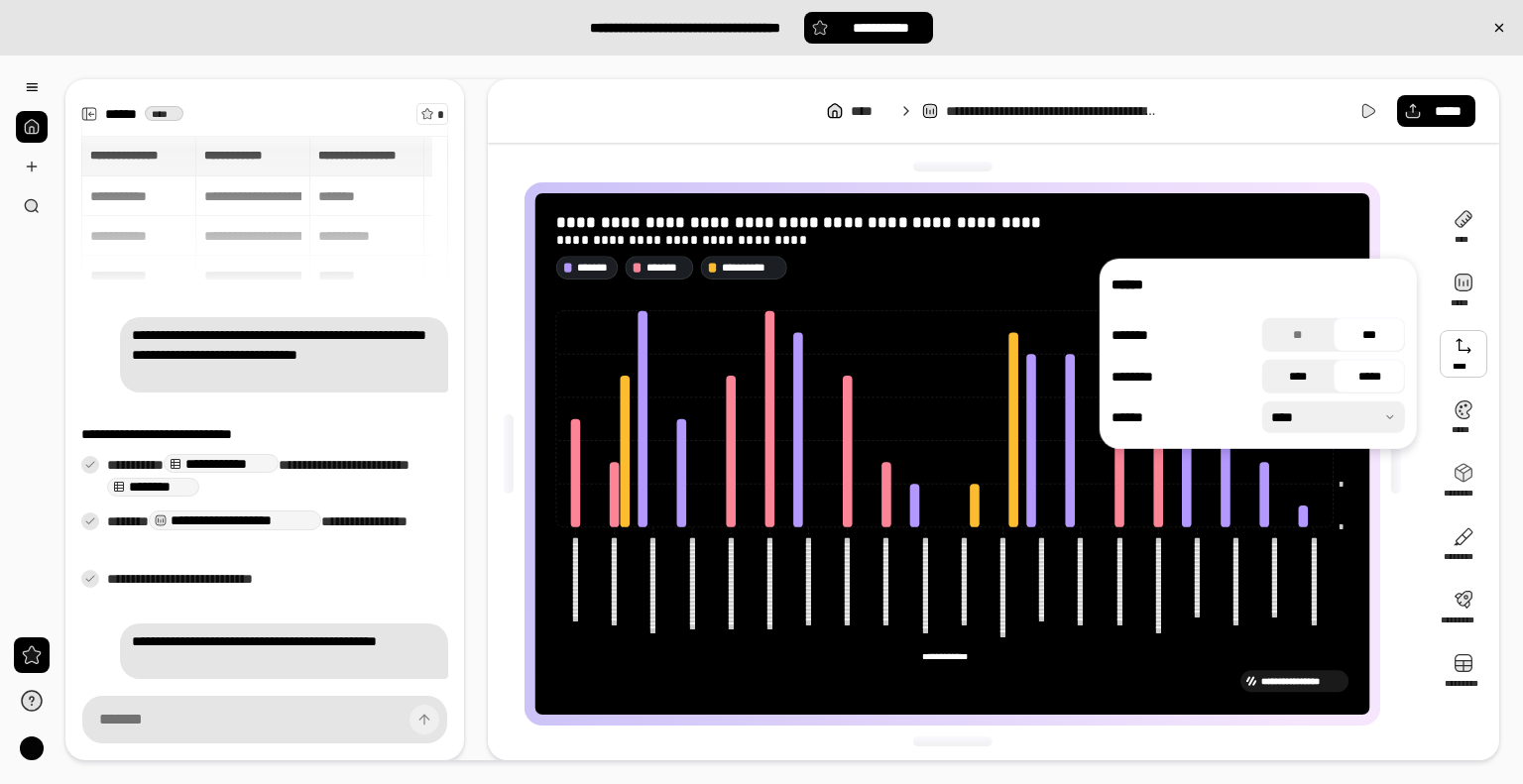 click on "****" at bounding box center [1298, 377] 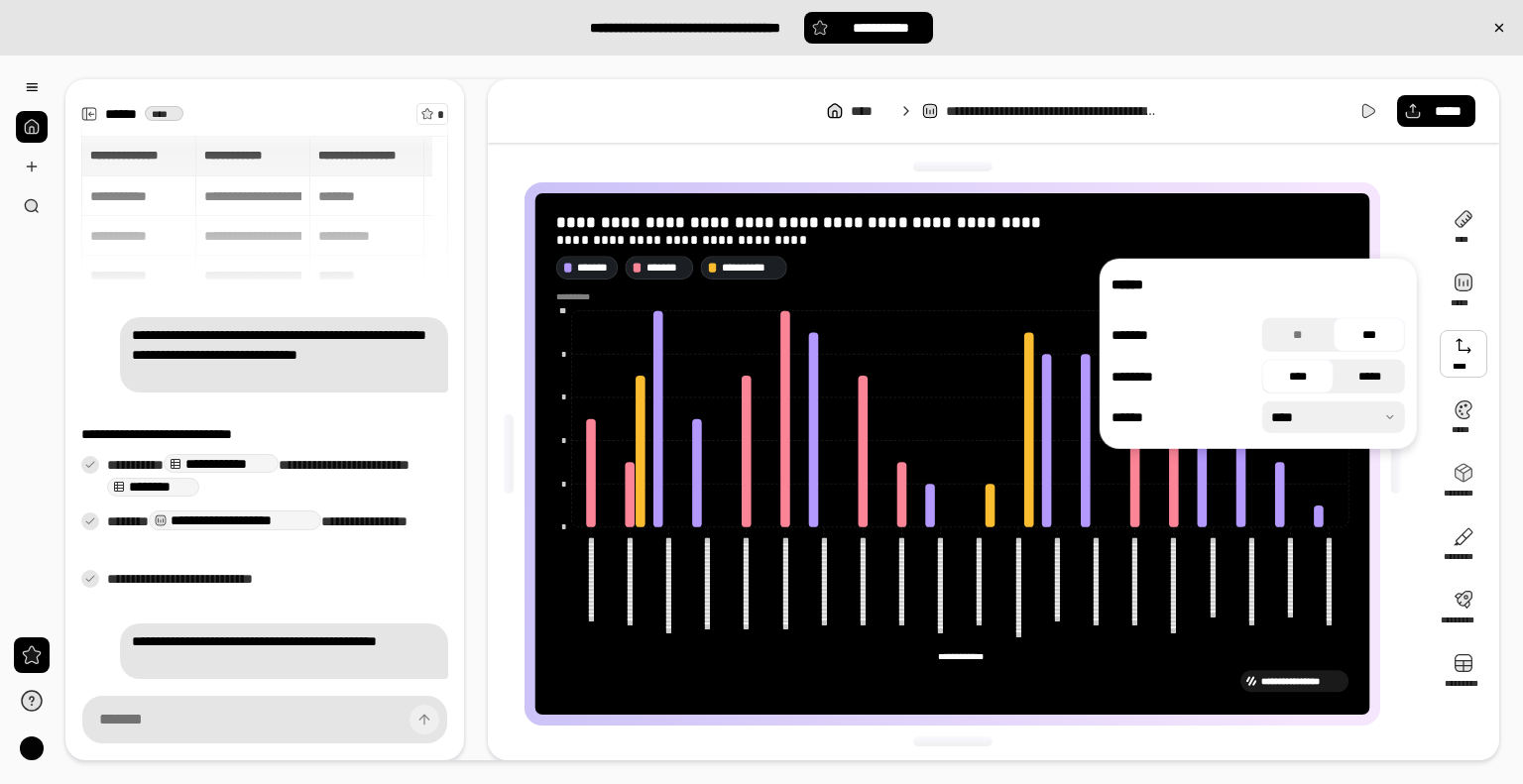 click on "*****" at bounding box center (1369, 377) 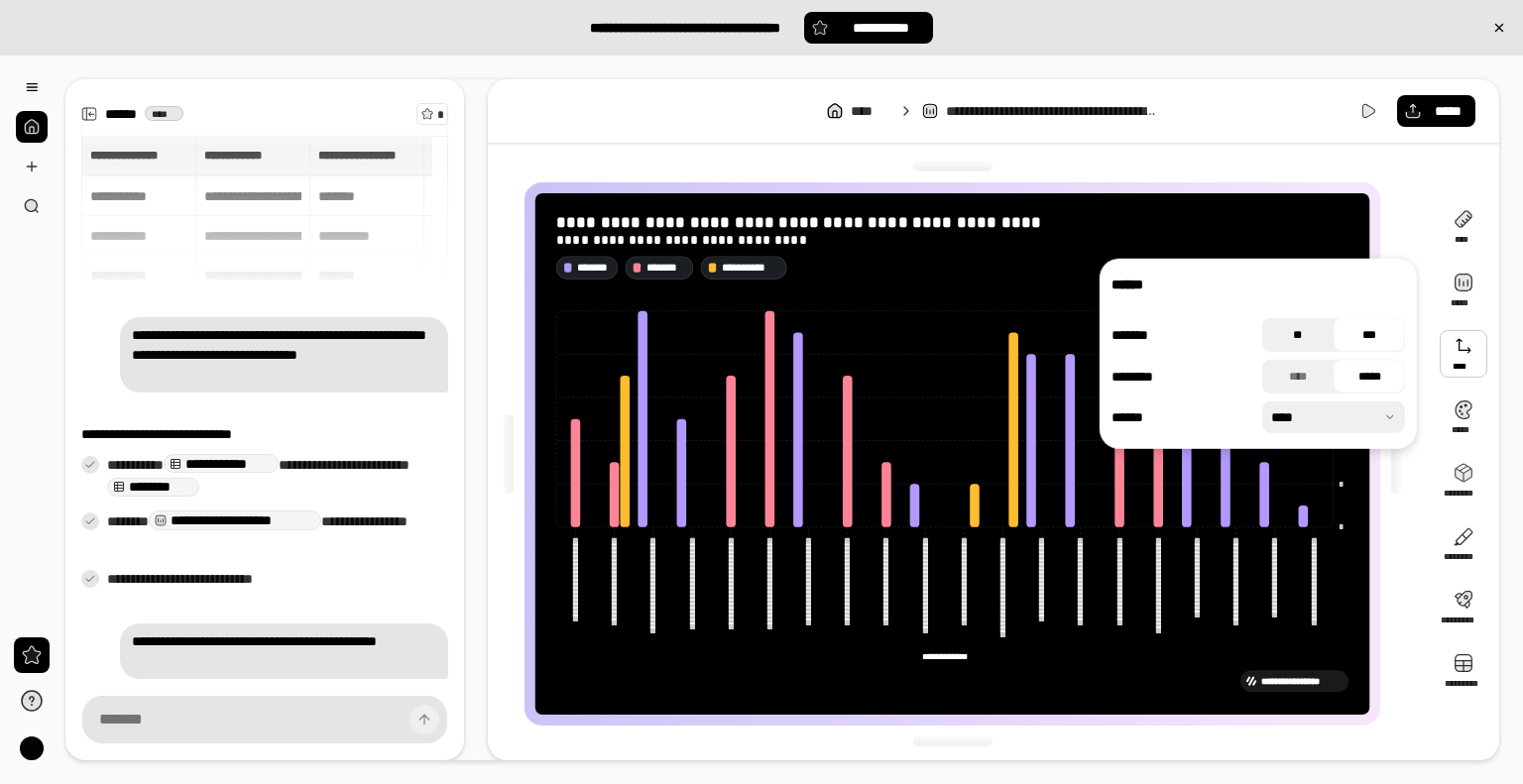 click on "**" at bounding box center [1298, 335] 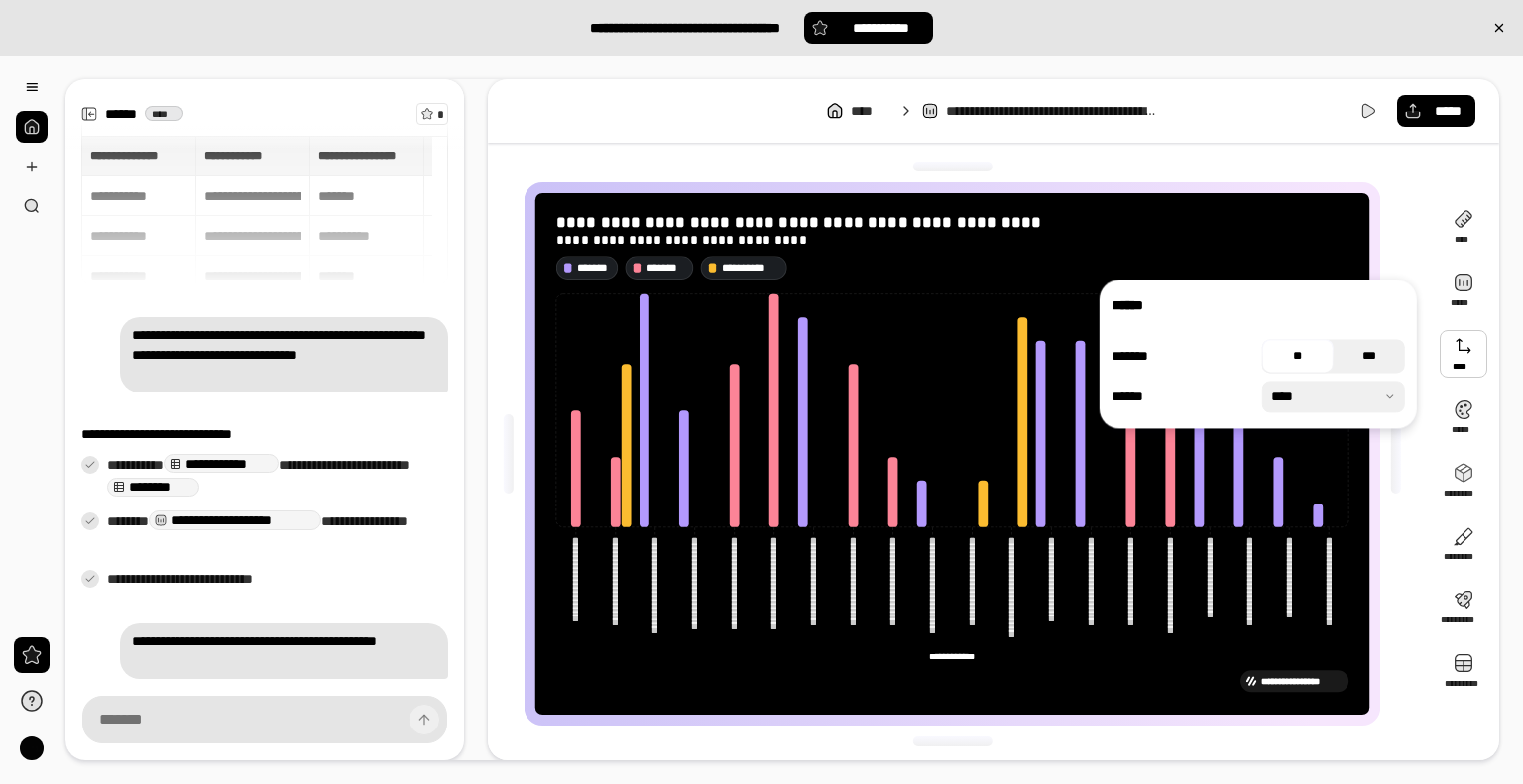 click on "***" at bounding box center [1369, 356] 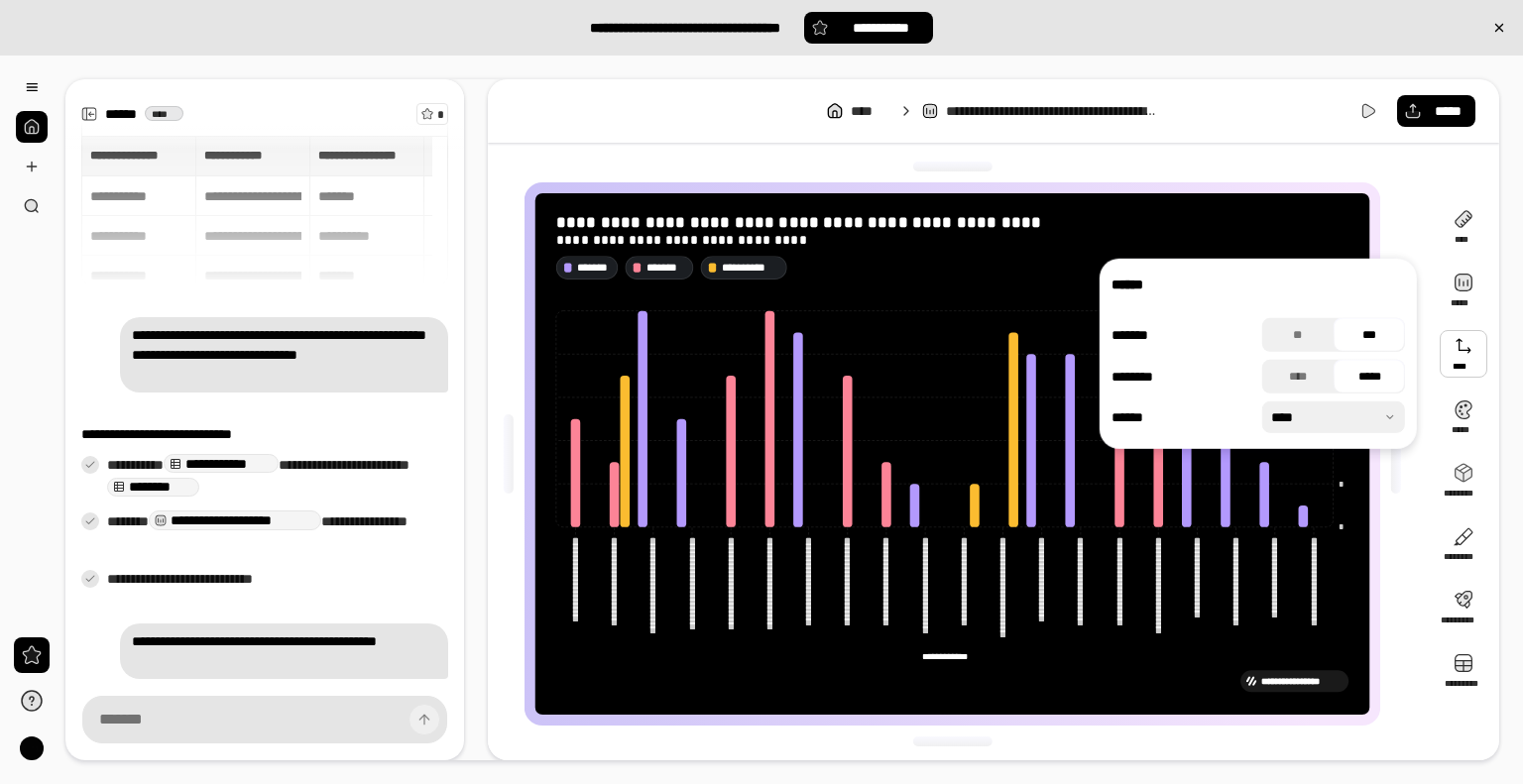 click at bounding box center [1334, 417] 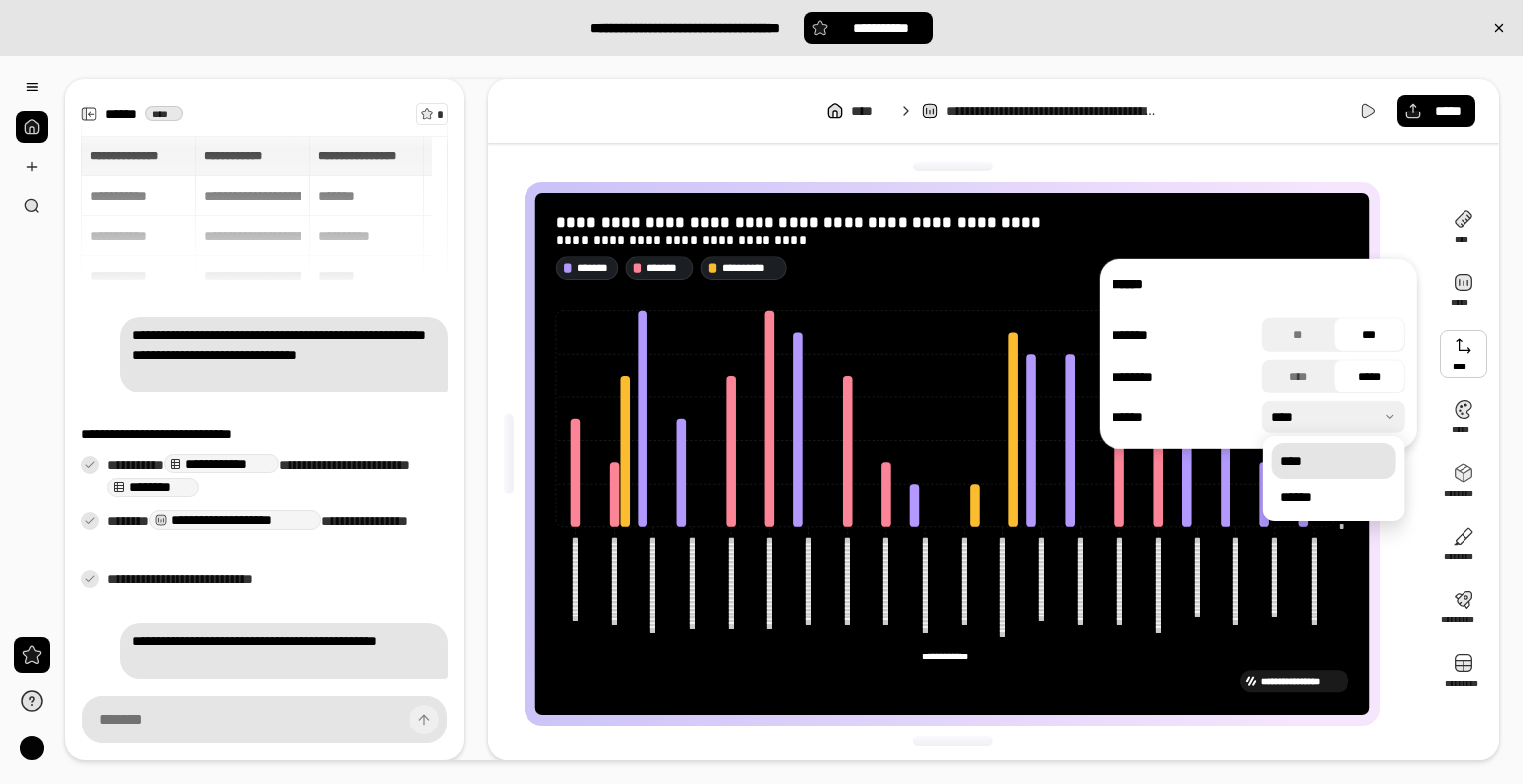 click at bounding box center (1334, 417) 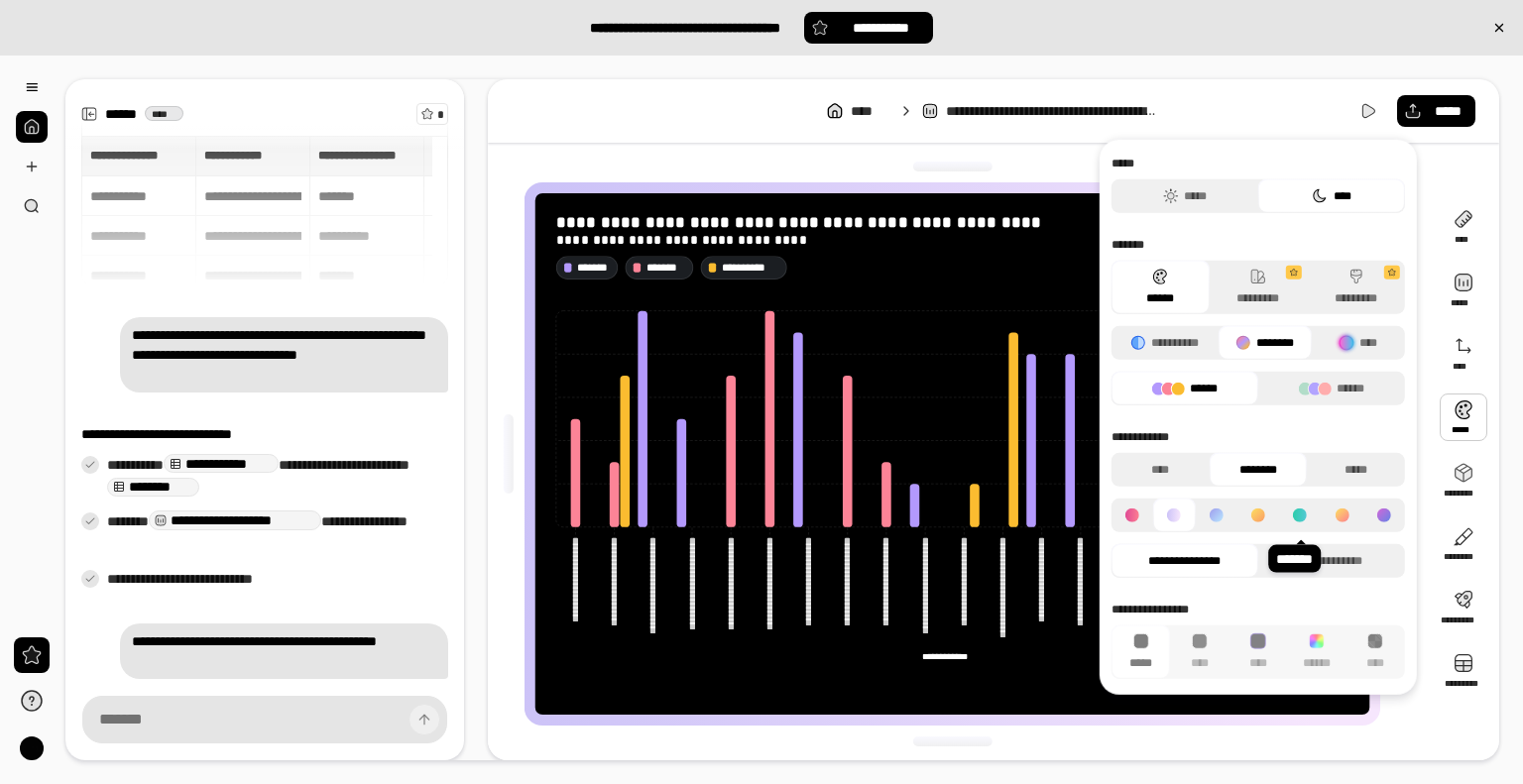 click at bounding box center (1300, 515) 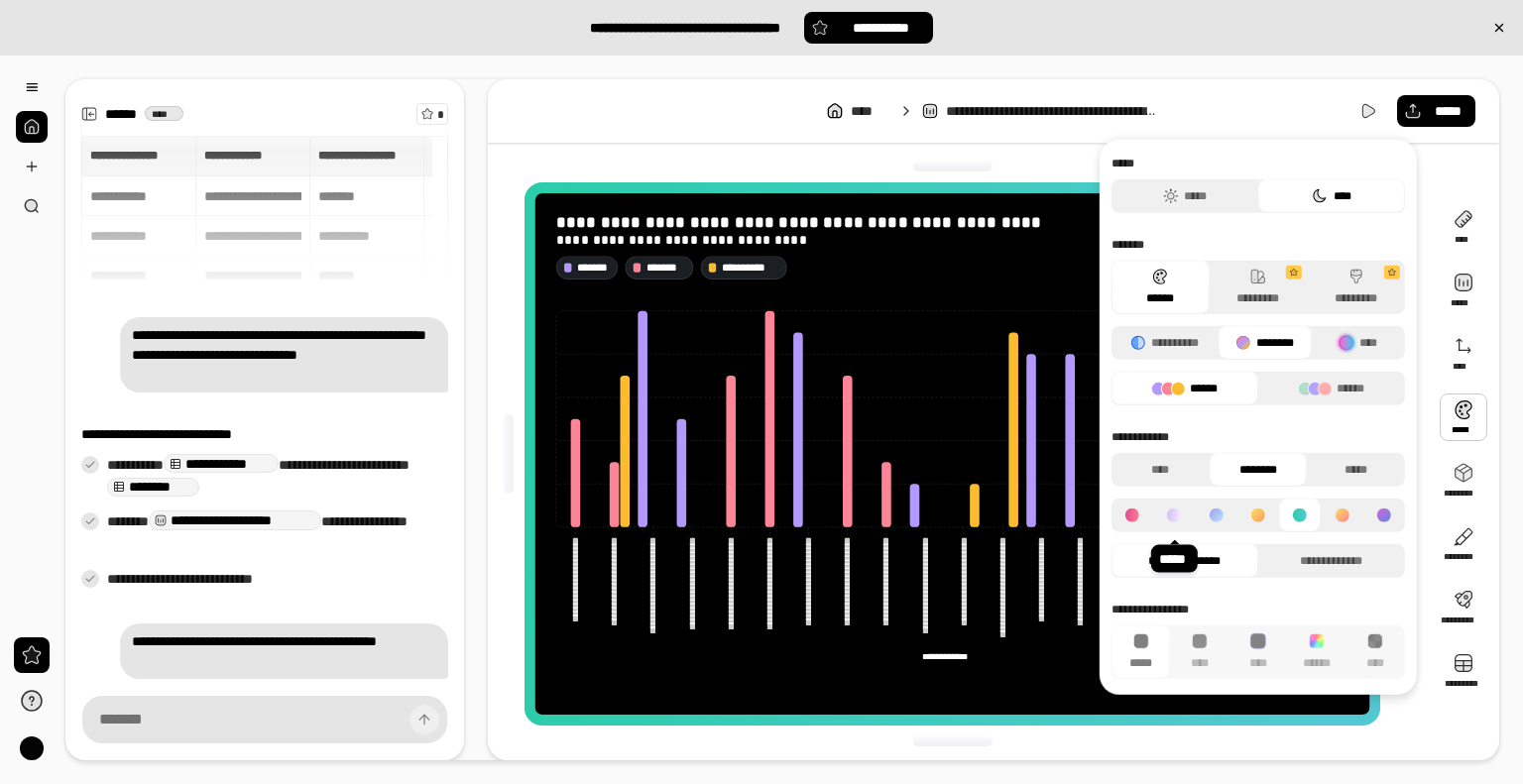 click at bounding box center [1174, 515] 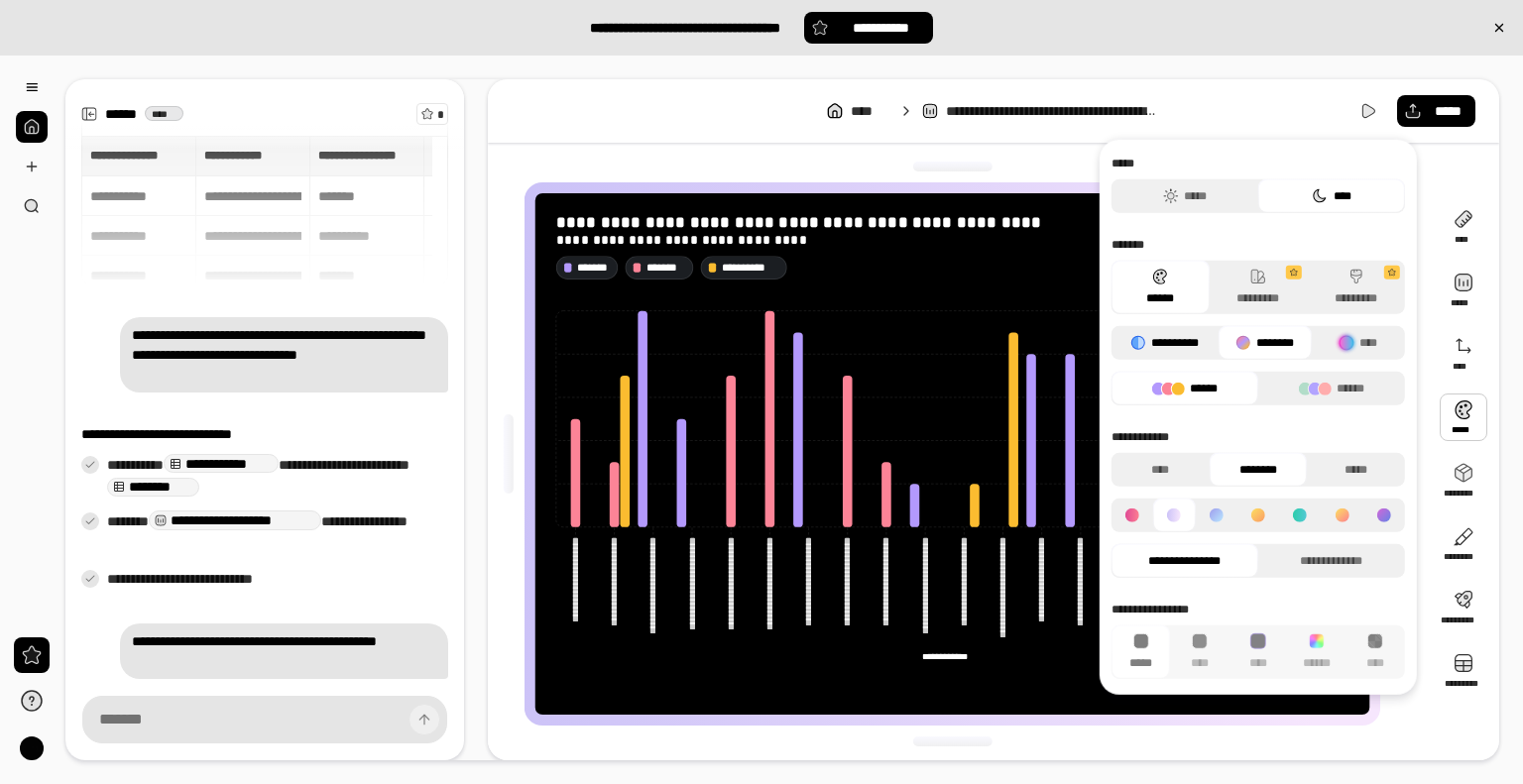 click on "**********" at bounding box center [1165, 343] 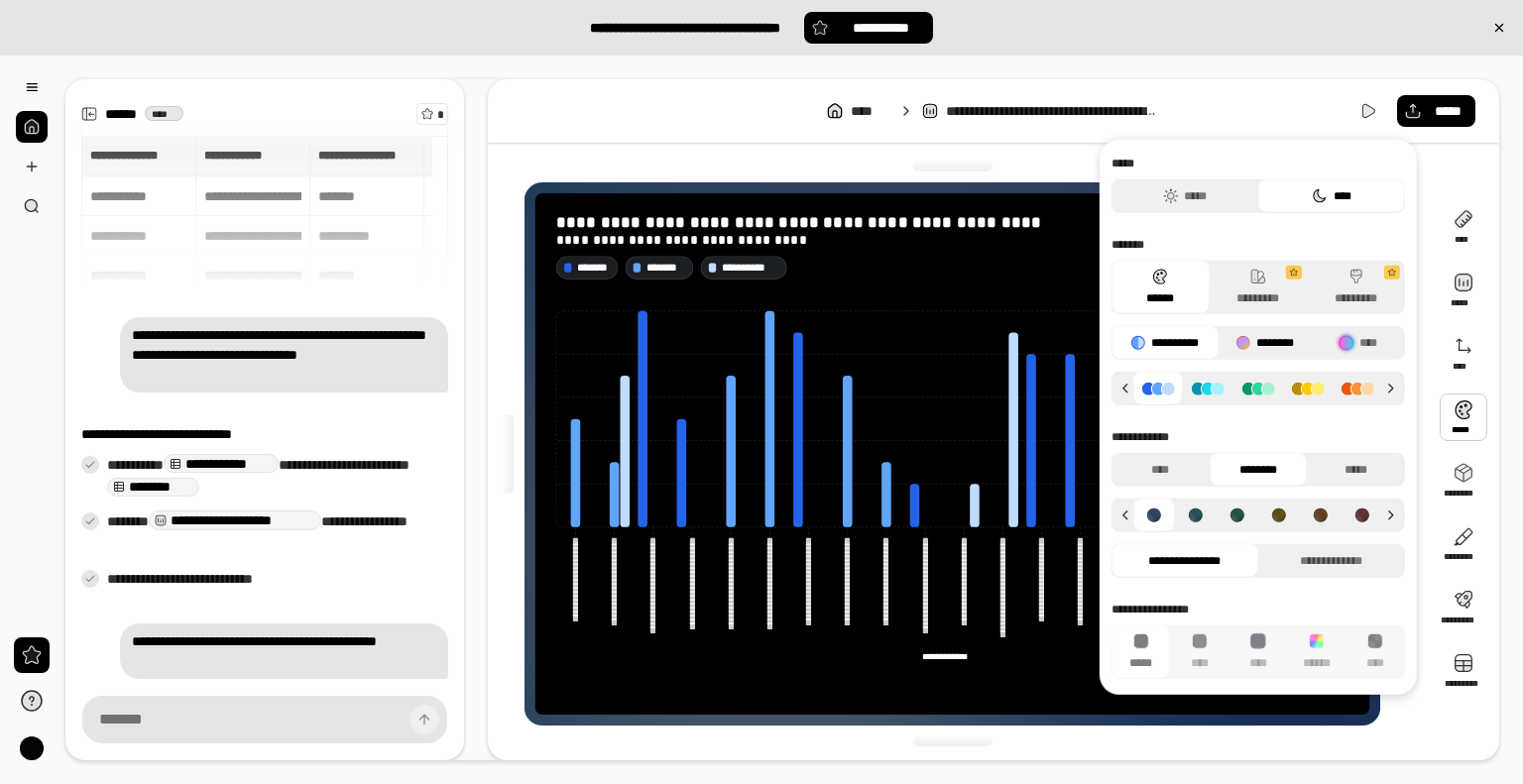 click on "********" at bounding box center (1264, 343) 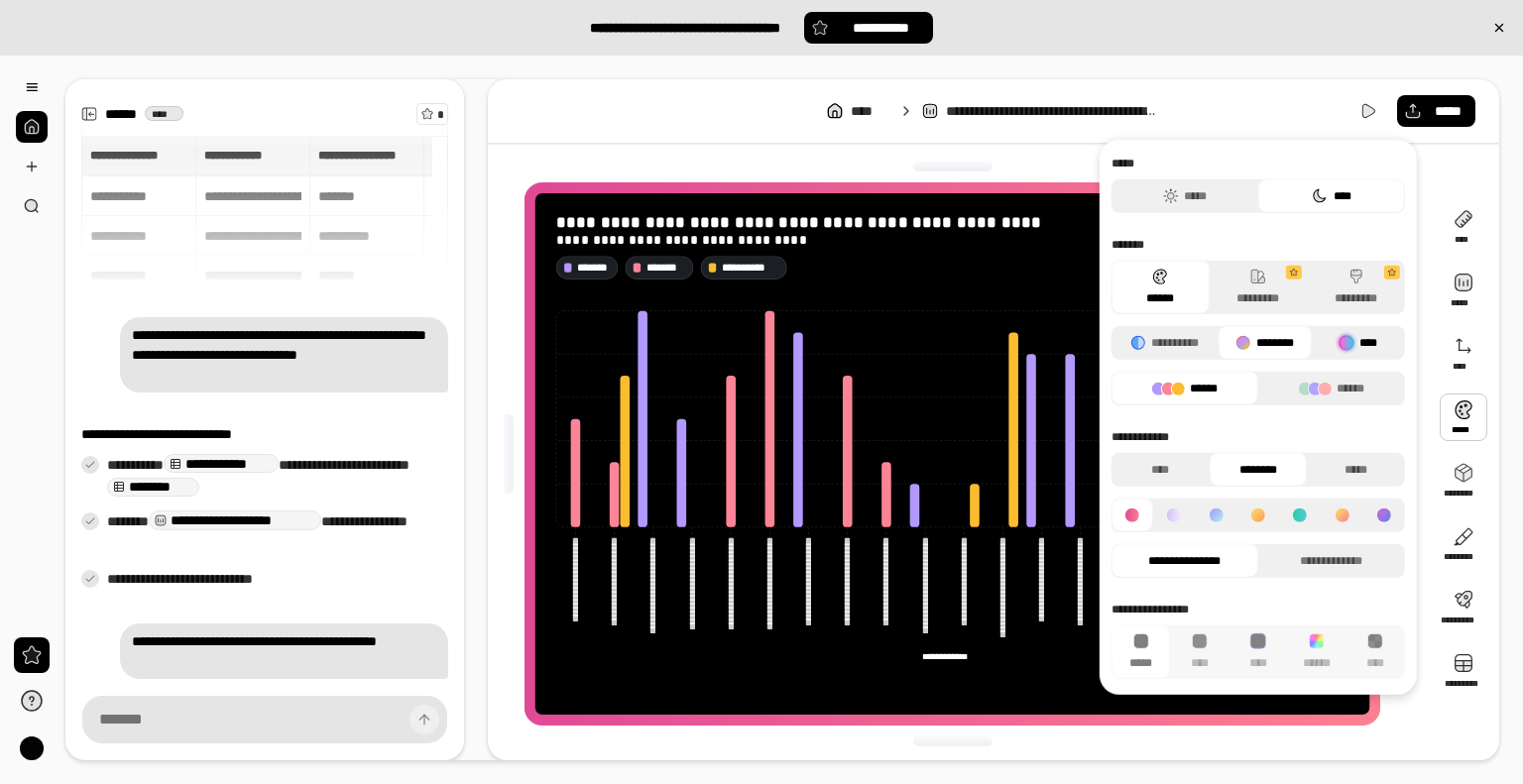 click on "****" at bounding box center [1358, 343] 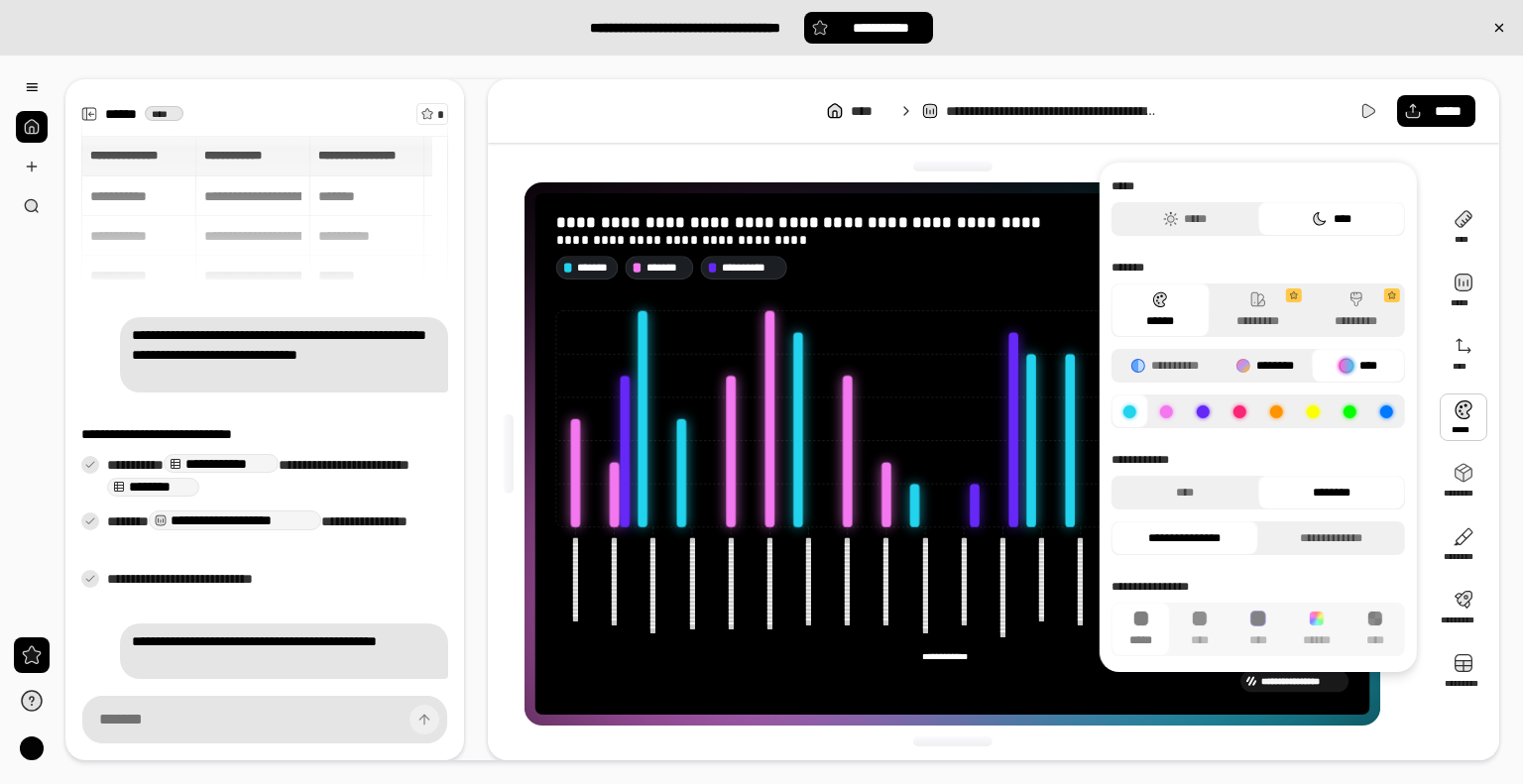 click on "********" at bounding box center (1264, 366) 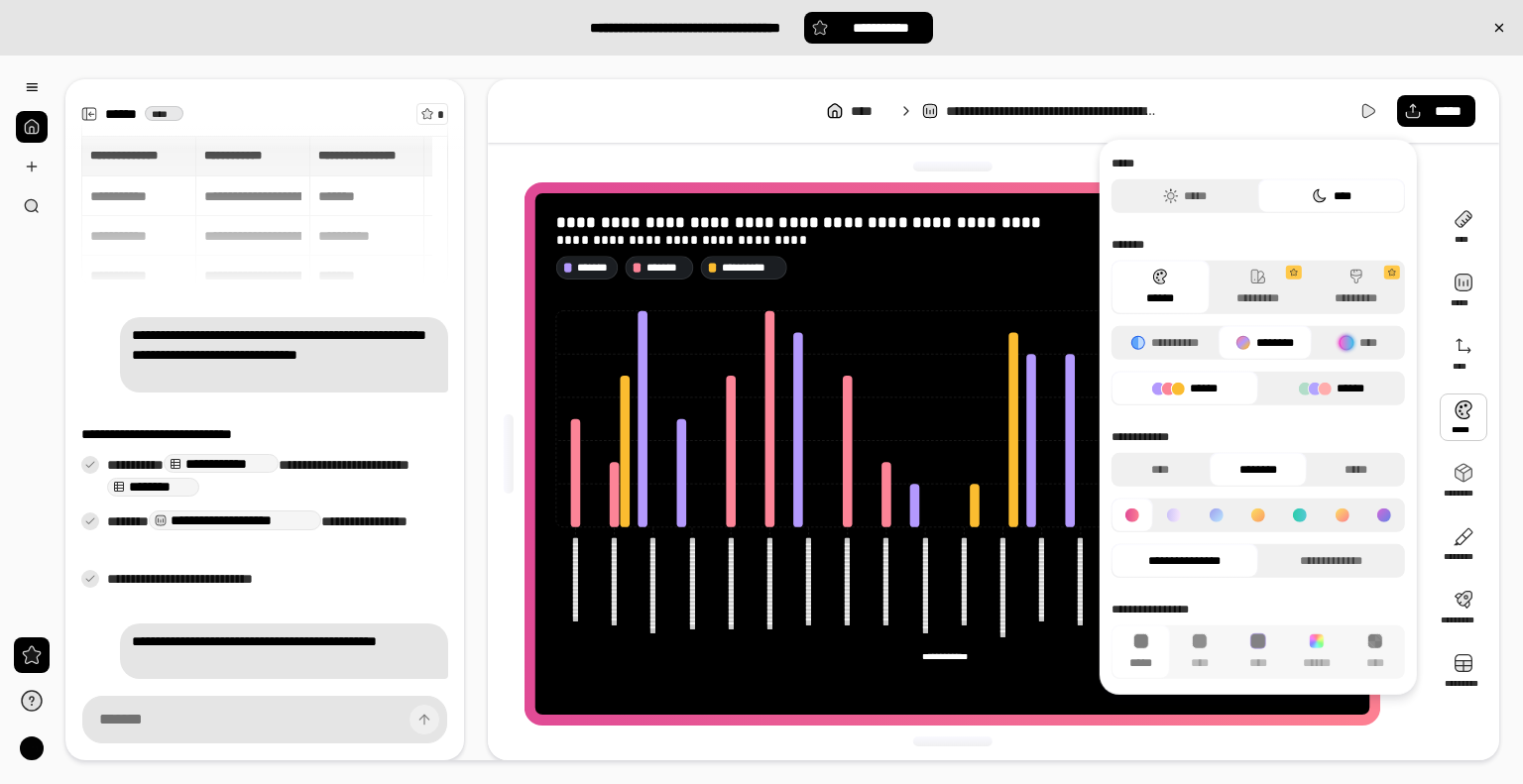 click 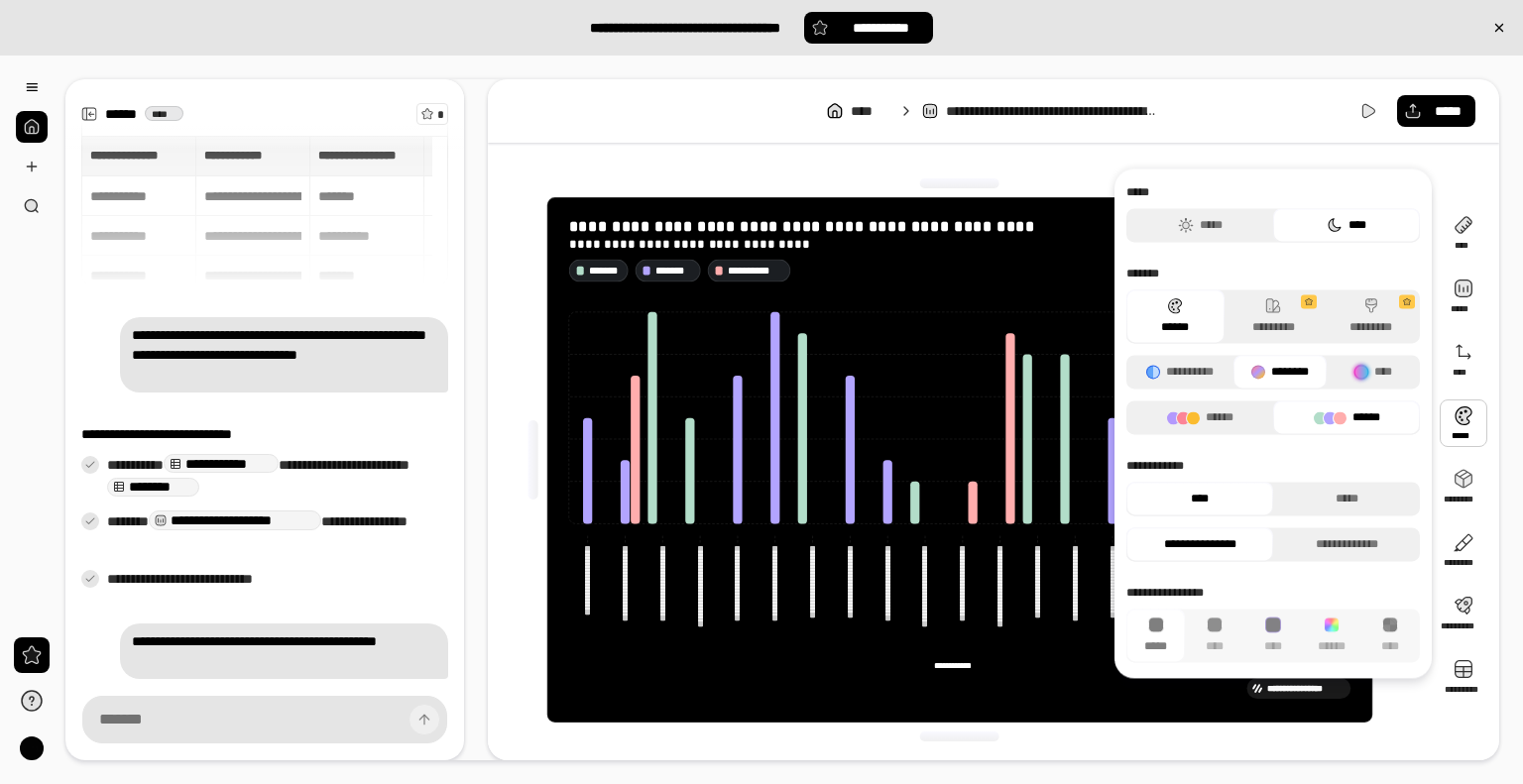 scroll, scrollTop: 0, scrollLeft: 0, axis: both 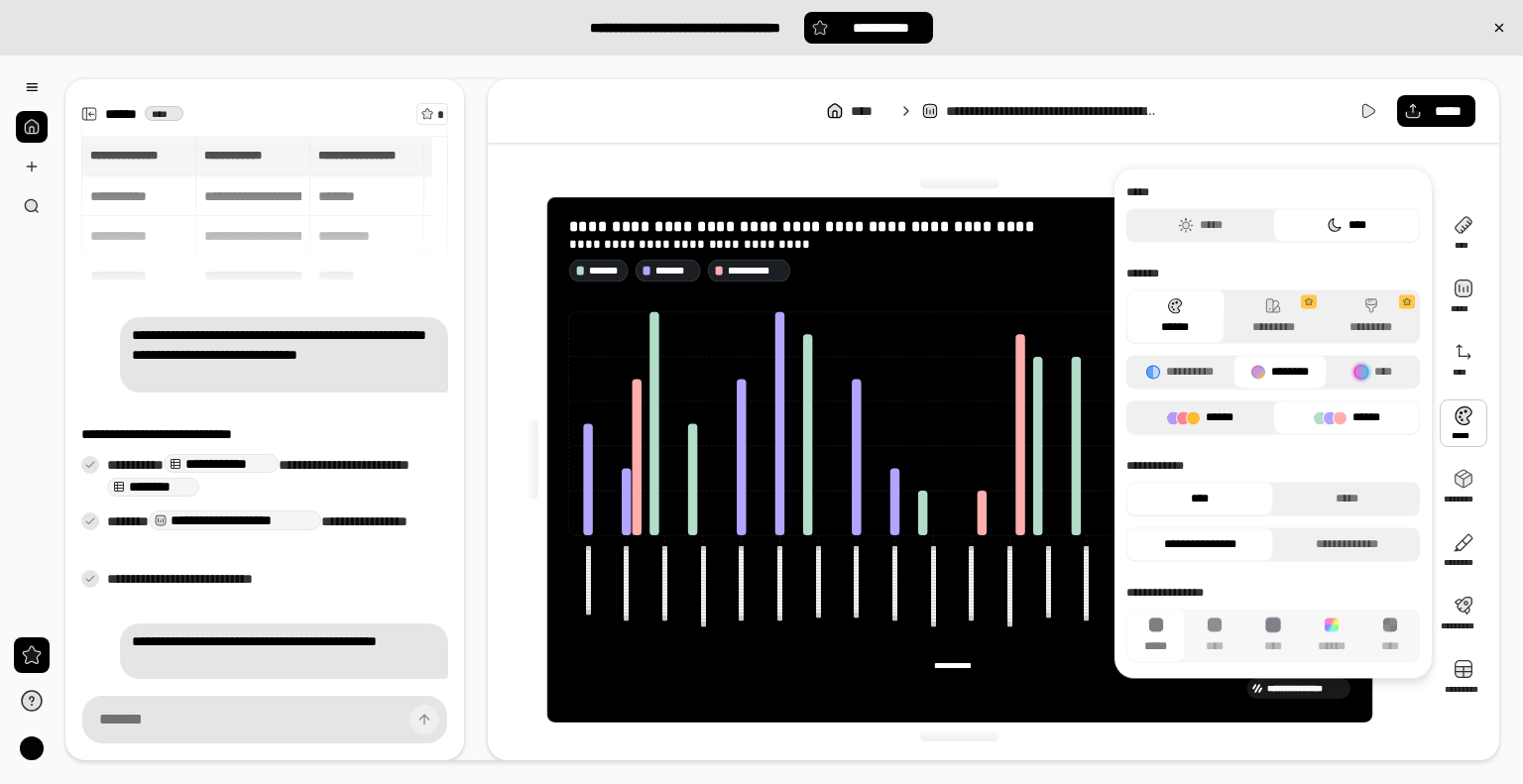 click 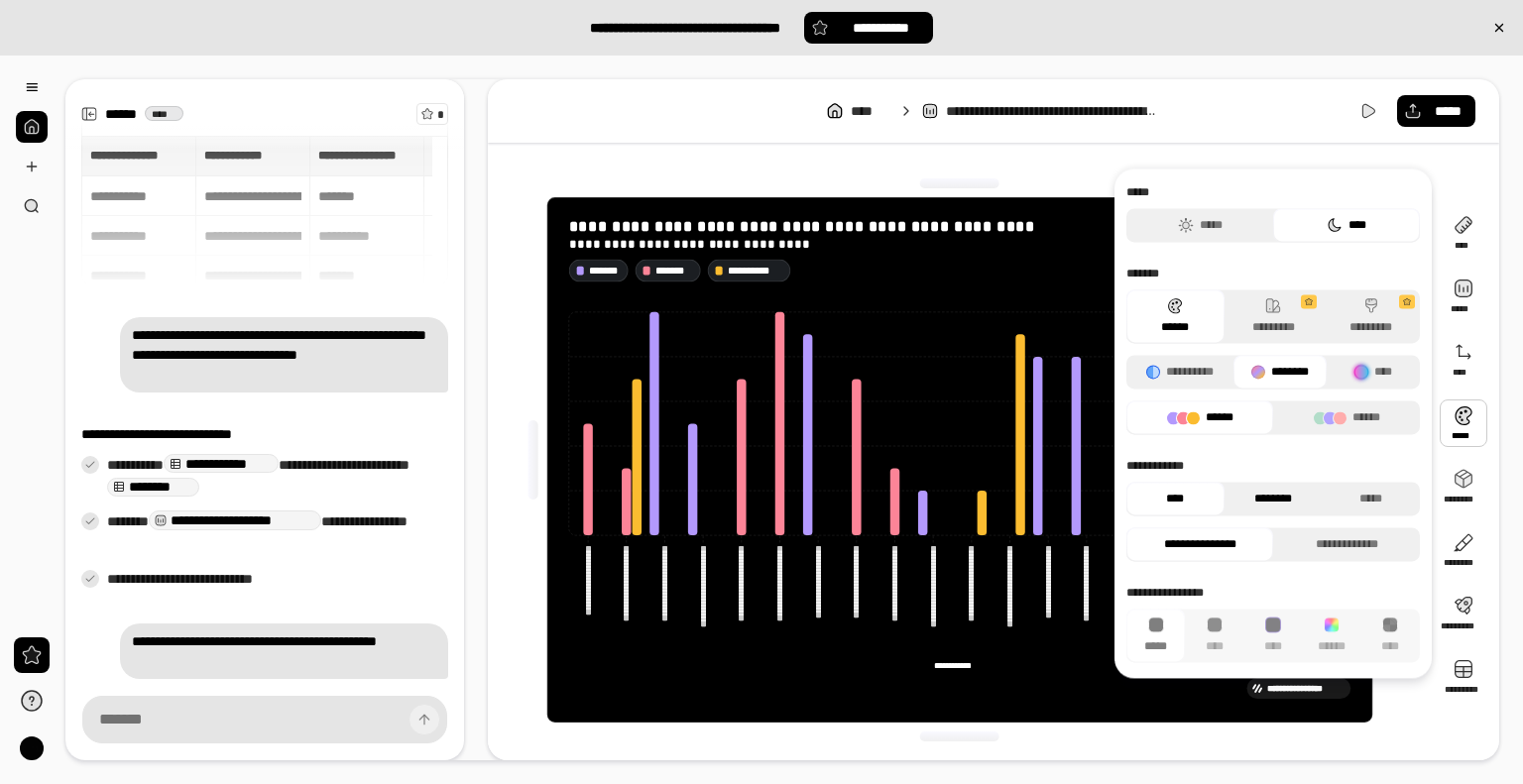 click on "********" at bounding box center (1273, 499) 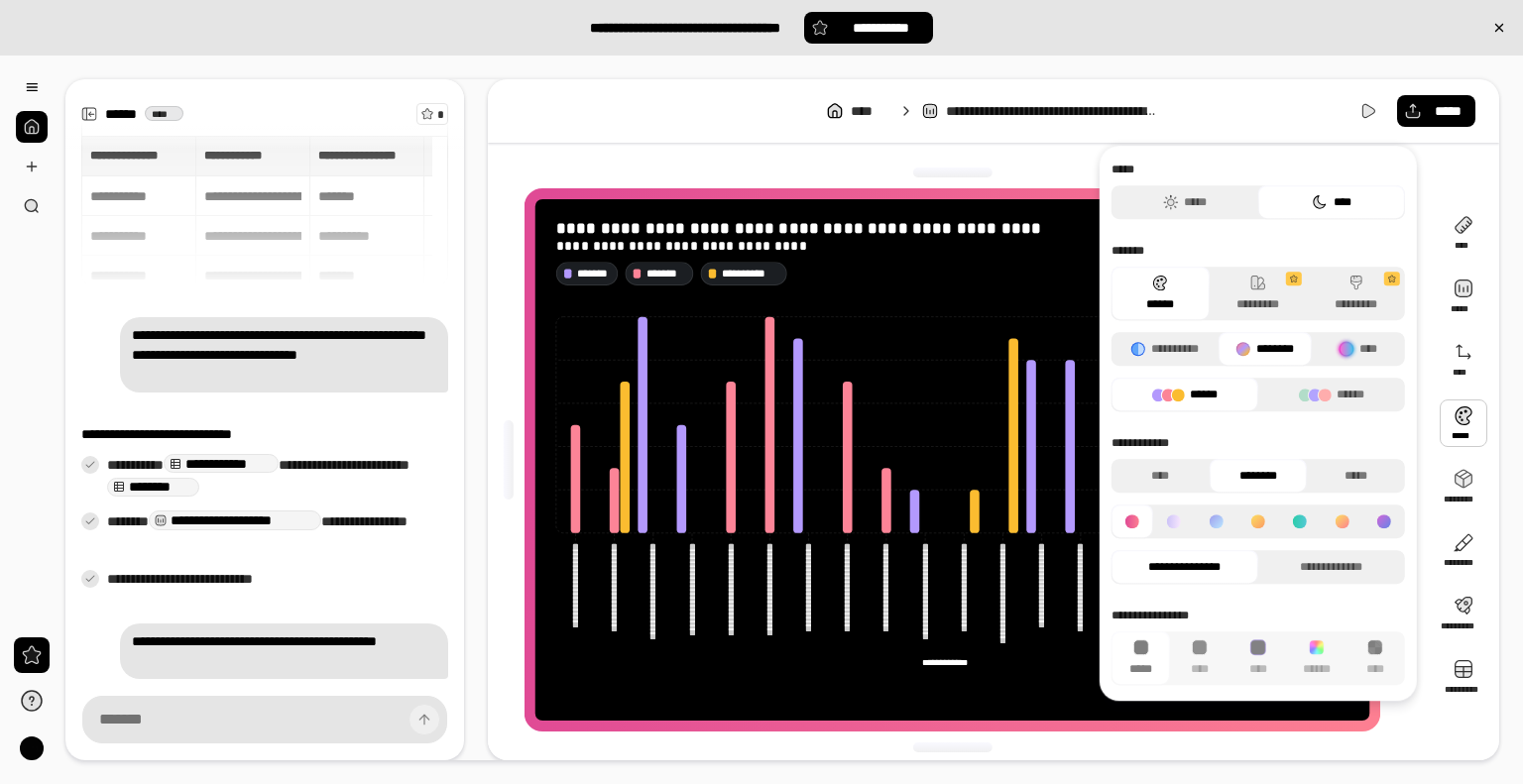 click on "**********" at bounding box center (1258, 509) 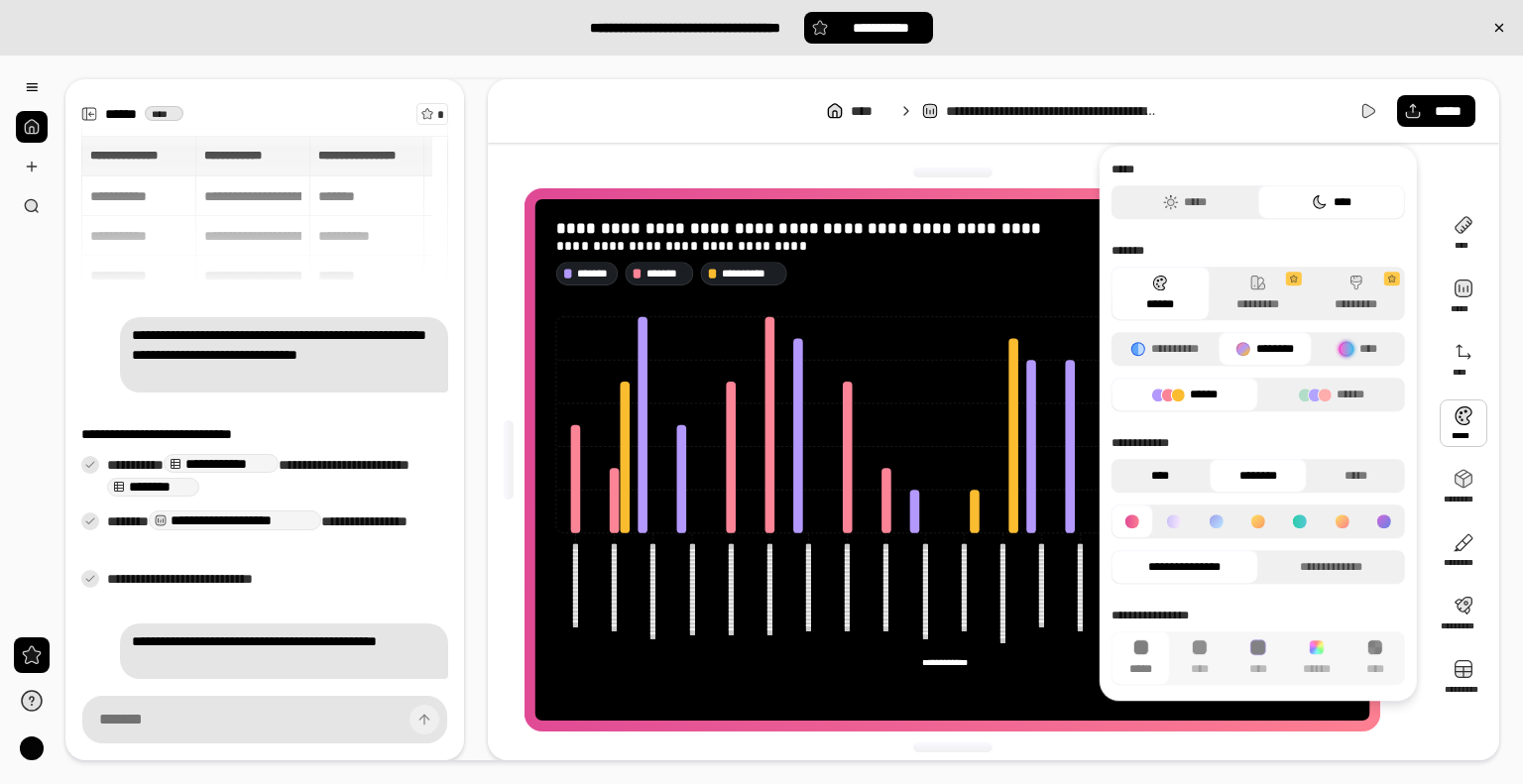 click on "****" at bounding box center (1160, 476) 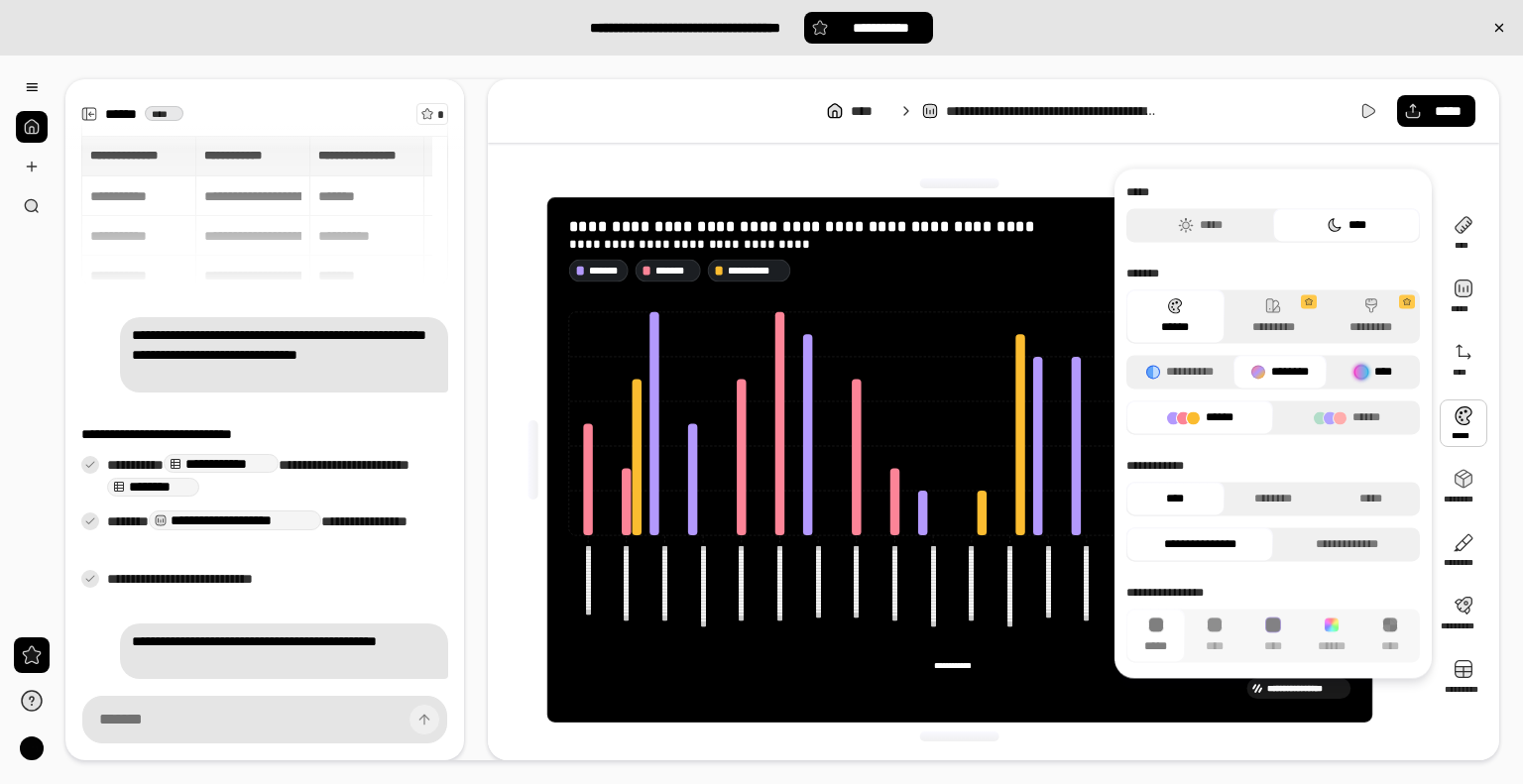 click at bounding box center (1361, 372) 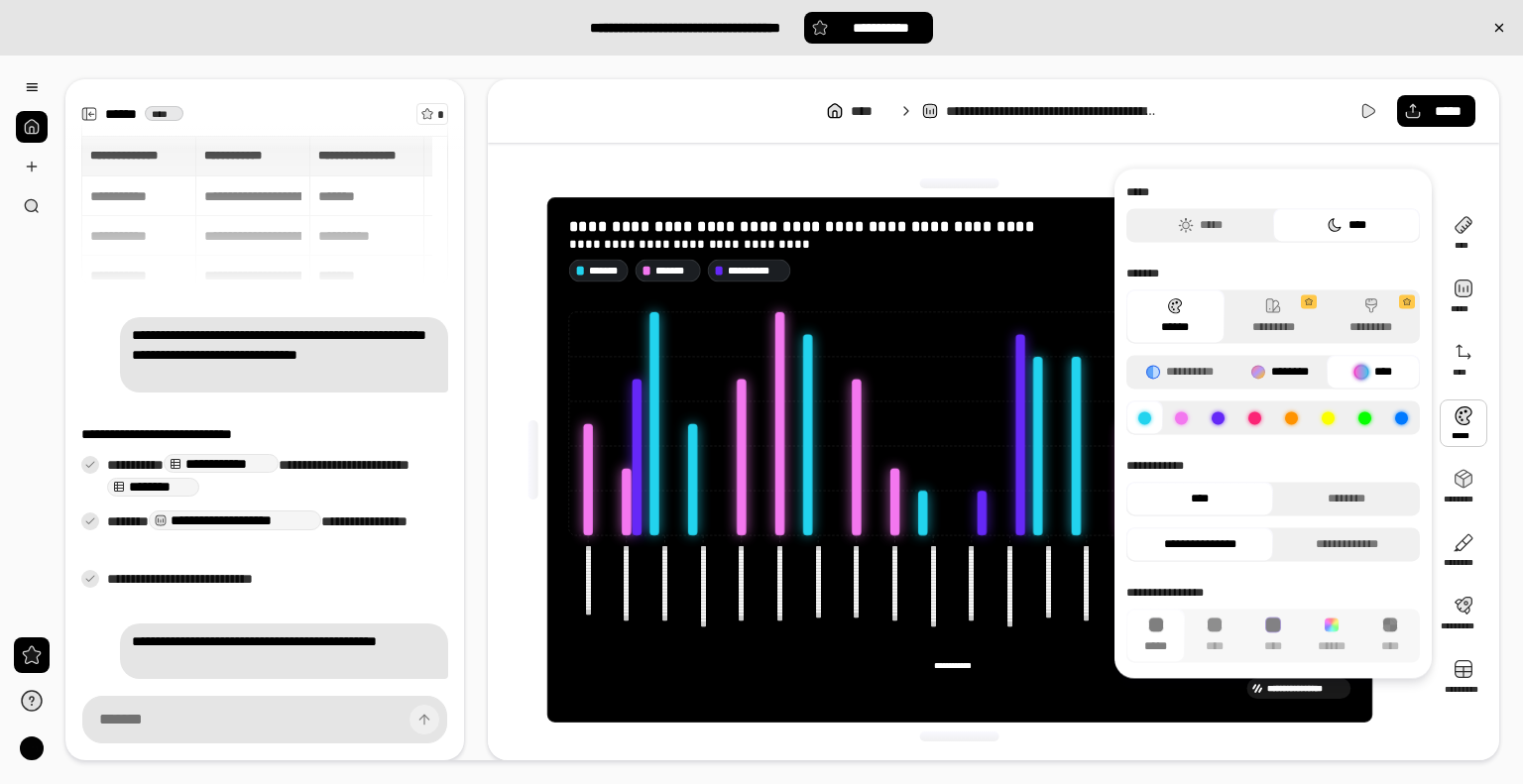 click on "********" at bounding box center (1280, 372) 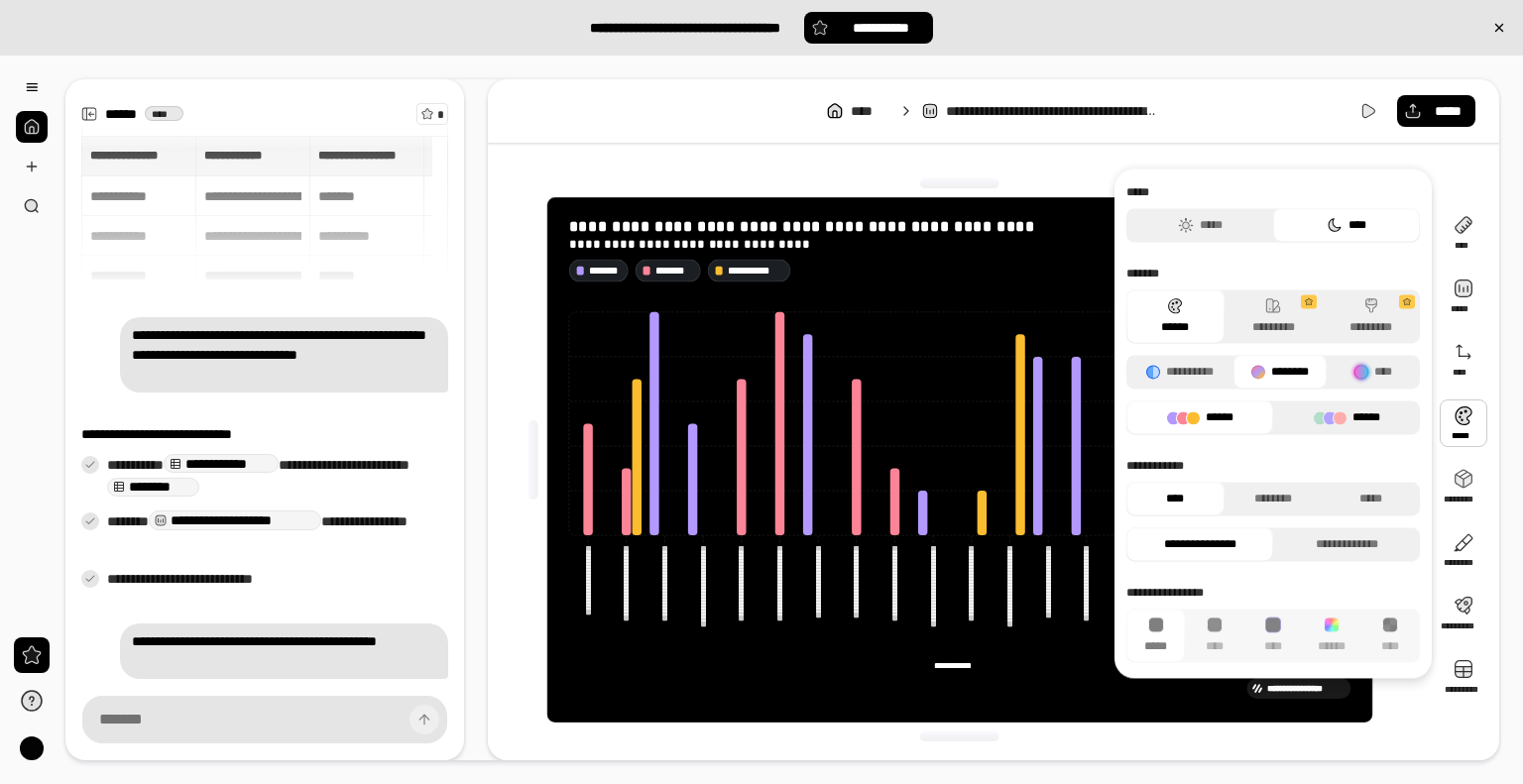 click on "******" at bounding box center [1347, 417] 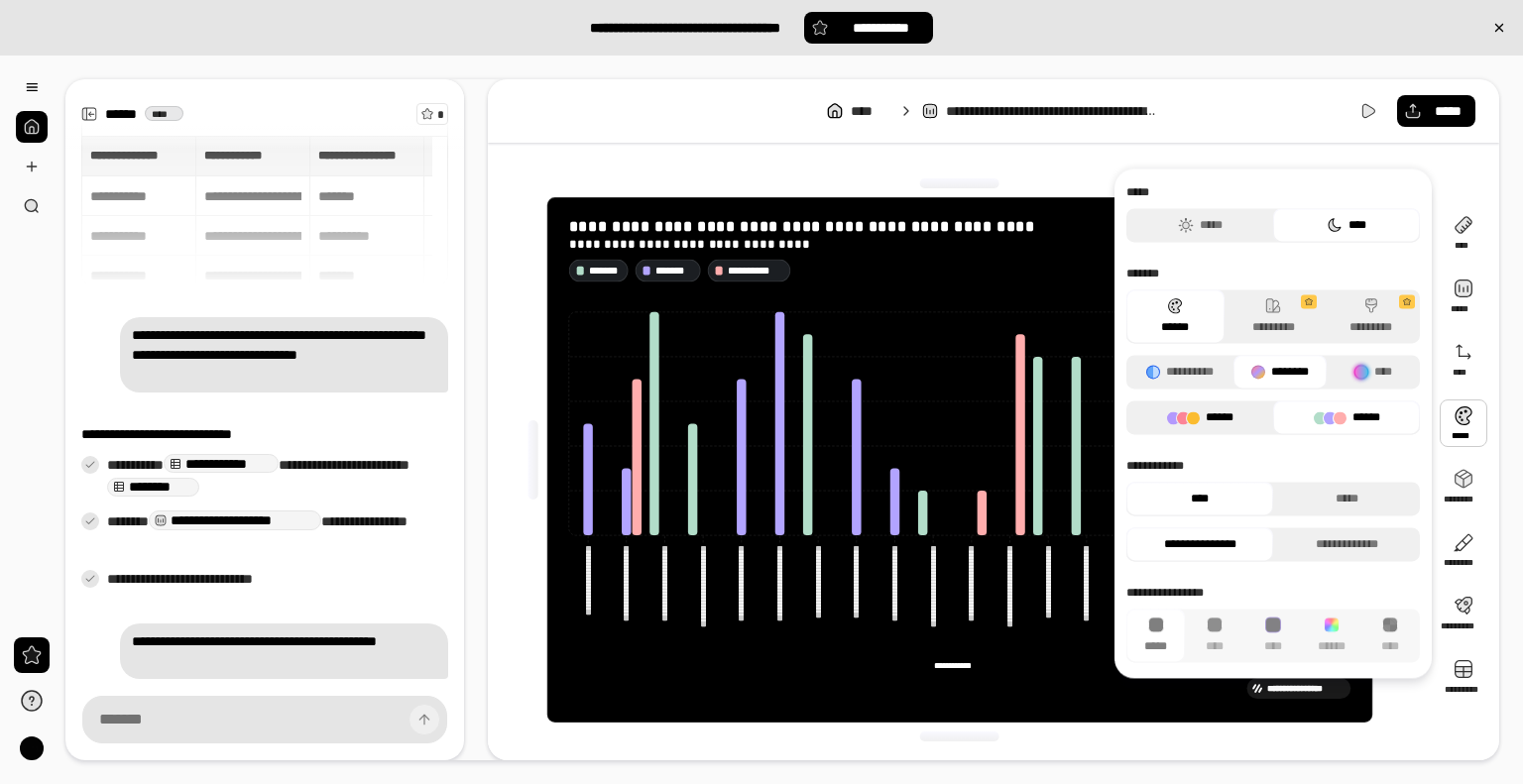 click on "******" at bounding box center [1200, 417] 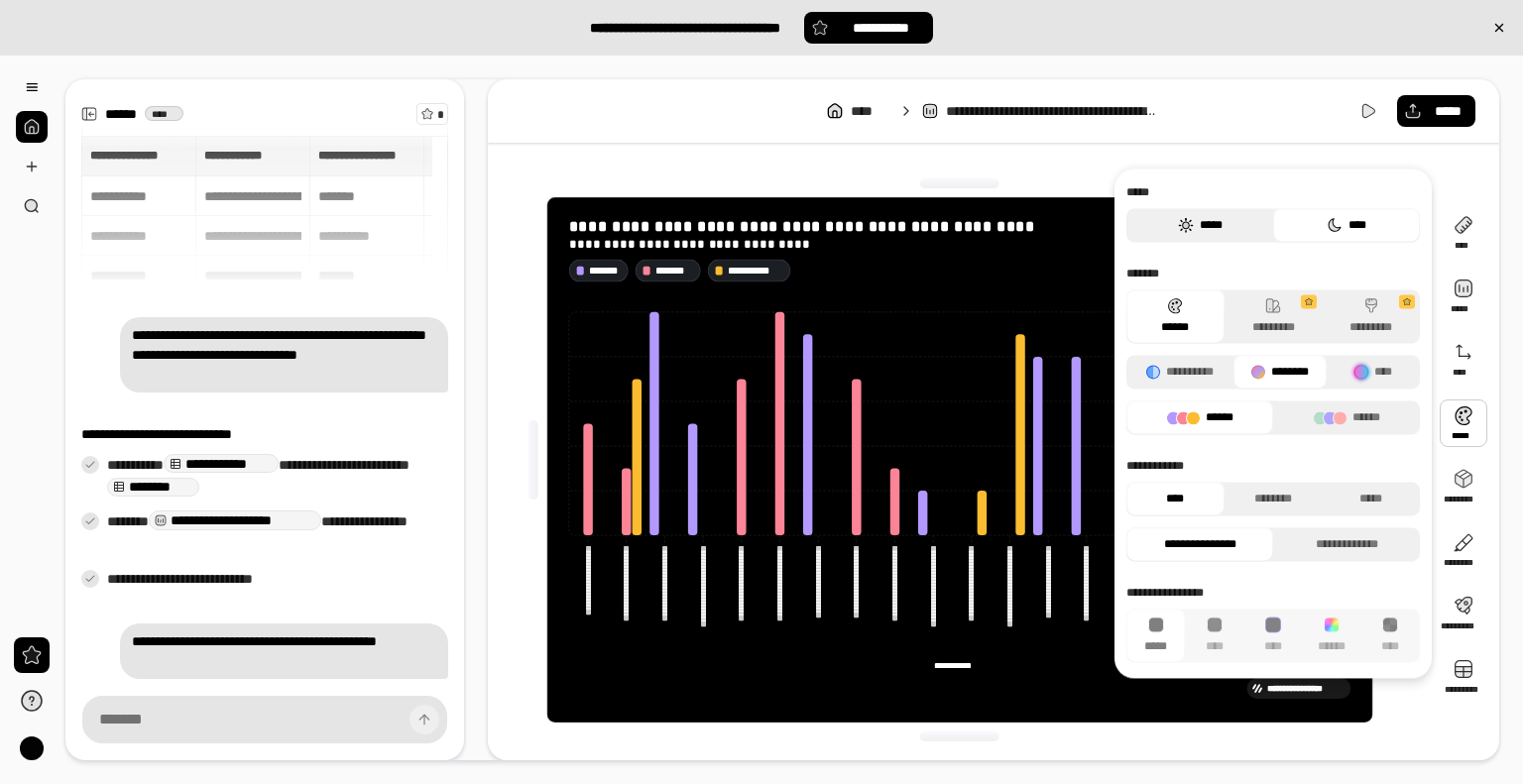 click on "*****" at bounding box center [1200, 225] 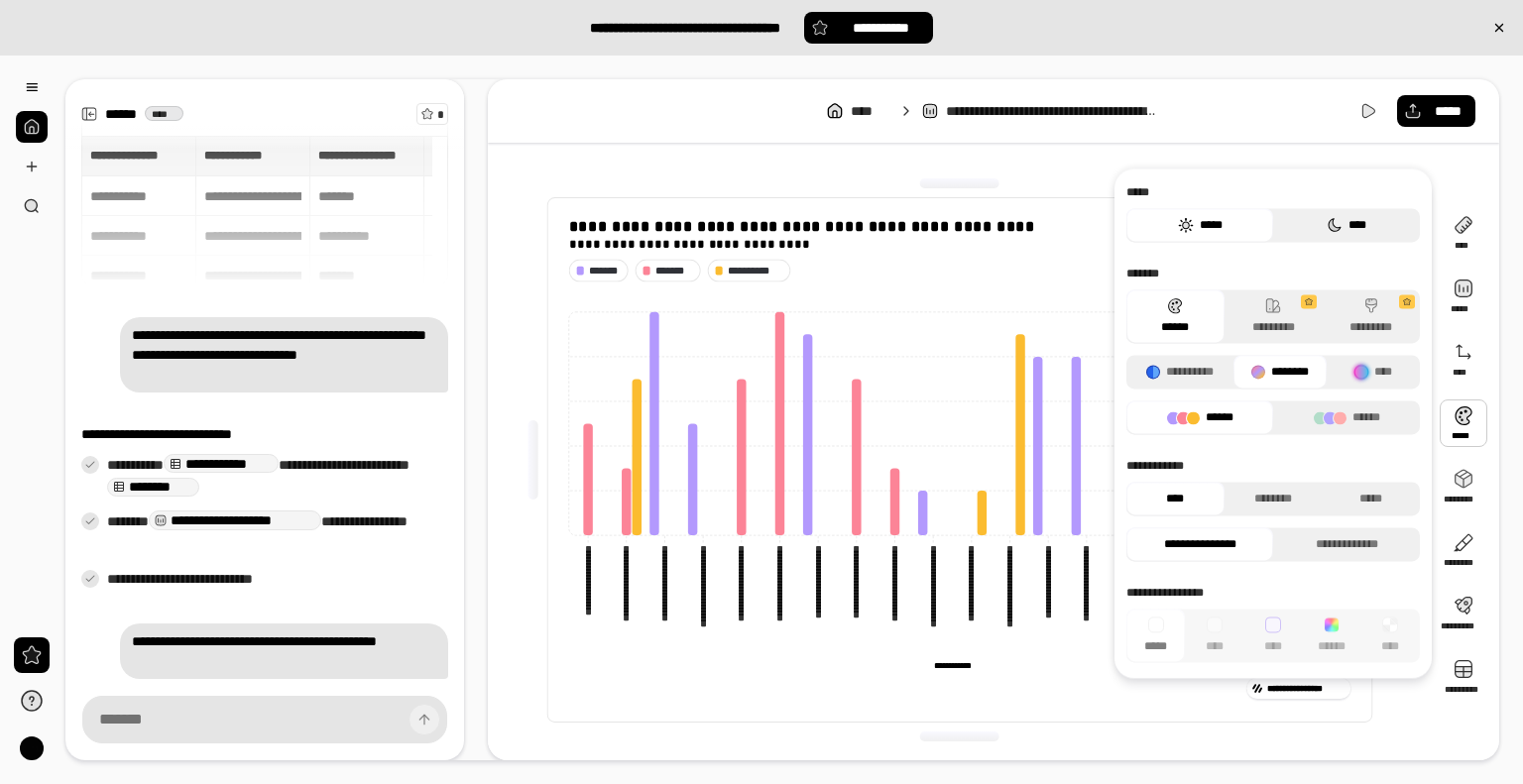 click 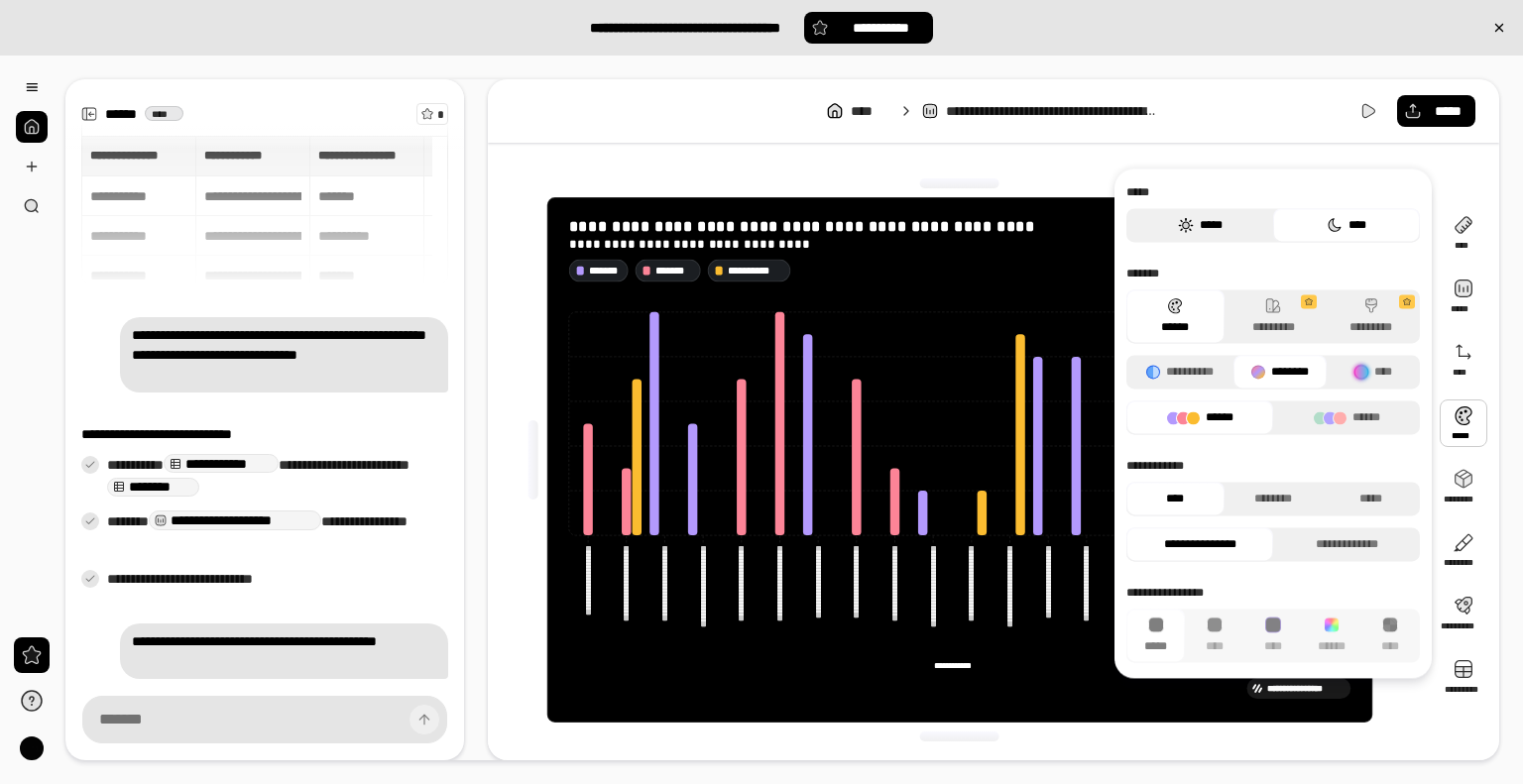 click on "*****" at bounding box center [1200, 225] 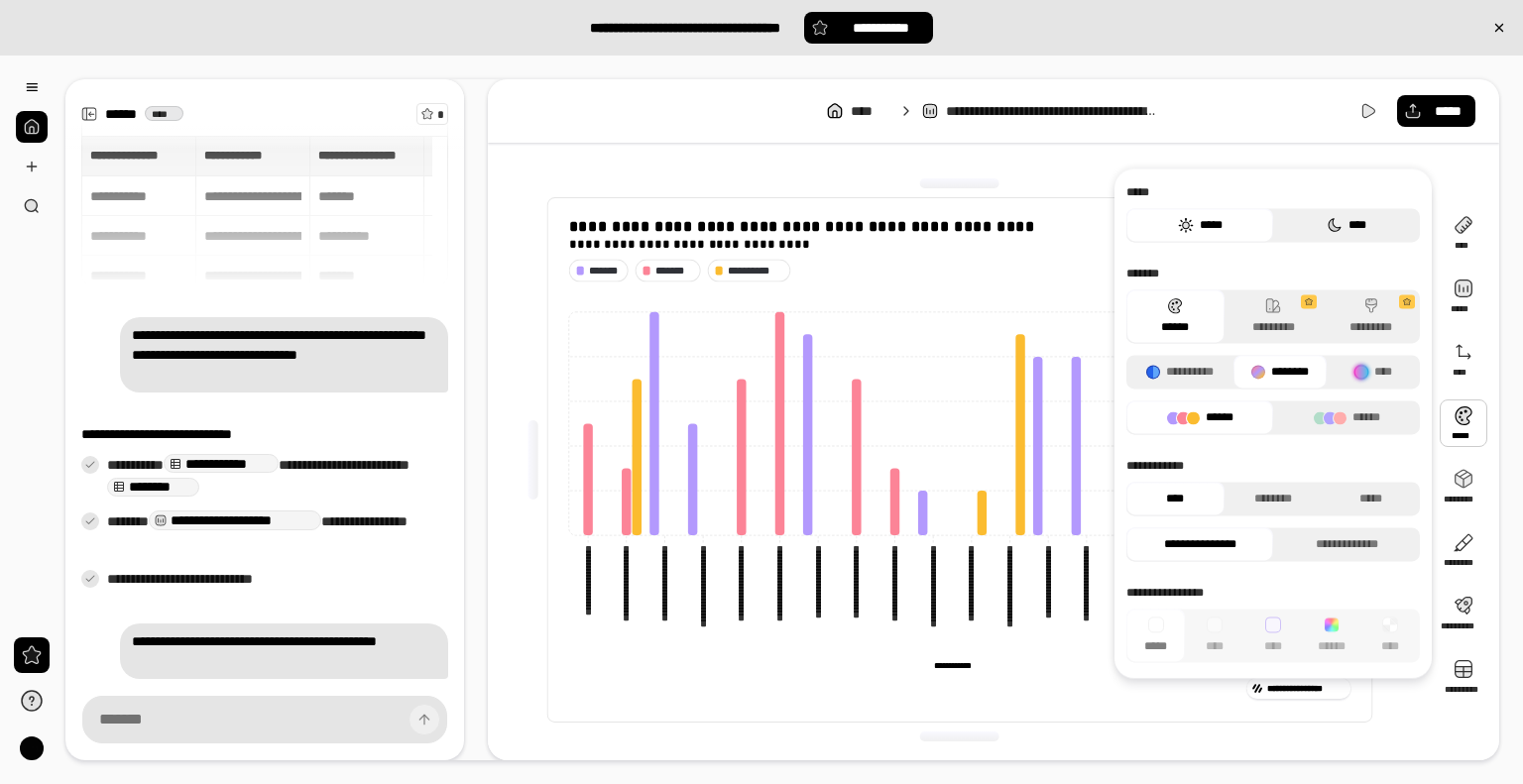 click 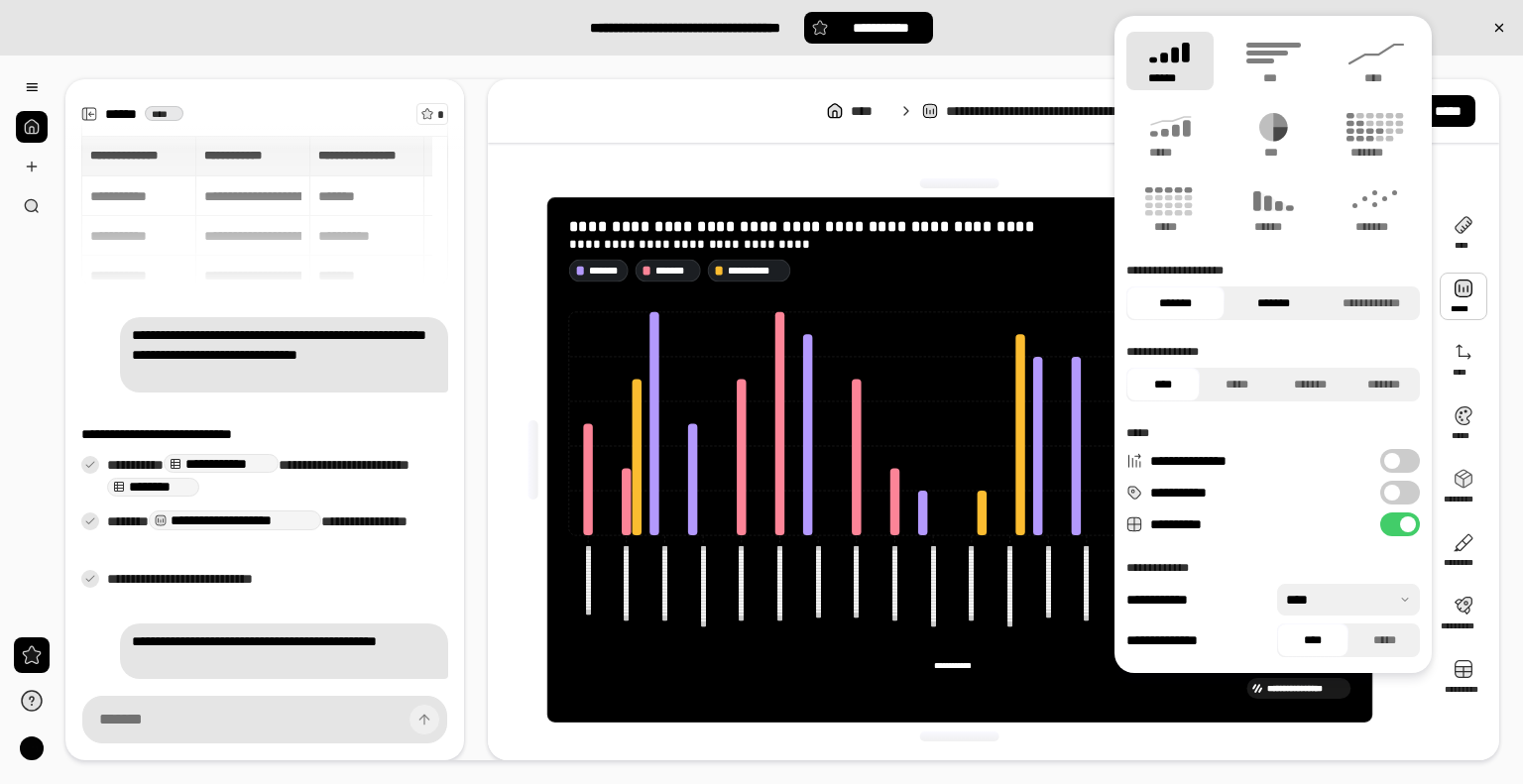 click on "*******" at bounding box center [1273, 303] 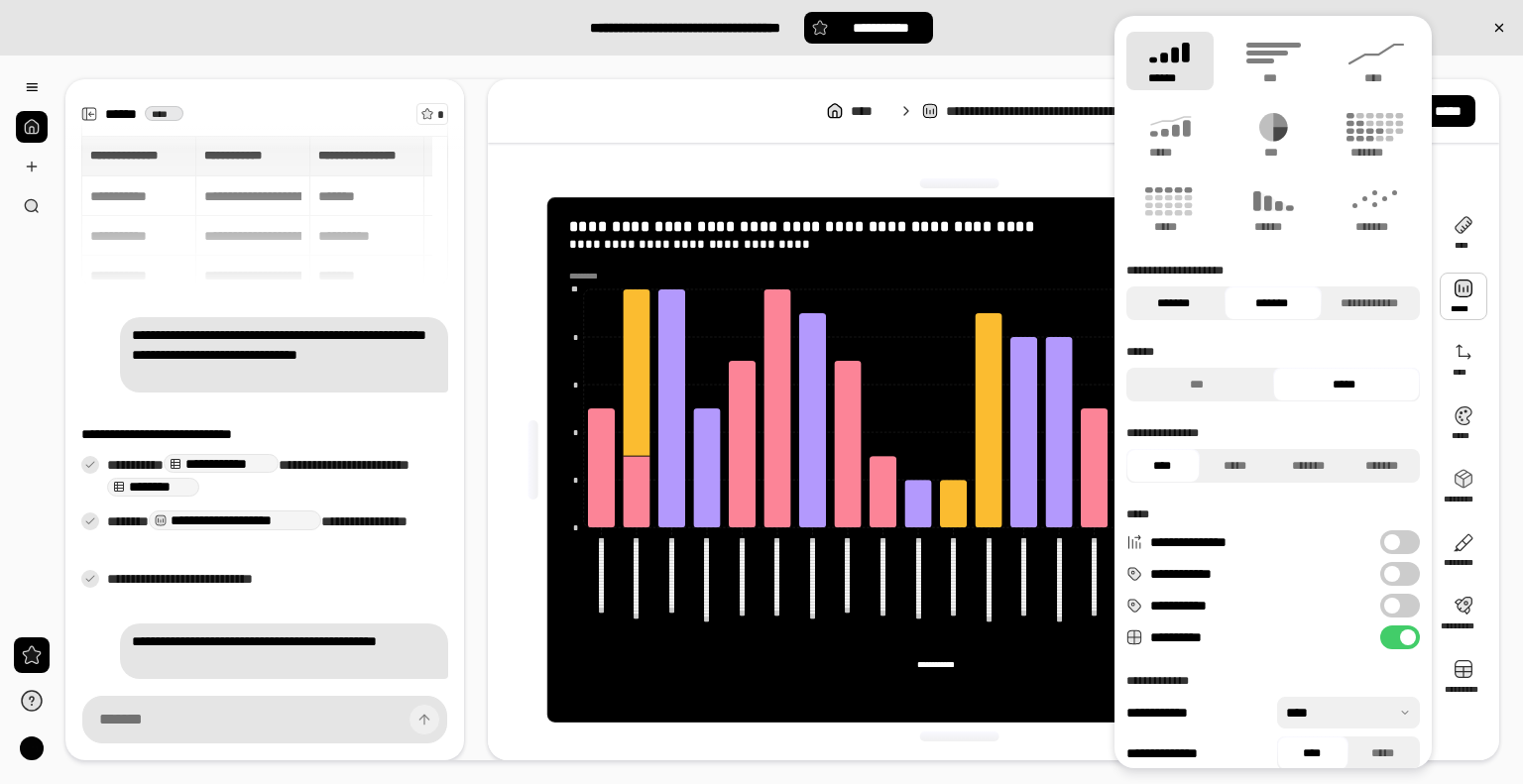 click on "*******" at bounding box center [1173, 303] 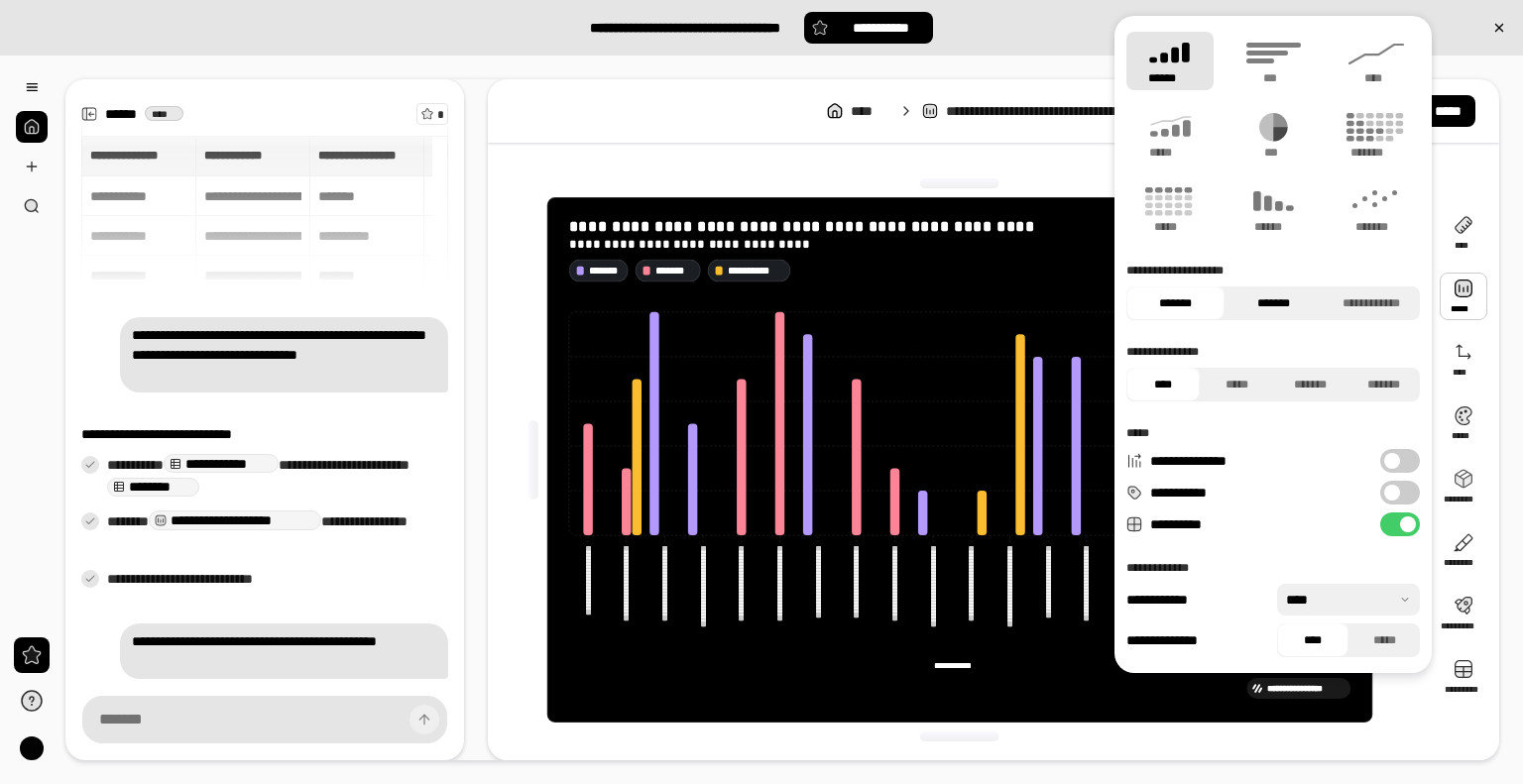 click on "*******" at bounding box center (1273, 303) 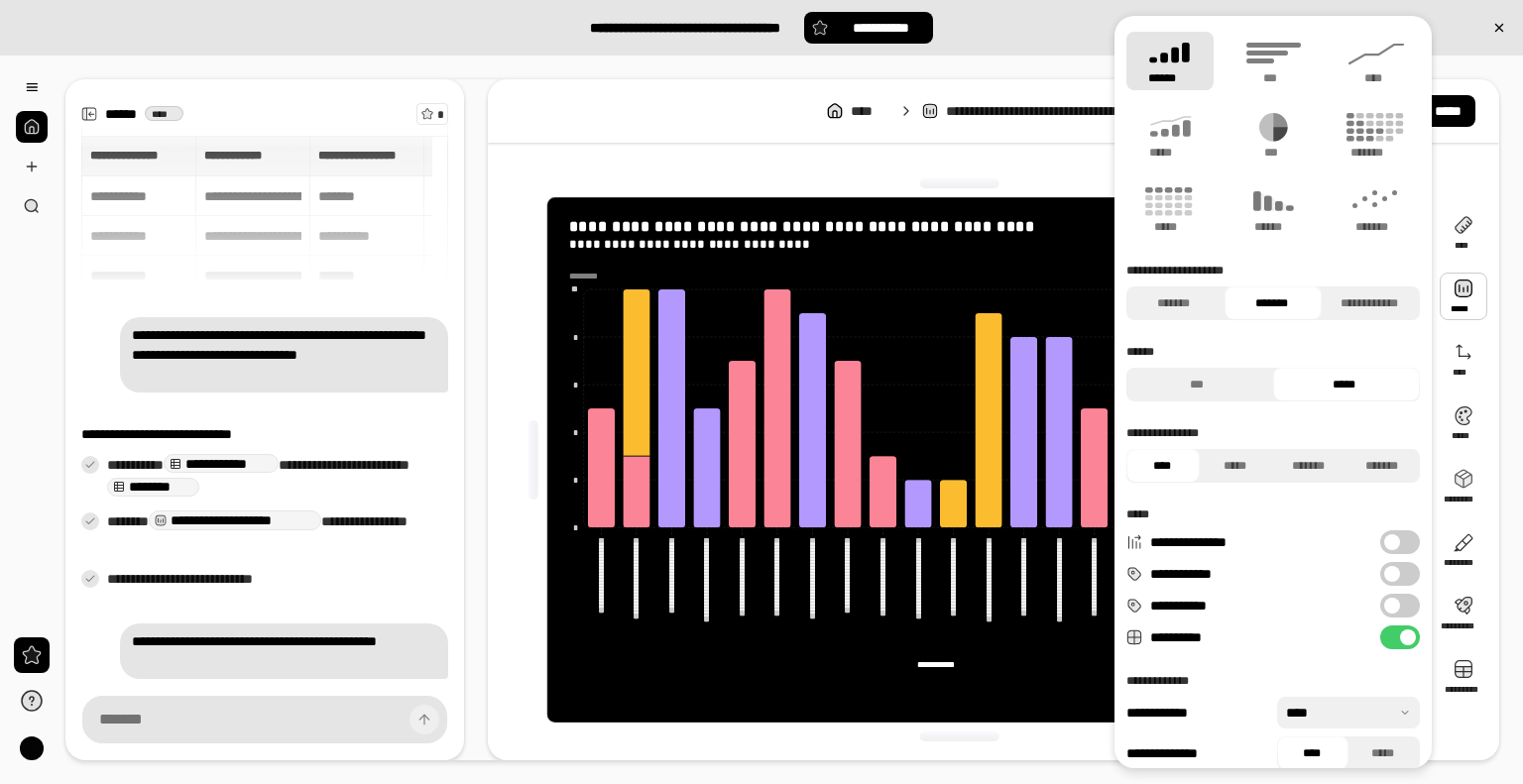 scroll, scrollTop: 17, scrollLeft: 0, axis: vertical 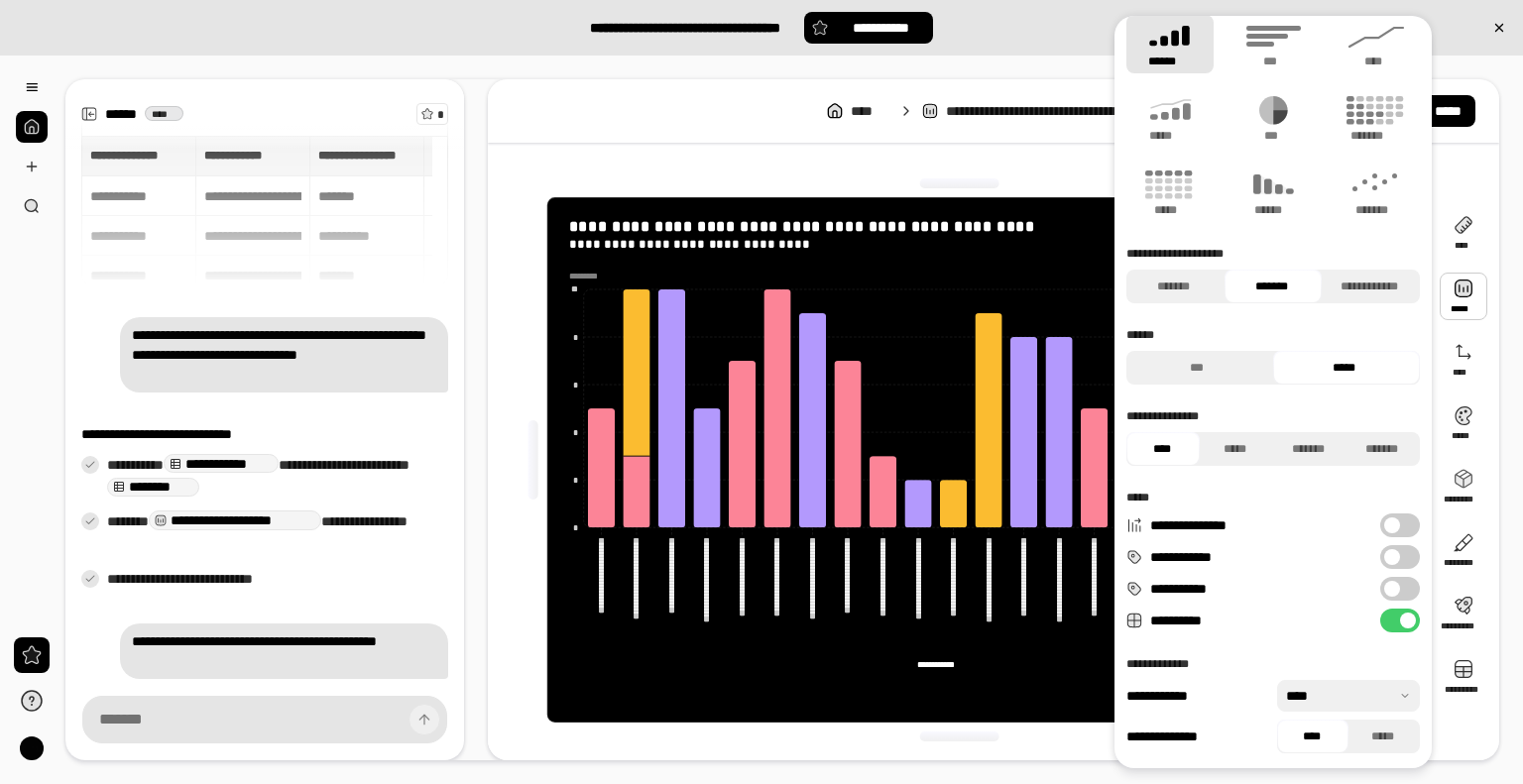 click at bounding box center (1392, 525) 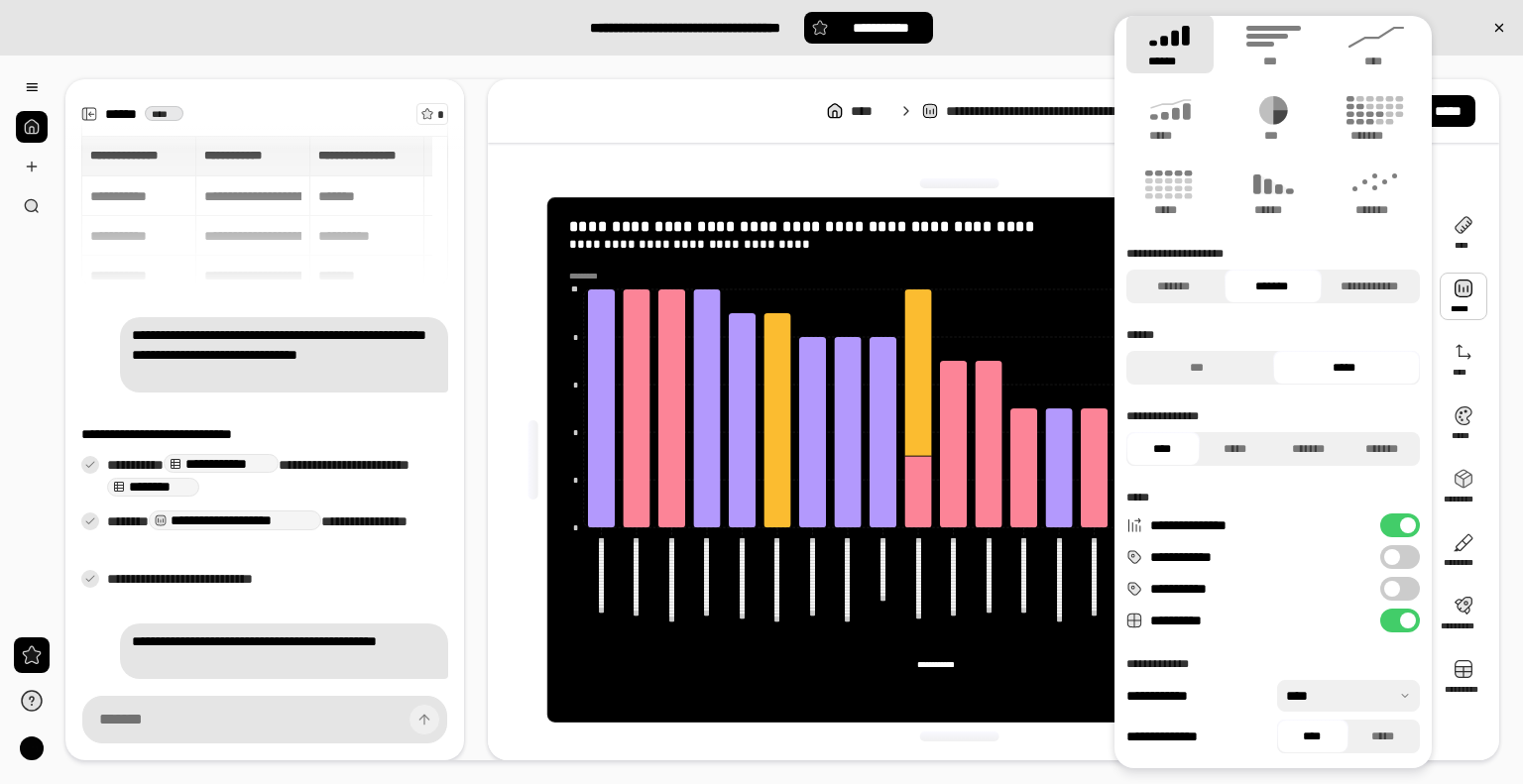 click on "**********" at bounding box center (1400, 525) 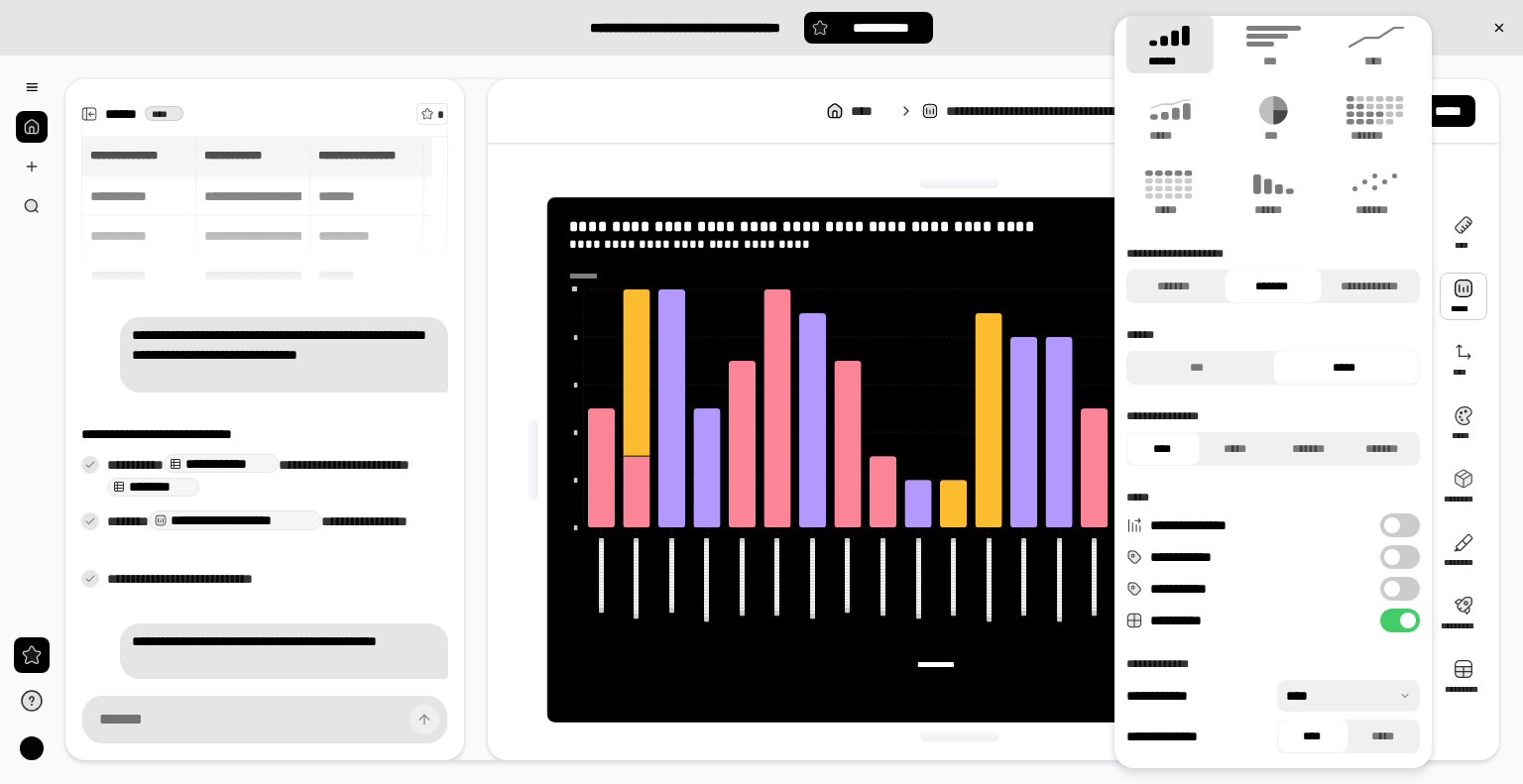 click at bounding box center [1392, 557] 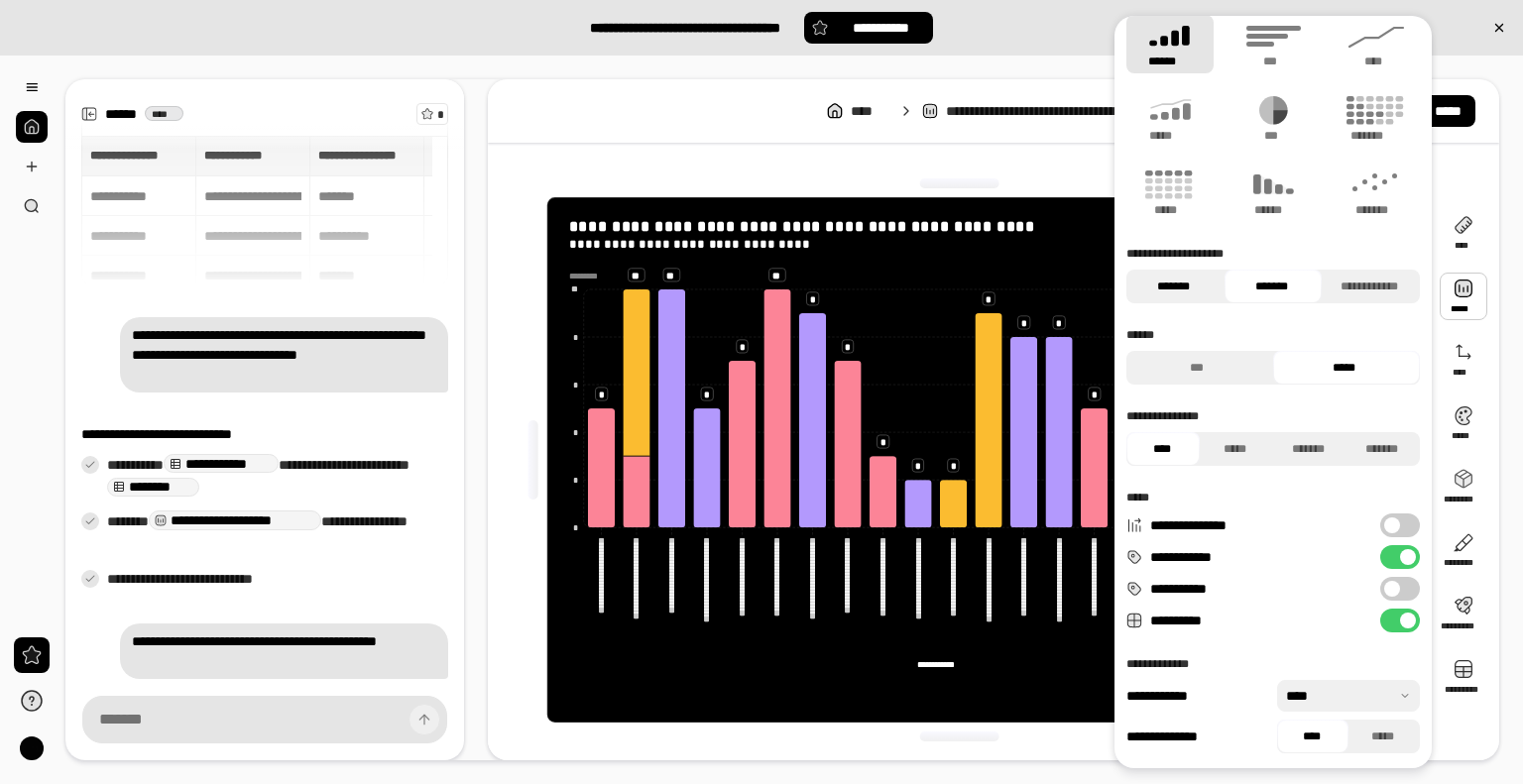 click on "*******" at bounding box center [1173, 286] 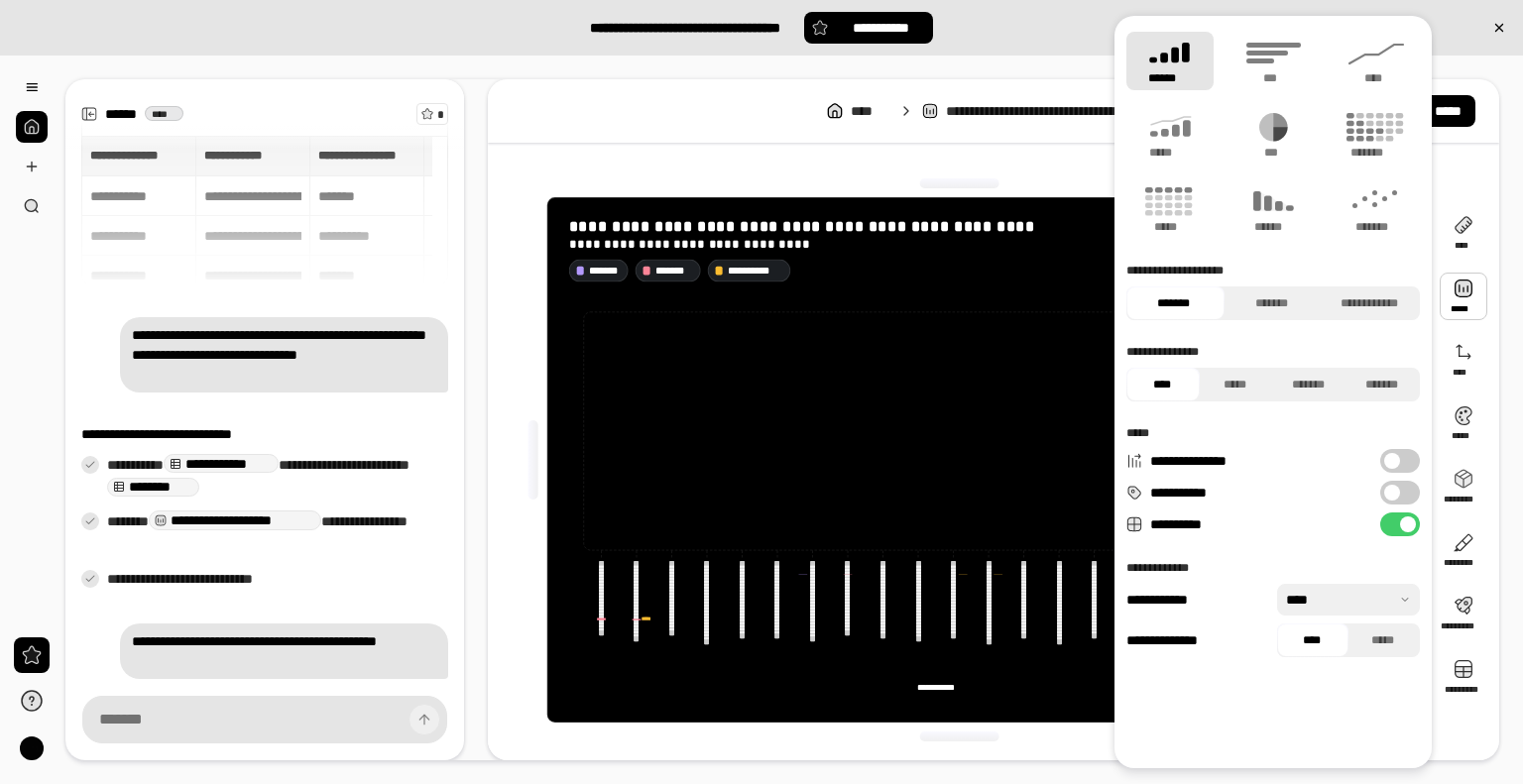 scroll, scrollTop: 0, scrollLeft: 0, axis: both 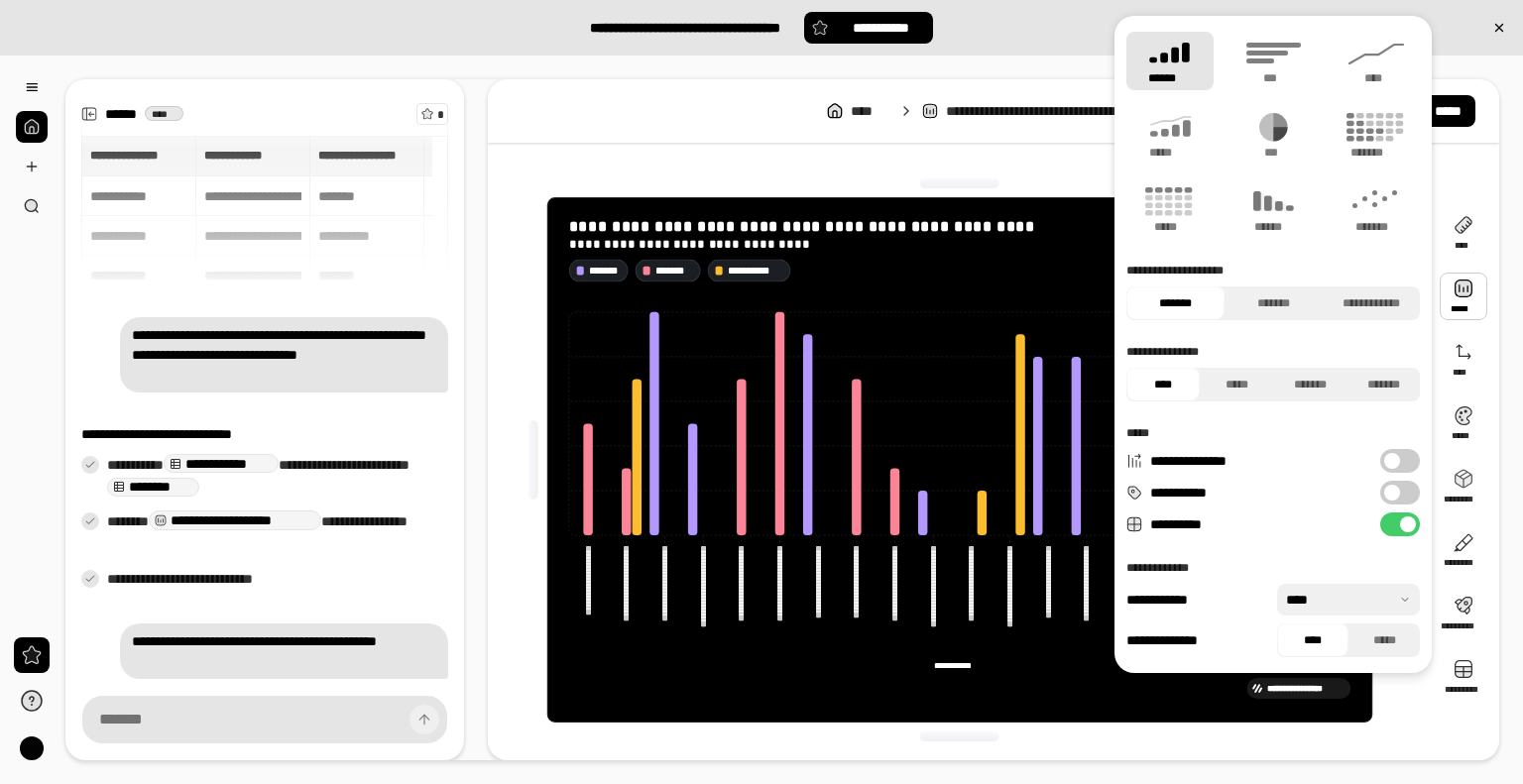 click on "**********" at bounding box center [1400, 493] 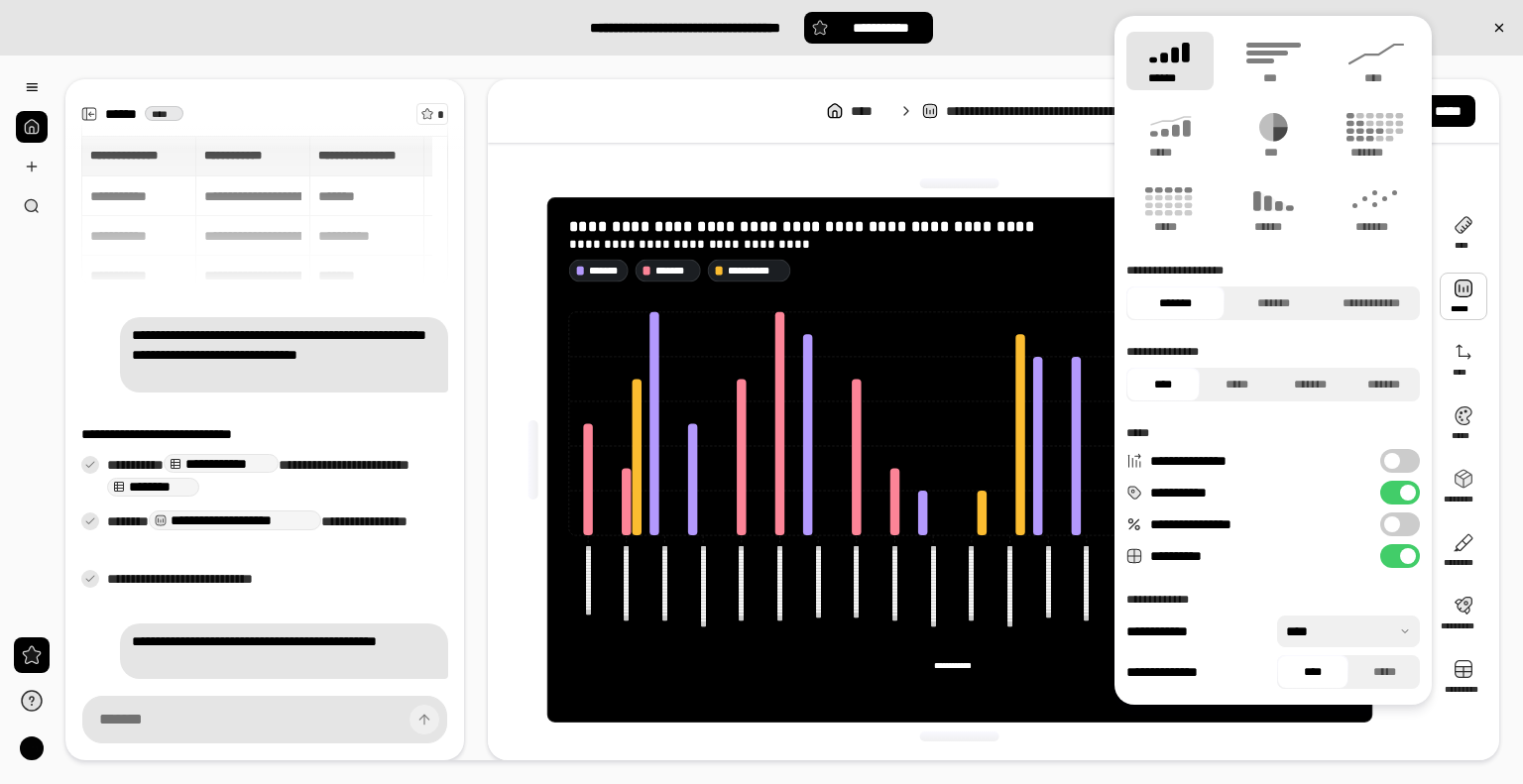 click at bounding box center (1392, 524) 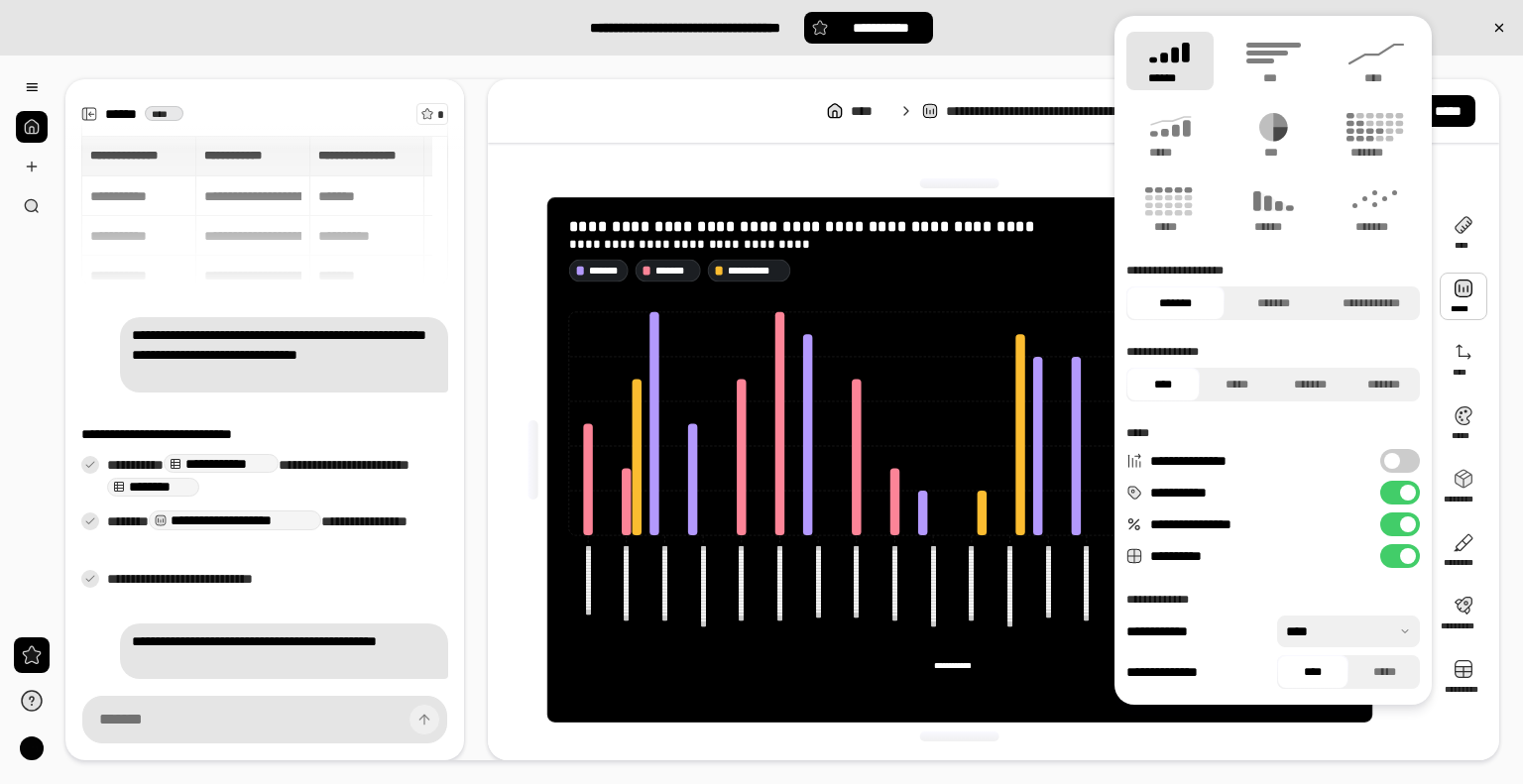 click on "**********" at bounding box center [1400, 524] 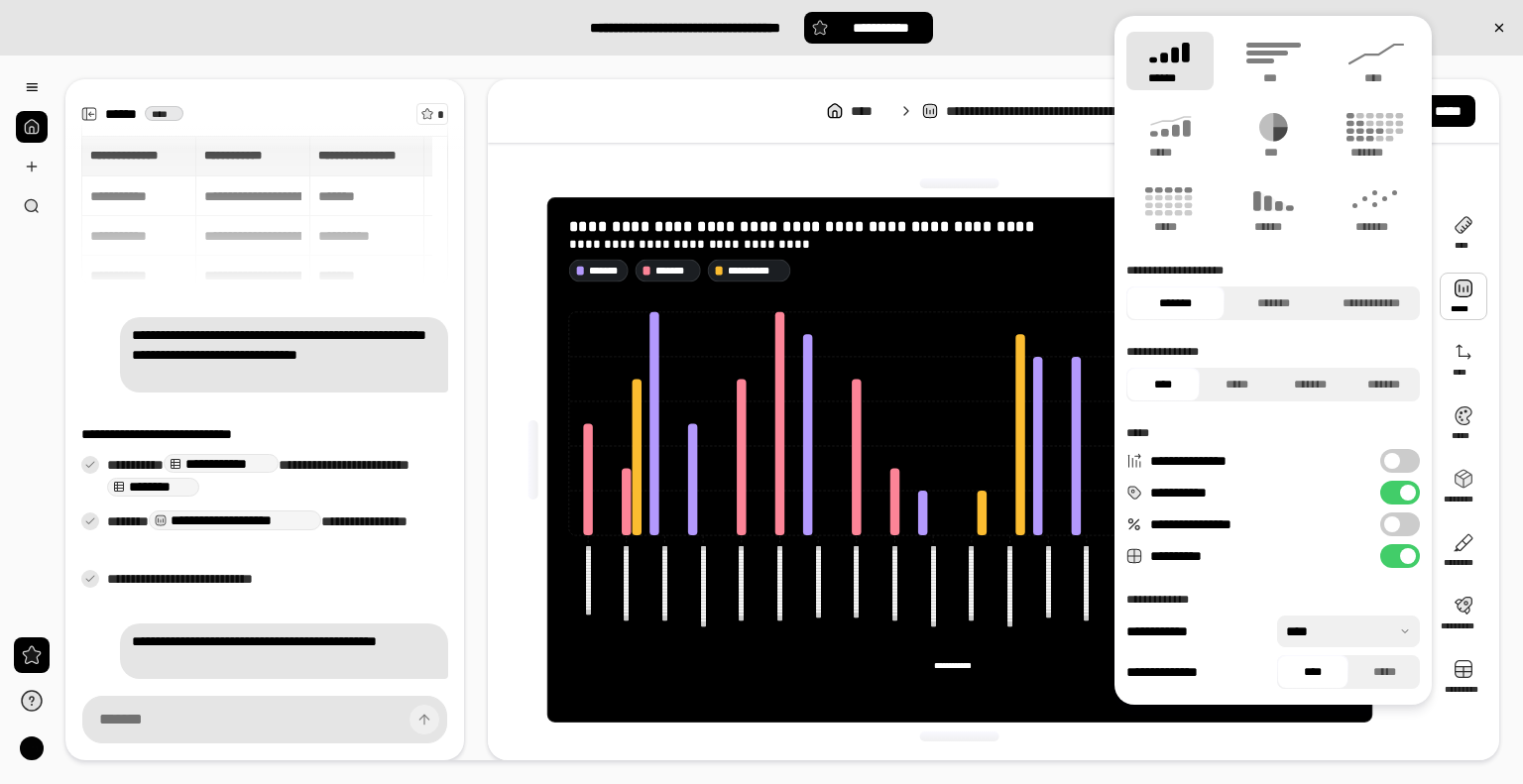 click on "**********" at bounding box center [1400, 556] 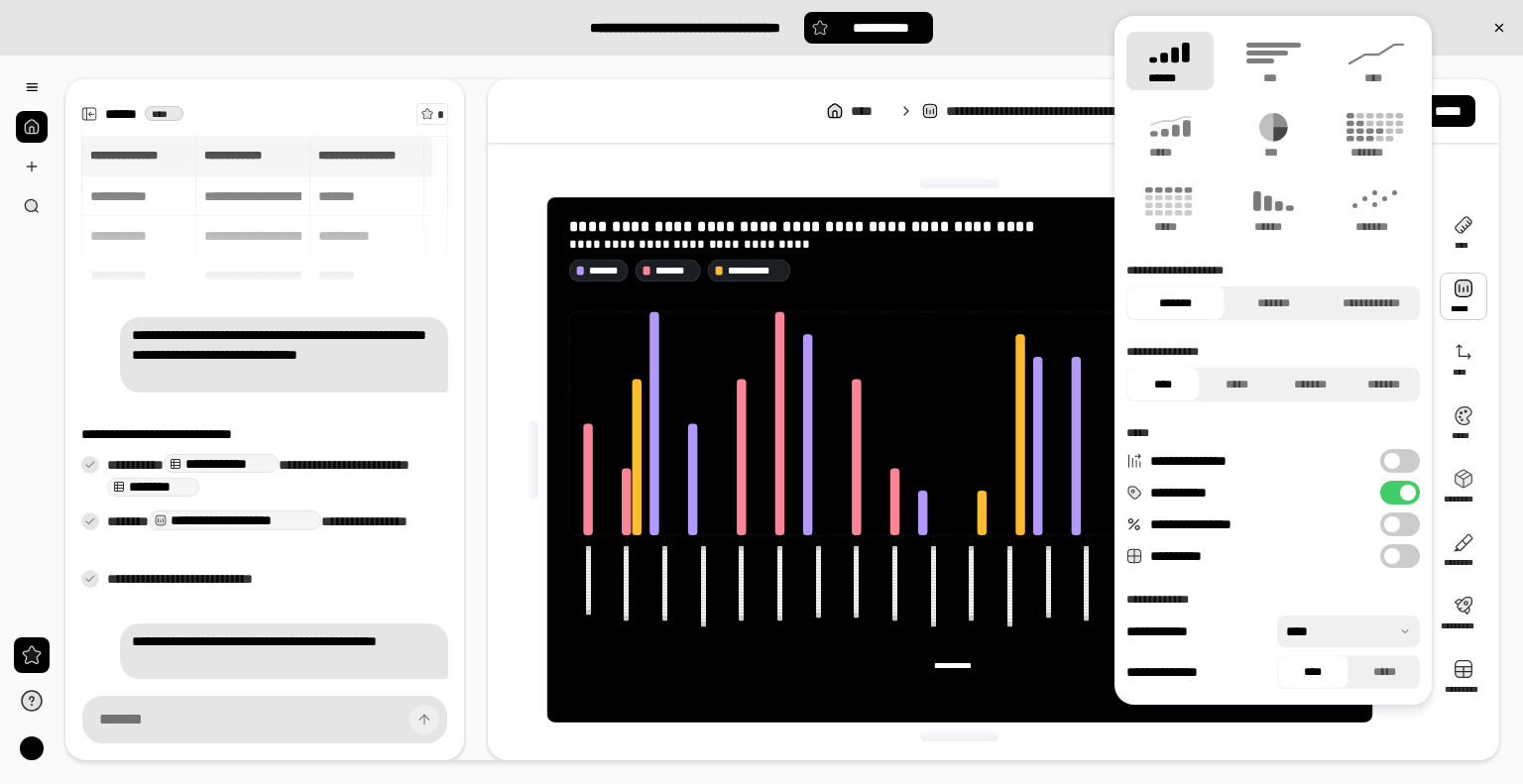 click at bounding box center [1392, 556] 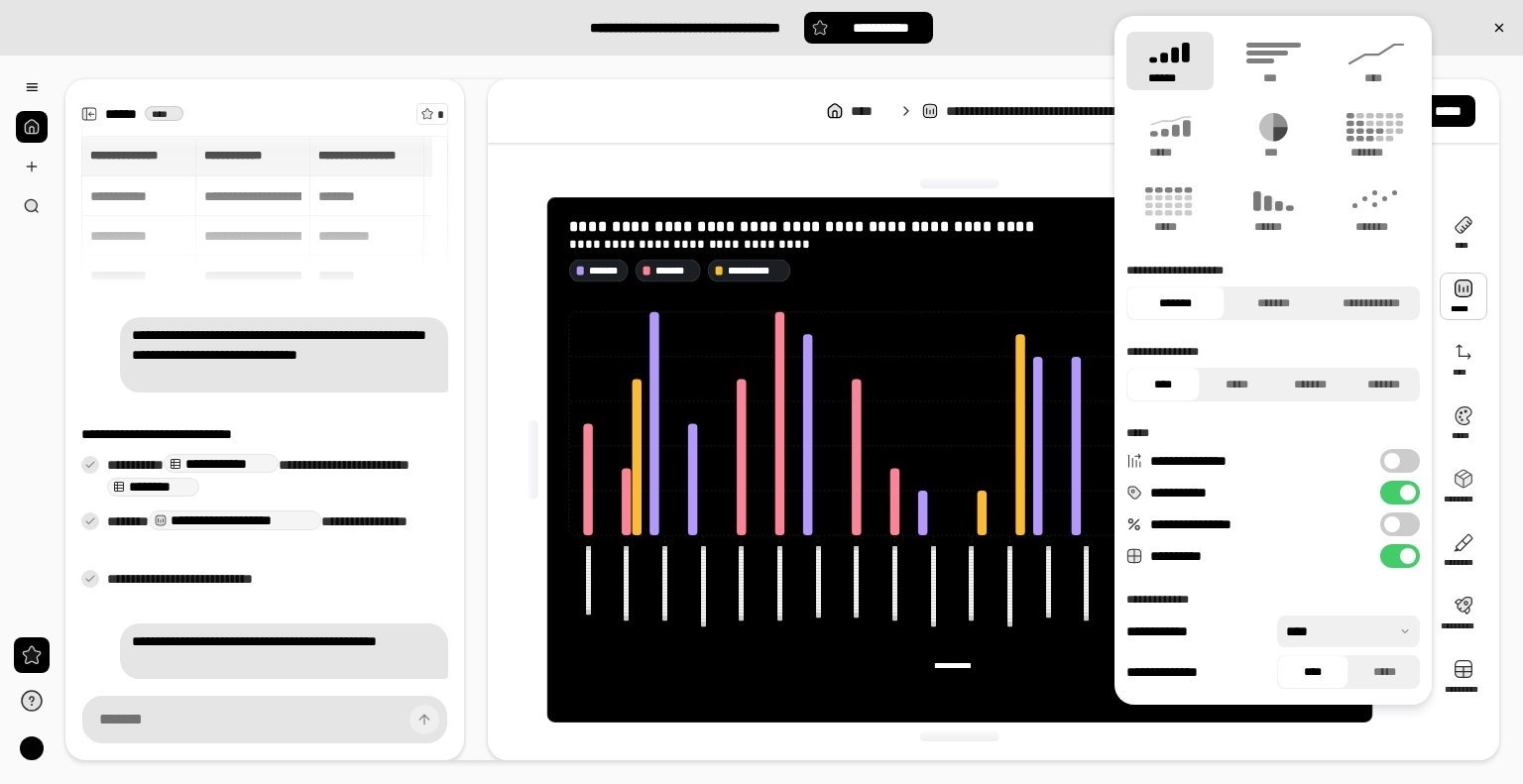 click on "**********" at bounding box center (1400, 493) 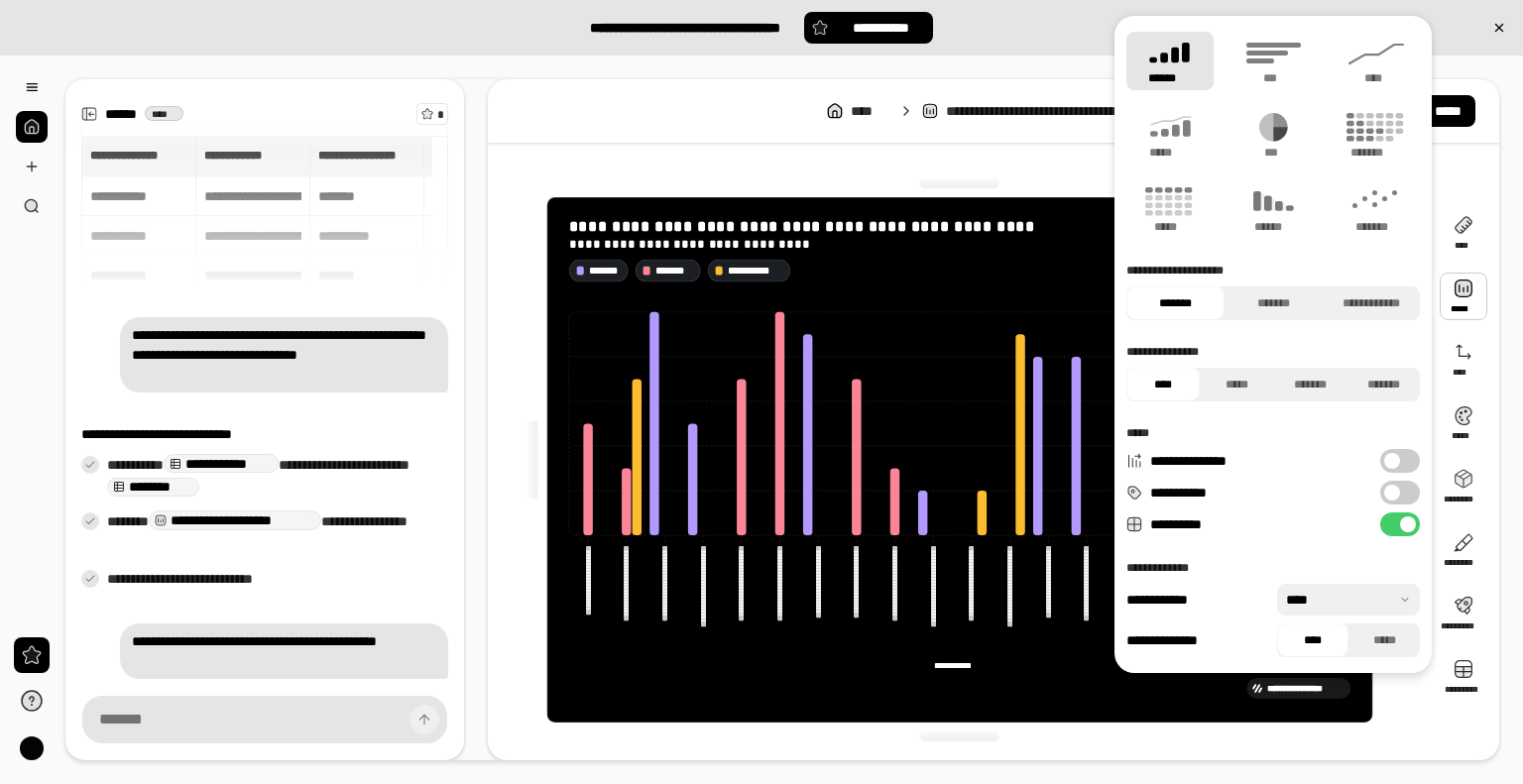 click at bounding box center (1392, 493) 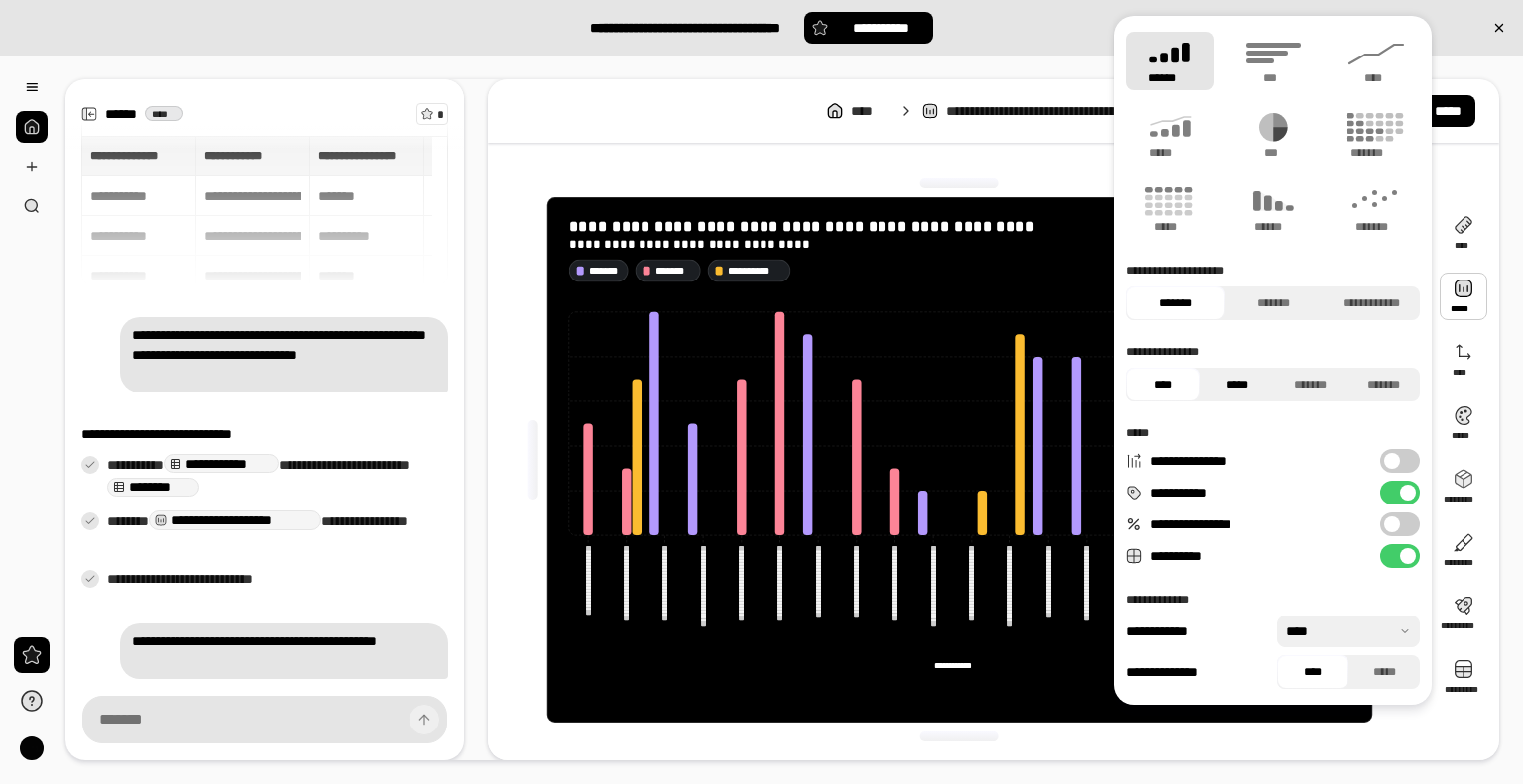 click on "*****" at bounding box center (1236, 385) 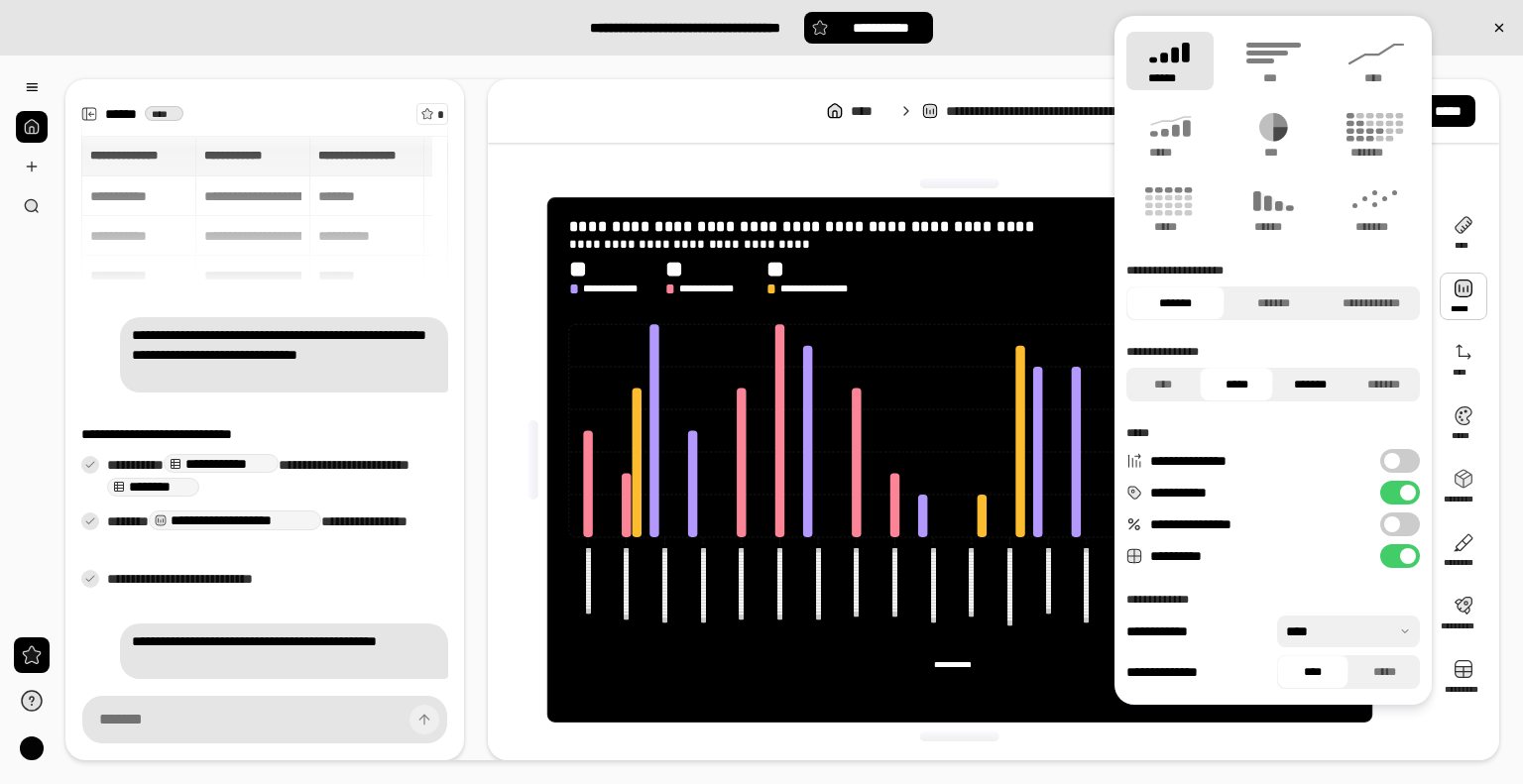 click on "*******" at bounding box center (1310, 385) 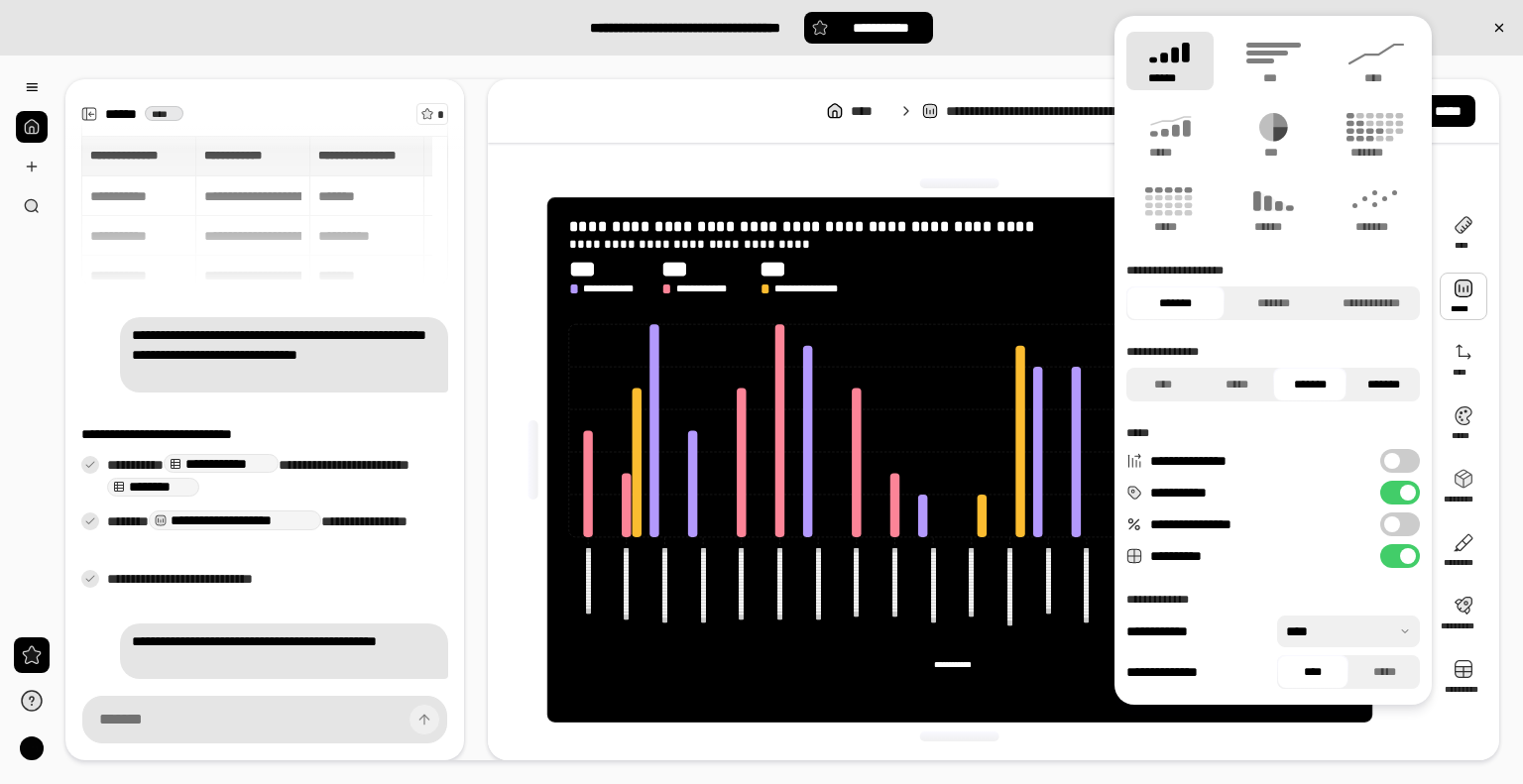 click on "*******" at bounding box center (1383, 385) 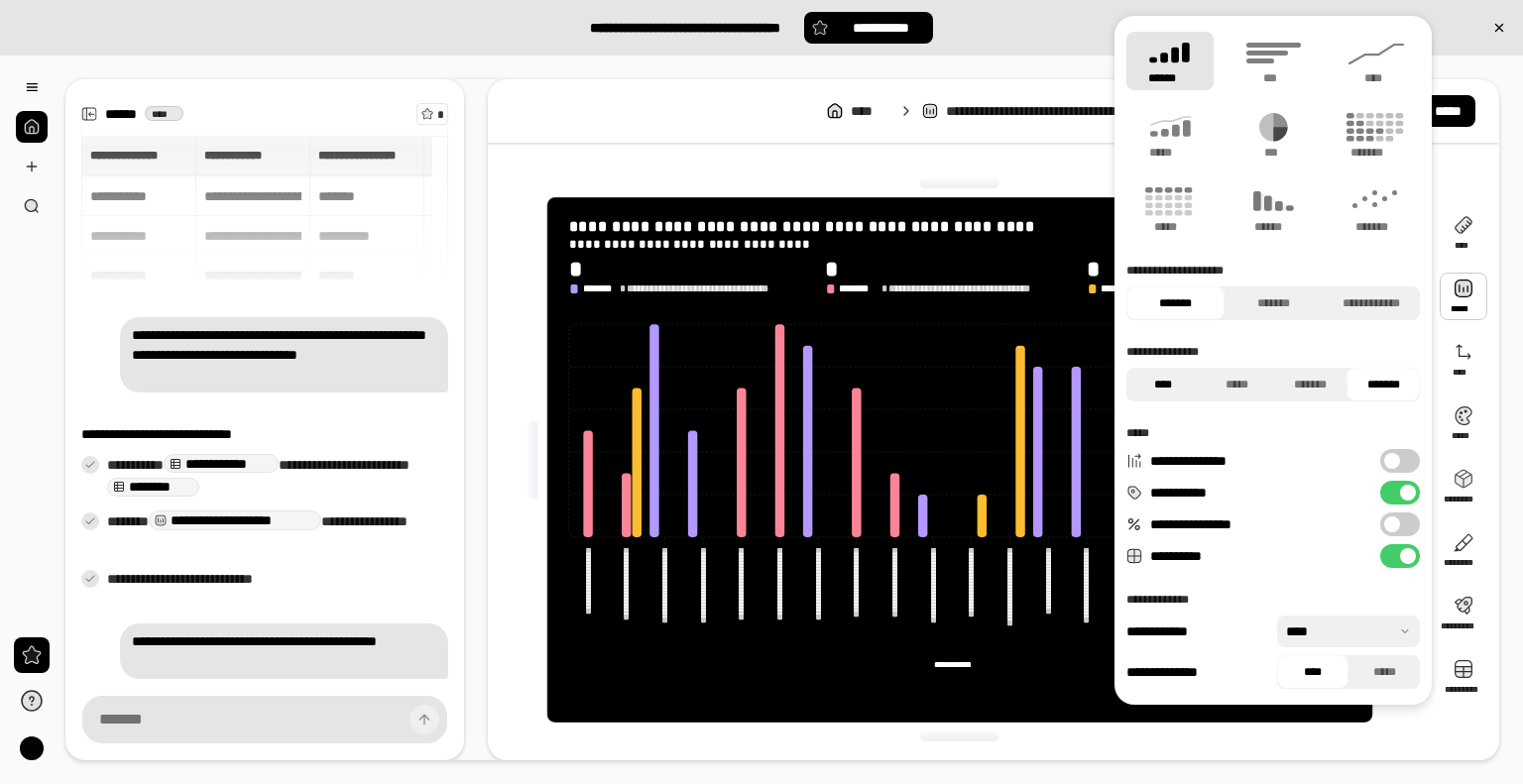 click on "****" at bounding box center (1163, 385) 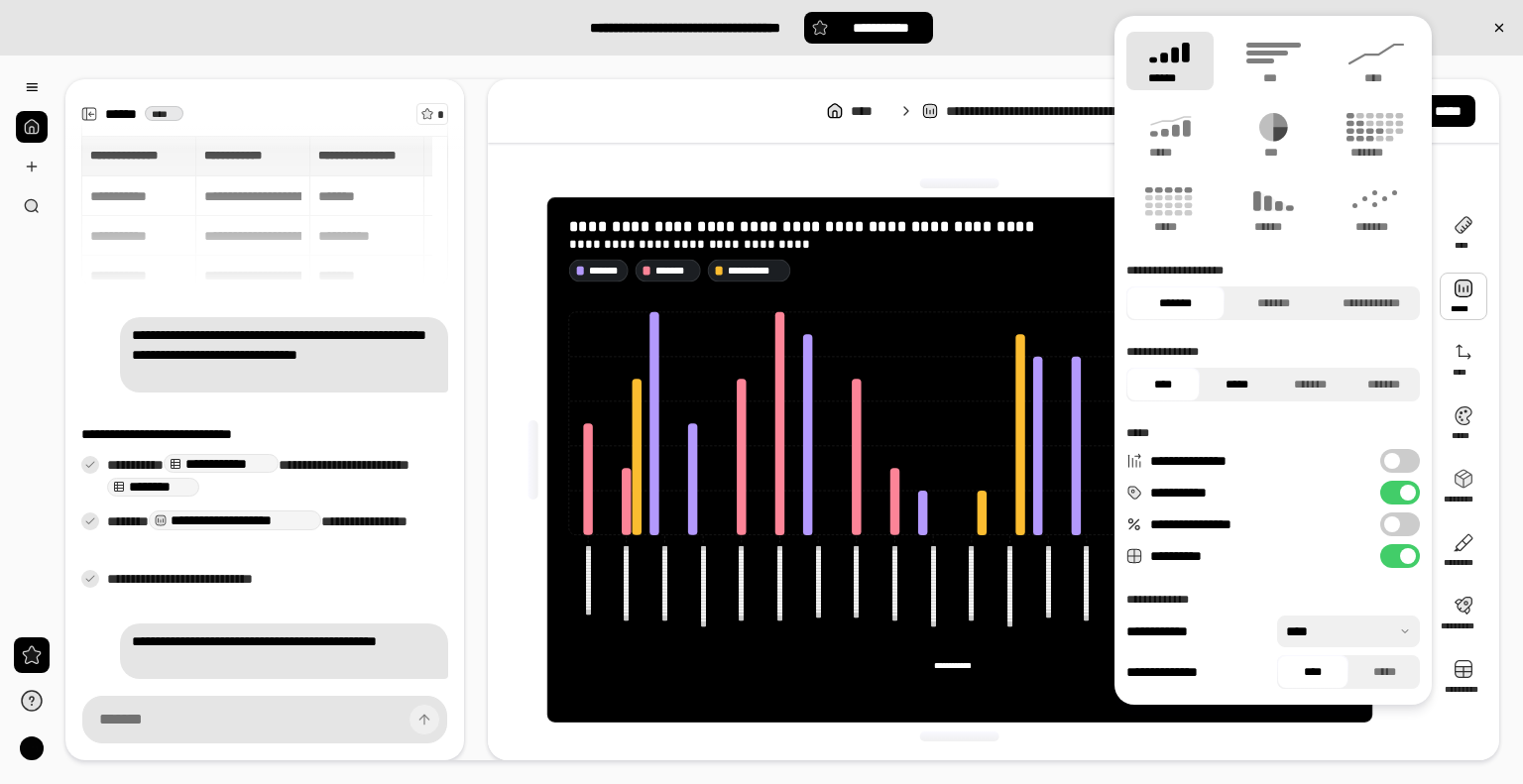 click on "*****" at bounding box center [1236, 385] 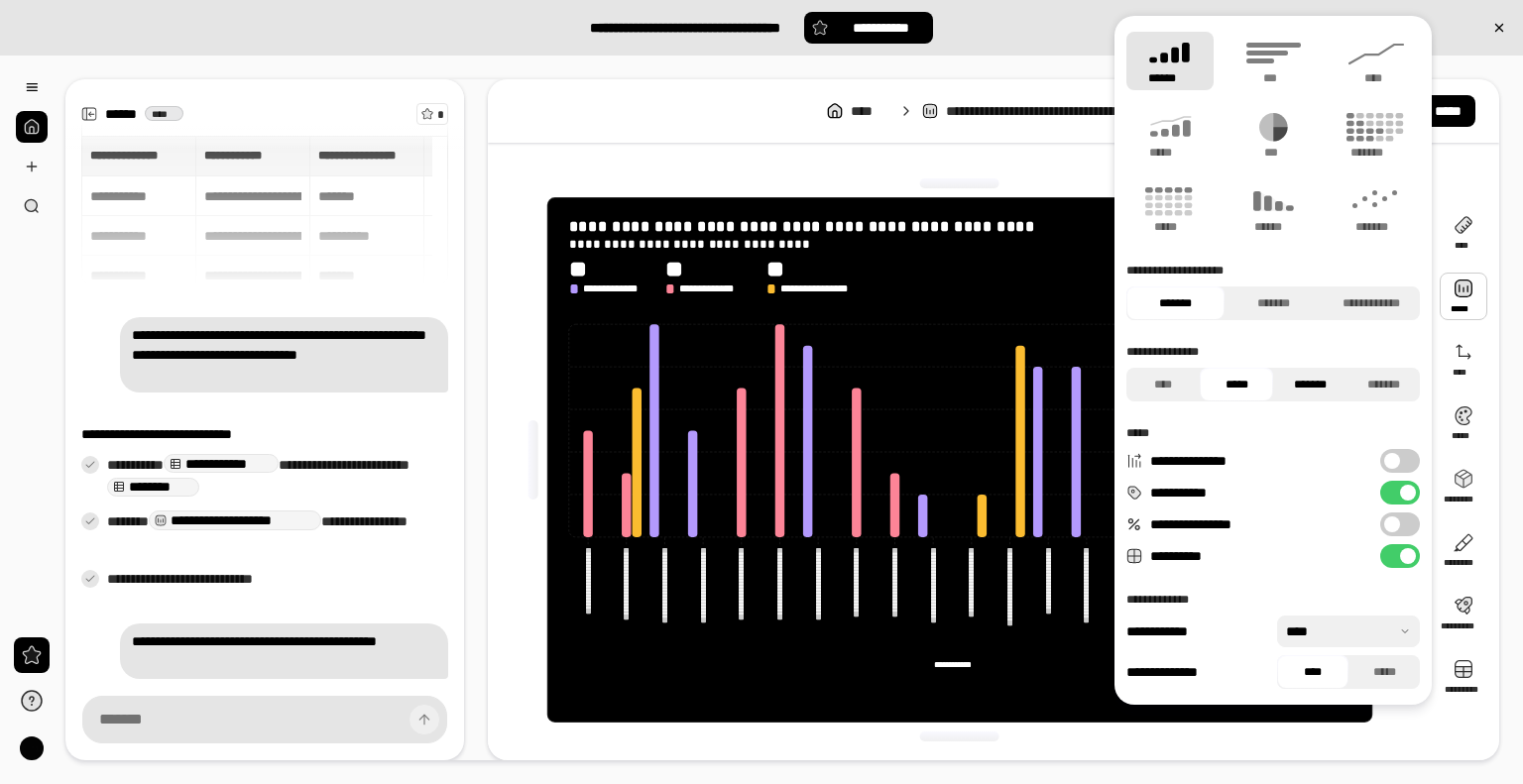 click on "*******" at bounding box center (1310, 385) 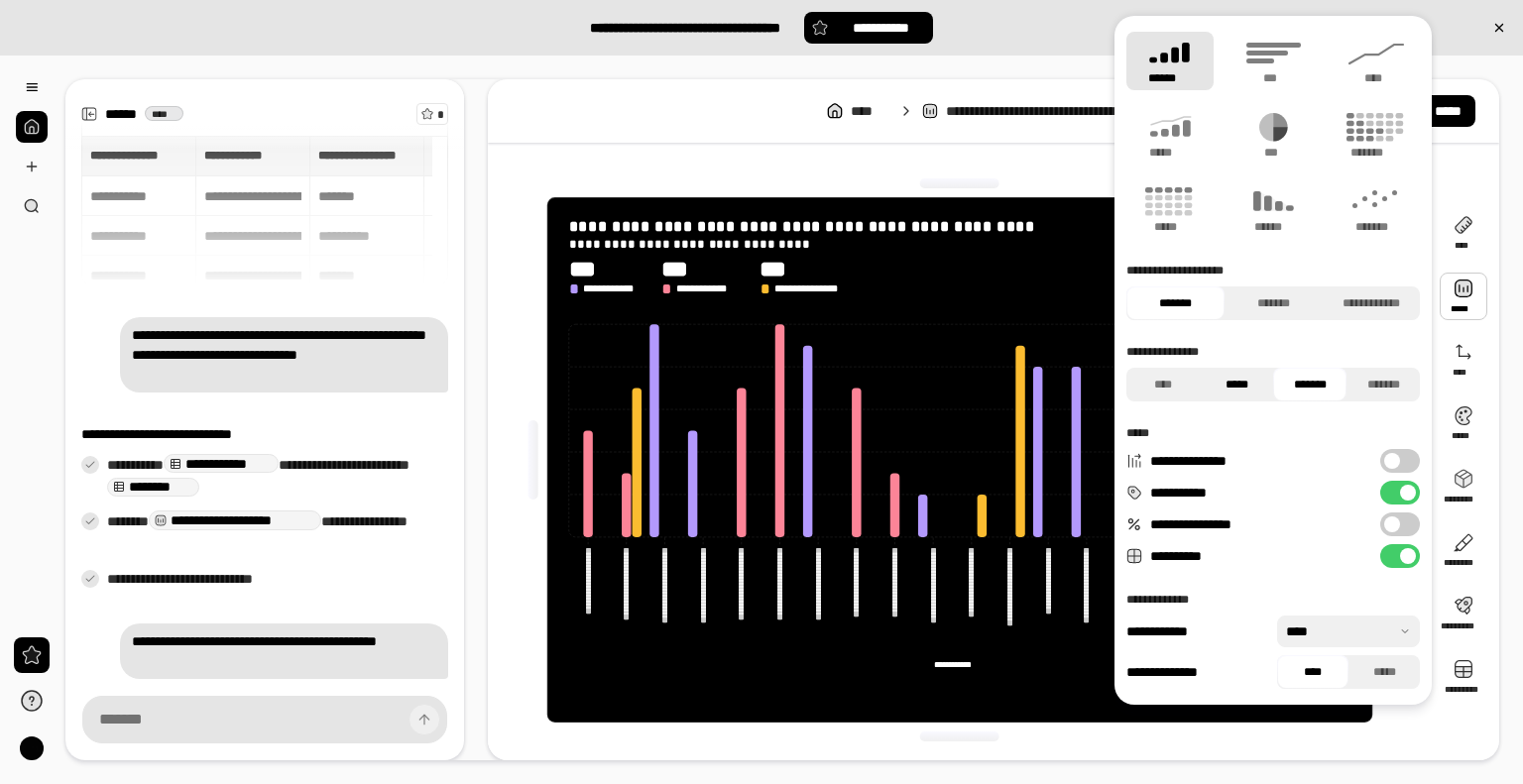 click on "*****" at bounding box center [1236, 385] 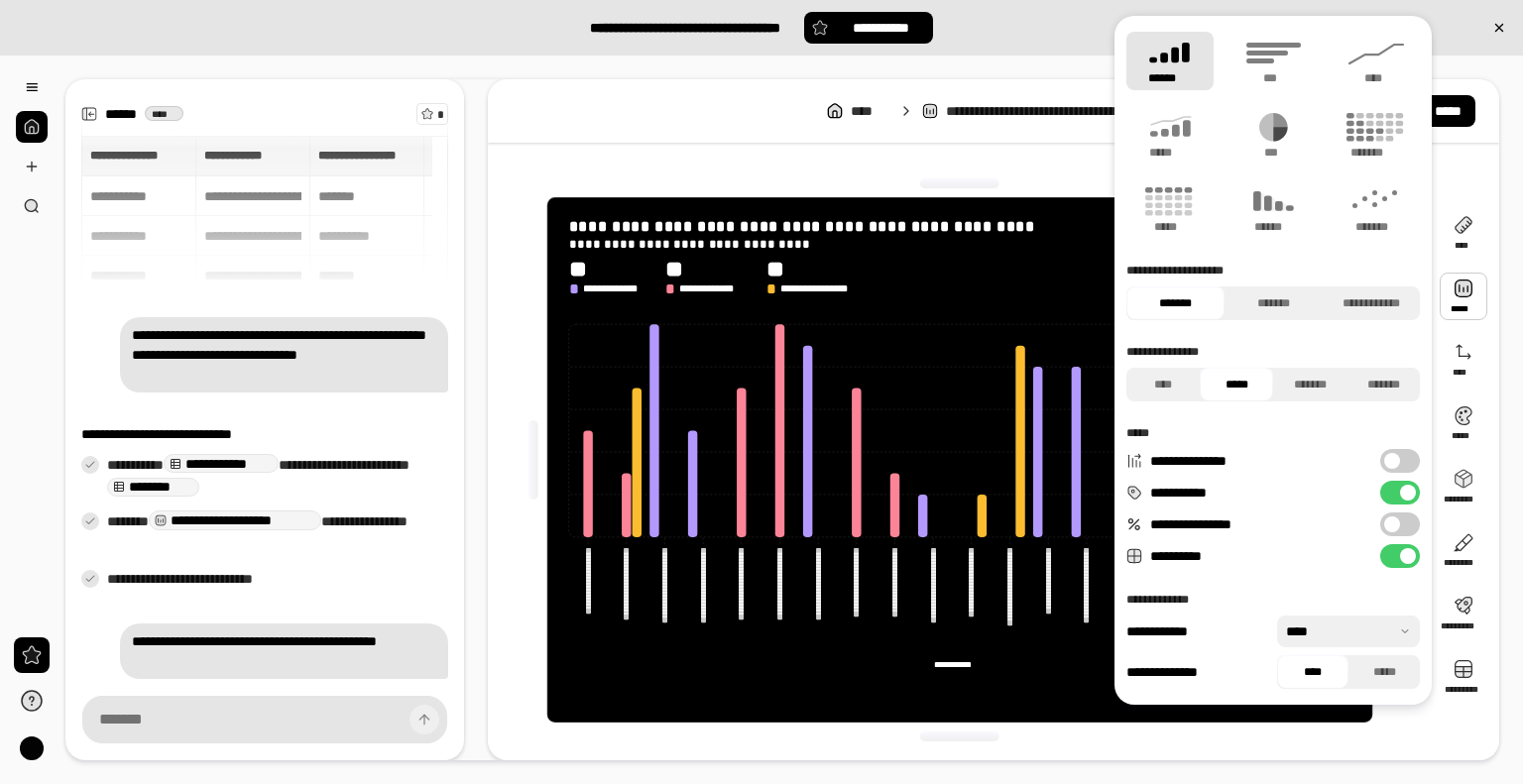 click at bounding box center (1348, 631) 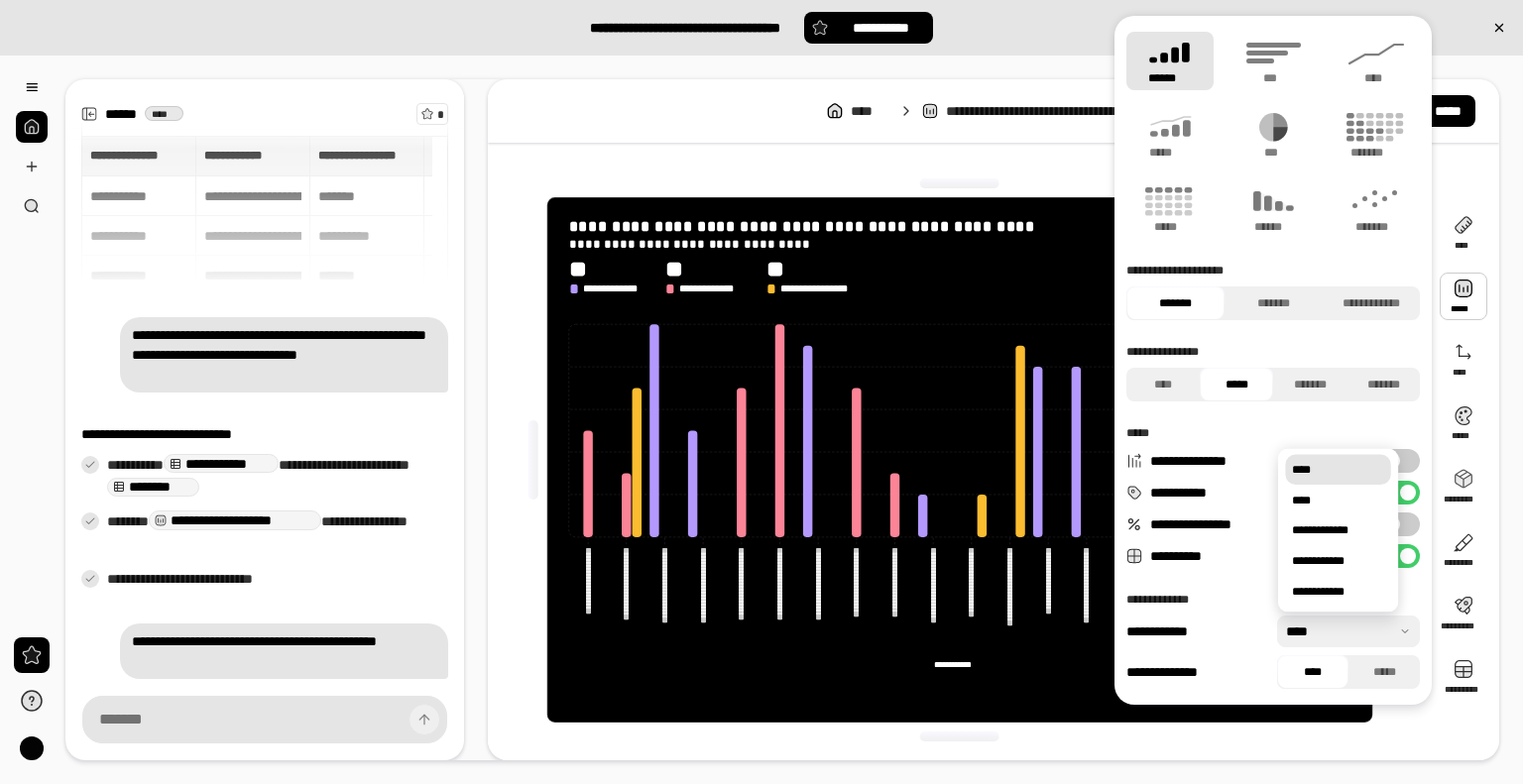 click on "**********" at bounding box center (1273, 360) 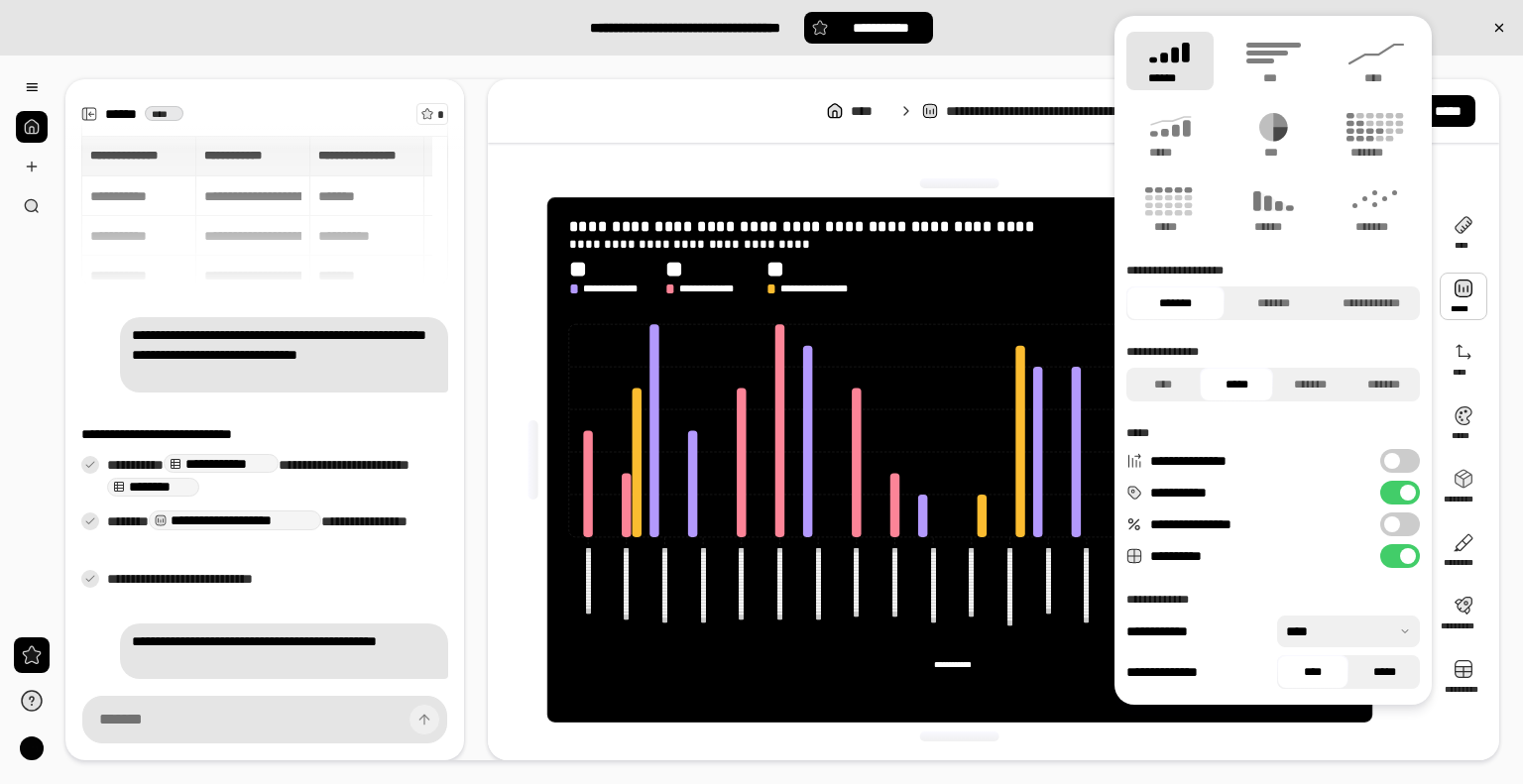 click on "*****" at bounding box center [1384, 672] 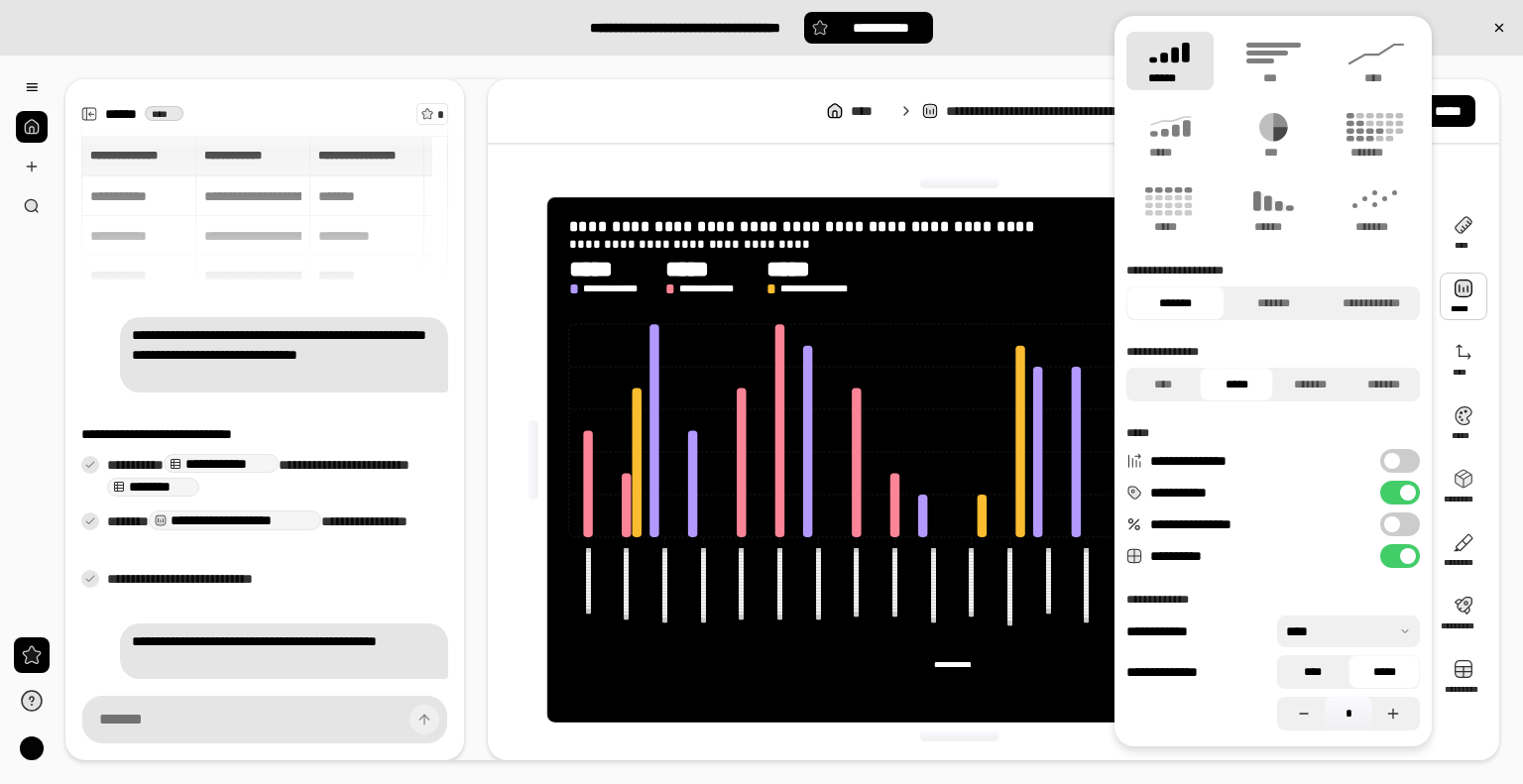 click on "****" at bounding box center (1313, 672) 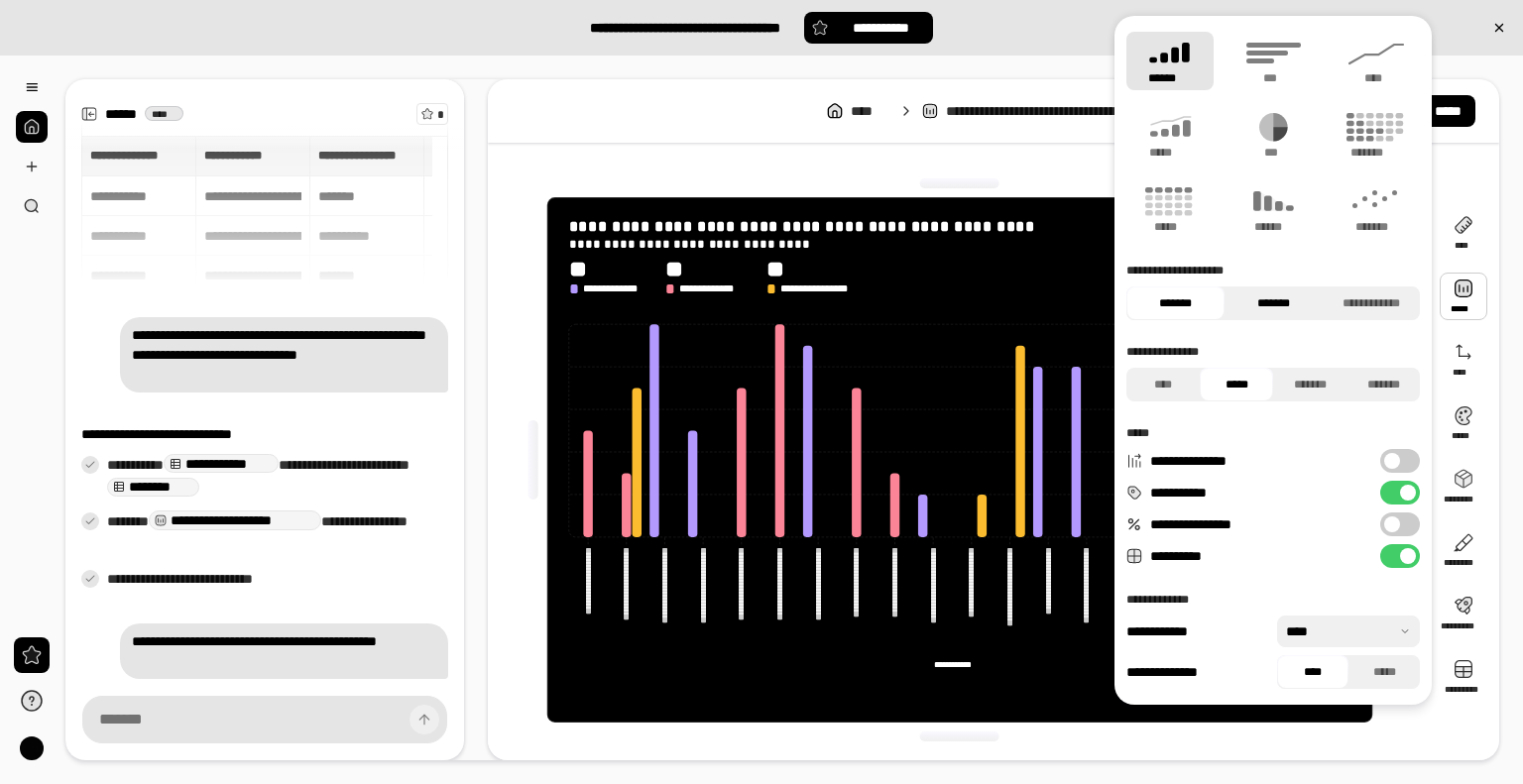click on "*******" at bounding box center (1273, 303) 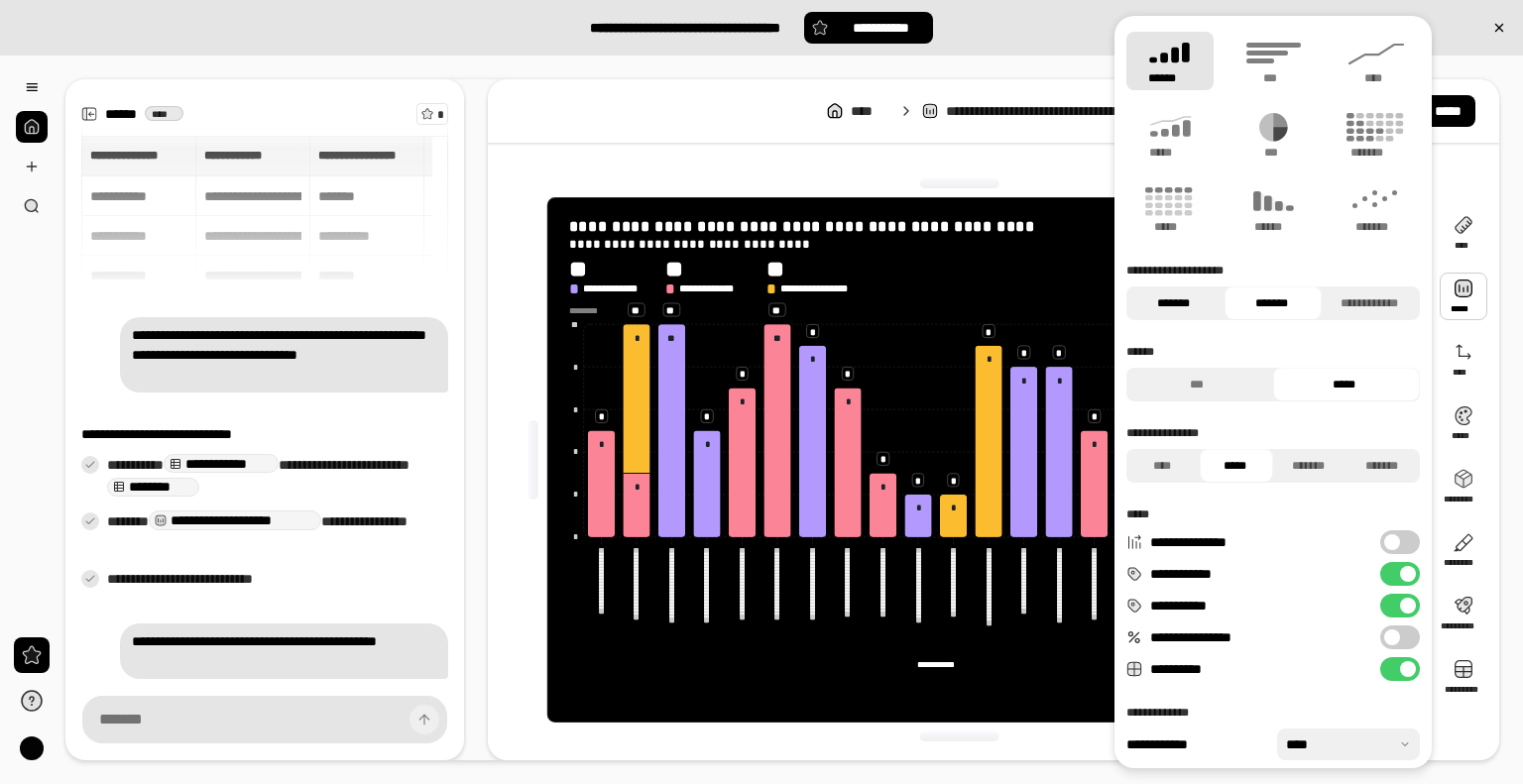 click on "*******" at bounding box center [1173, 303] 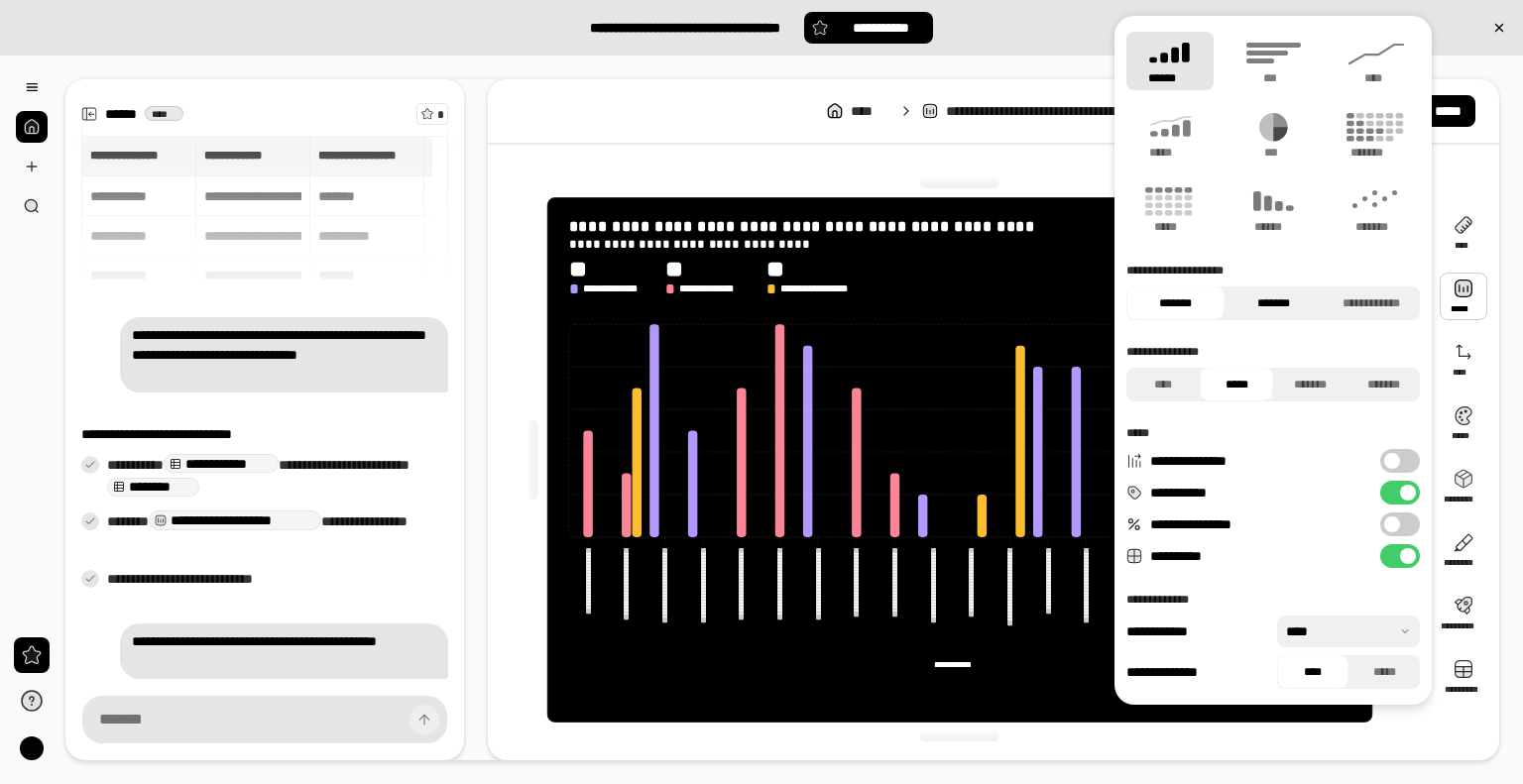 click on "*******" at bounding box center [1273, 303] 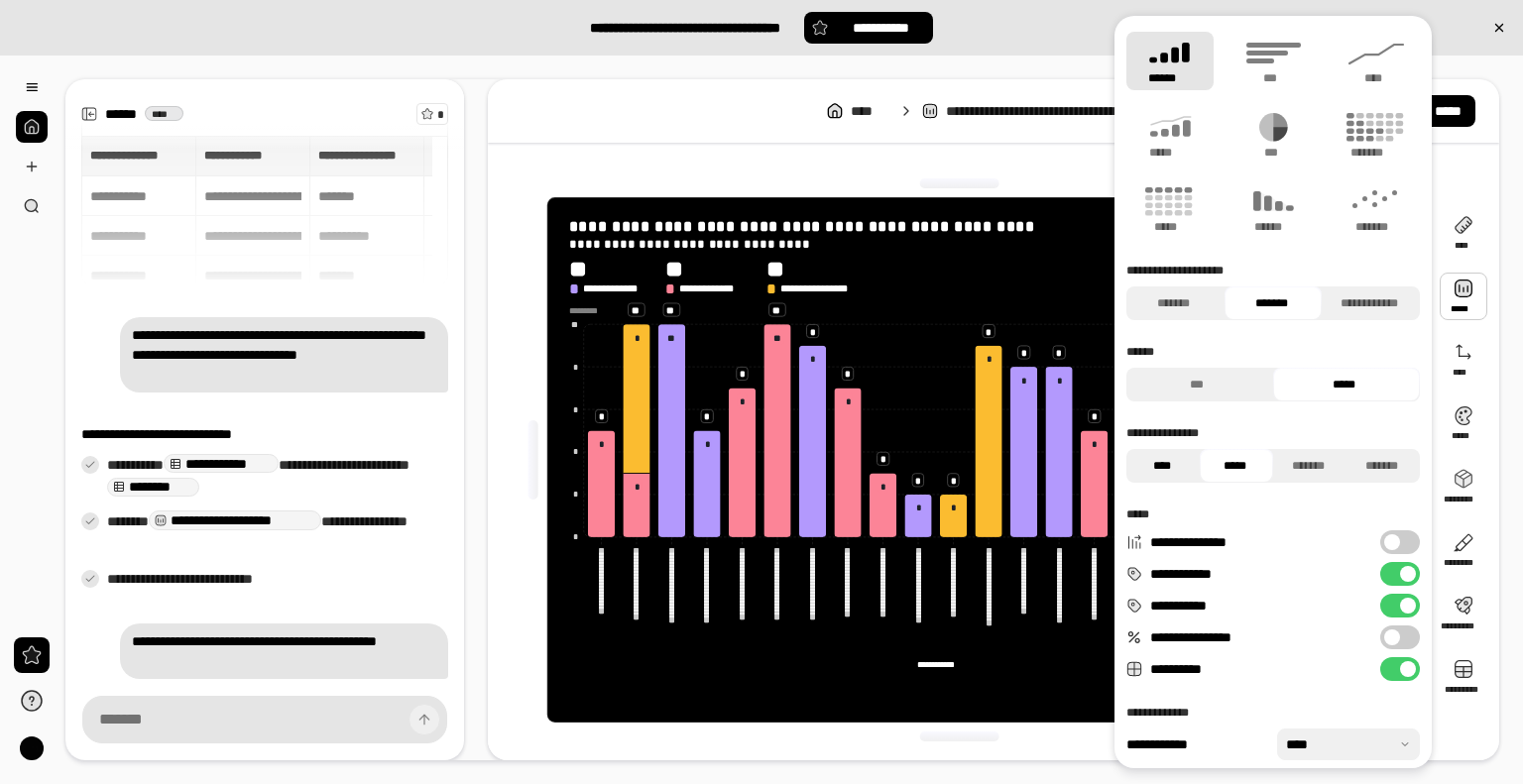 click on "****" at bounding box center [1161, 466] 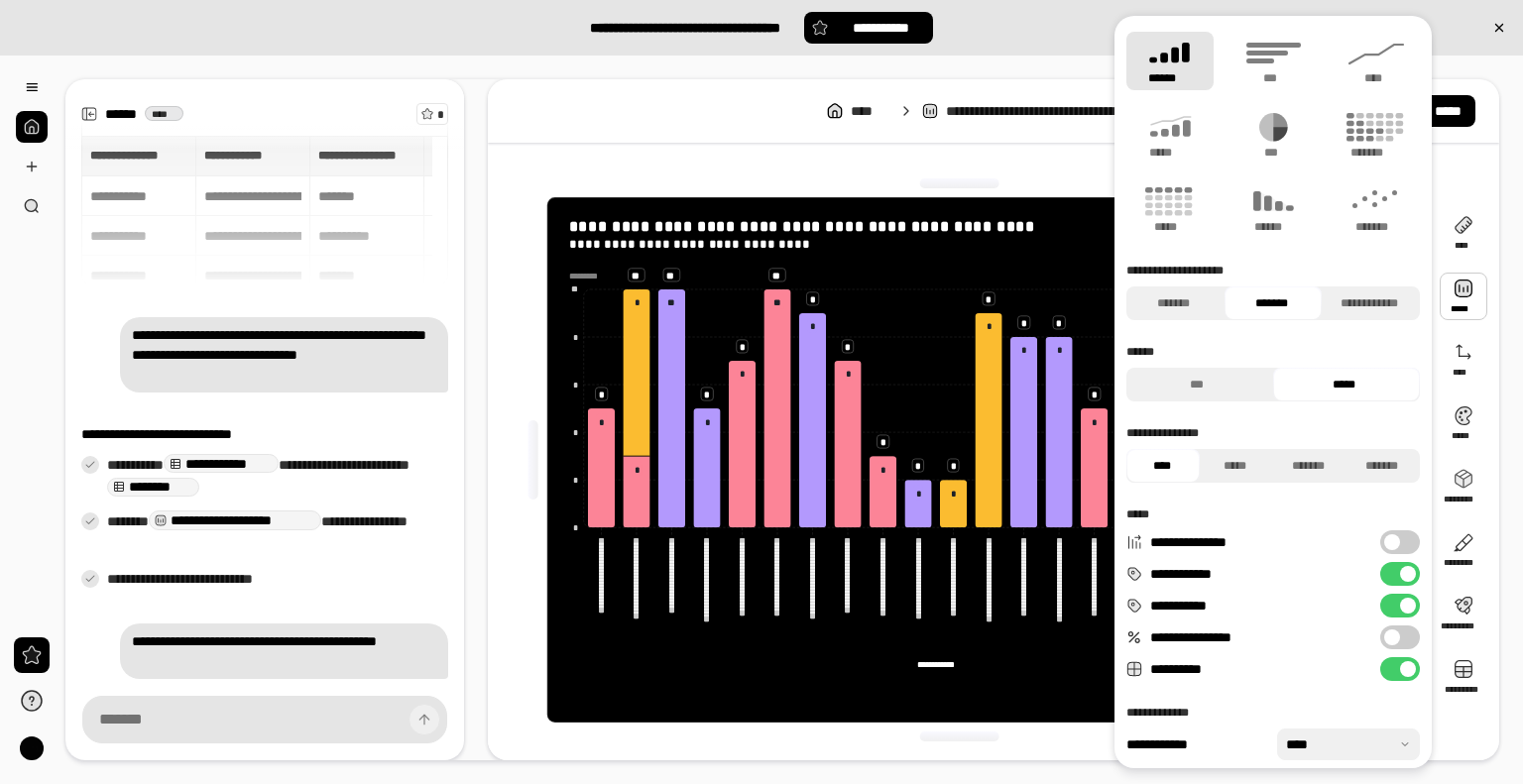 click on "****" at bounding box center (1161, 466) 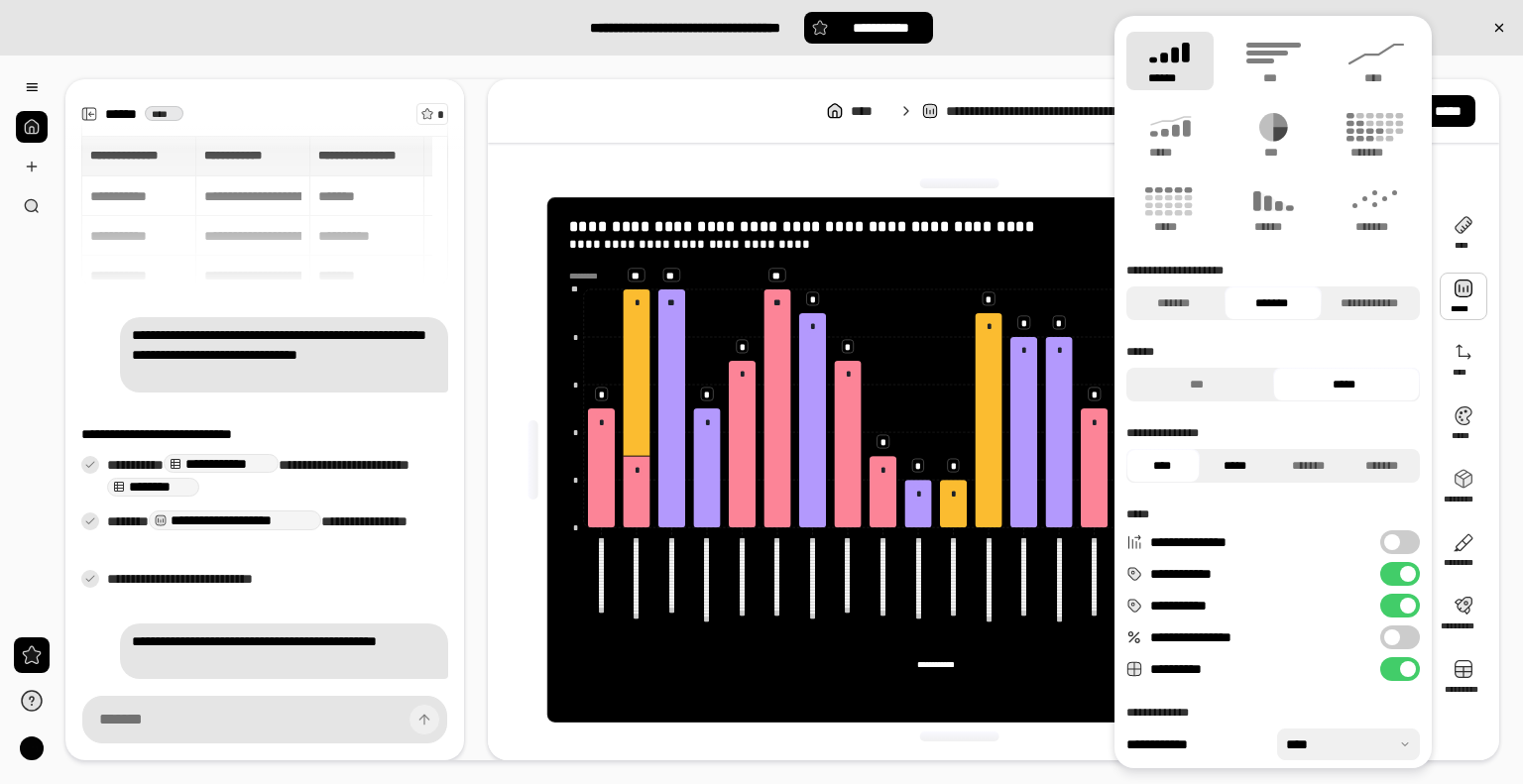 click on "*****" at bounding box center [1234, 466] 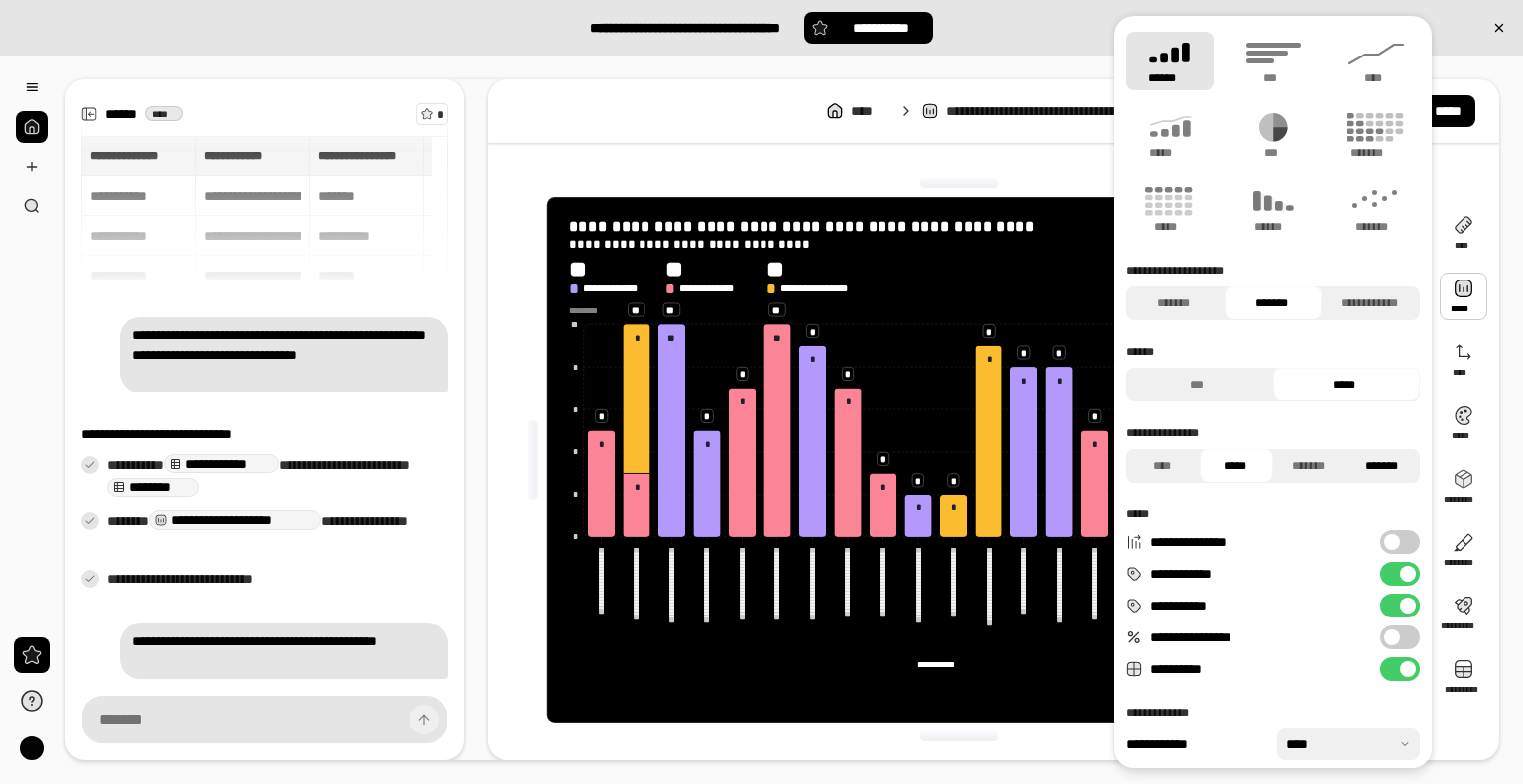 click on "*******" at bounding box center (1381, 466) 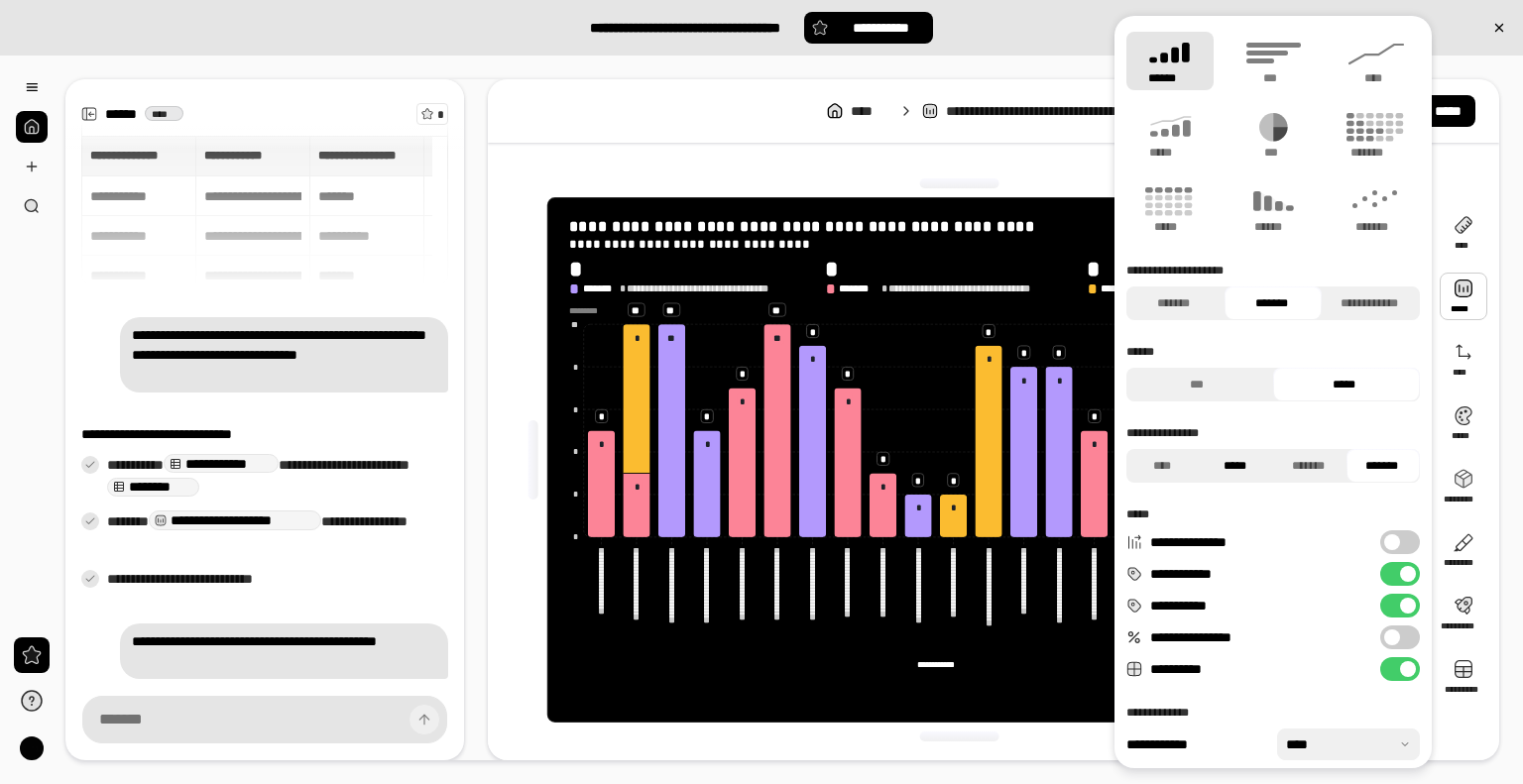 click on "*****" at bounding box center [1234, 466] 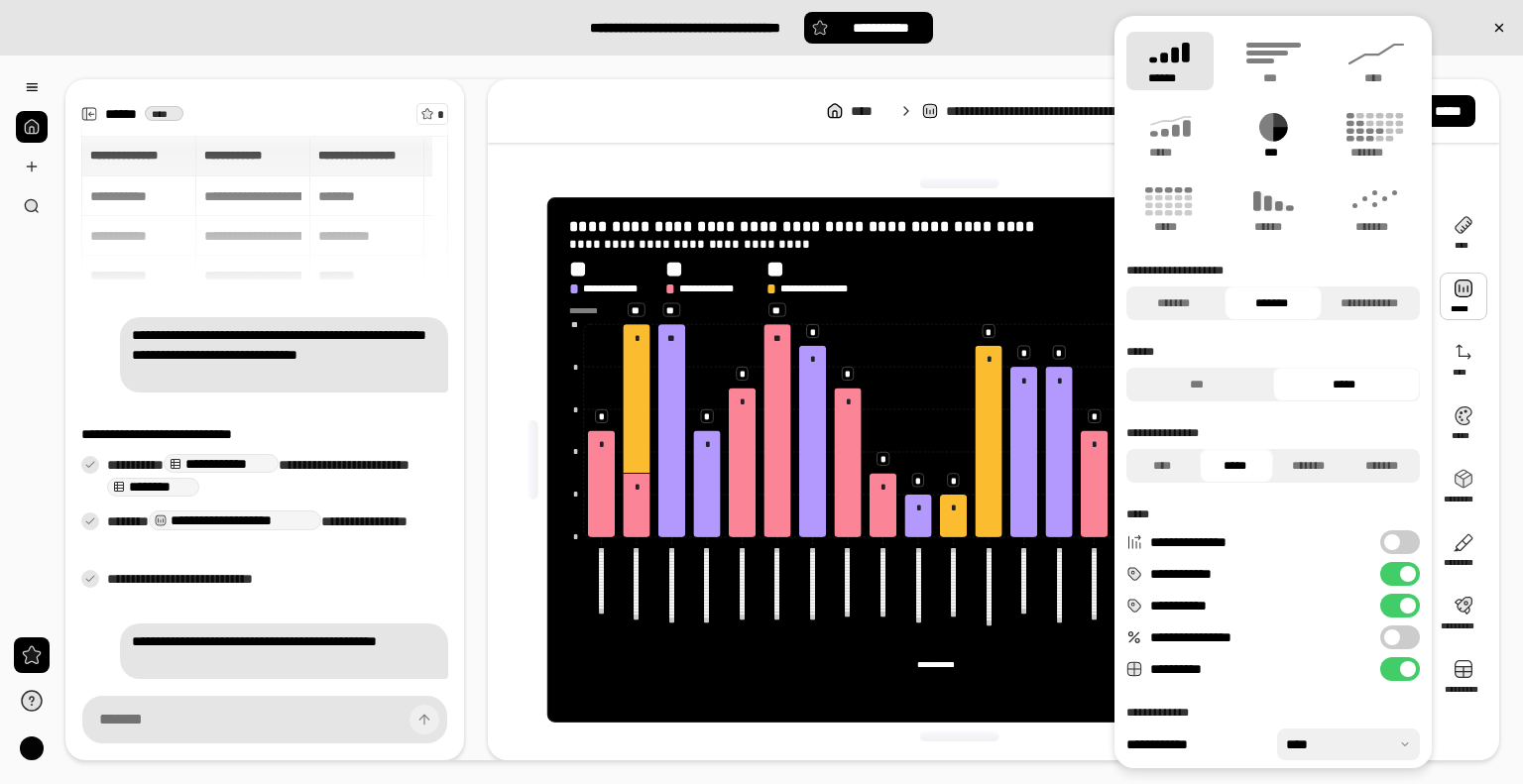 click 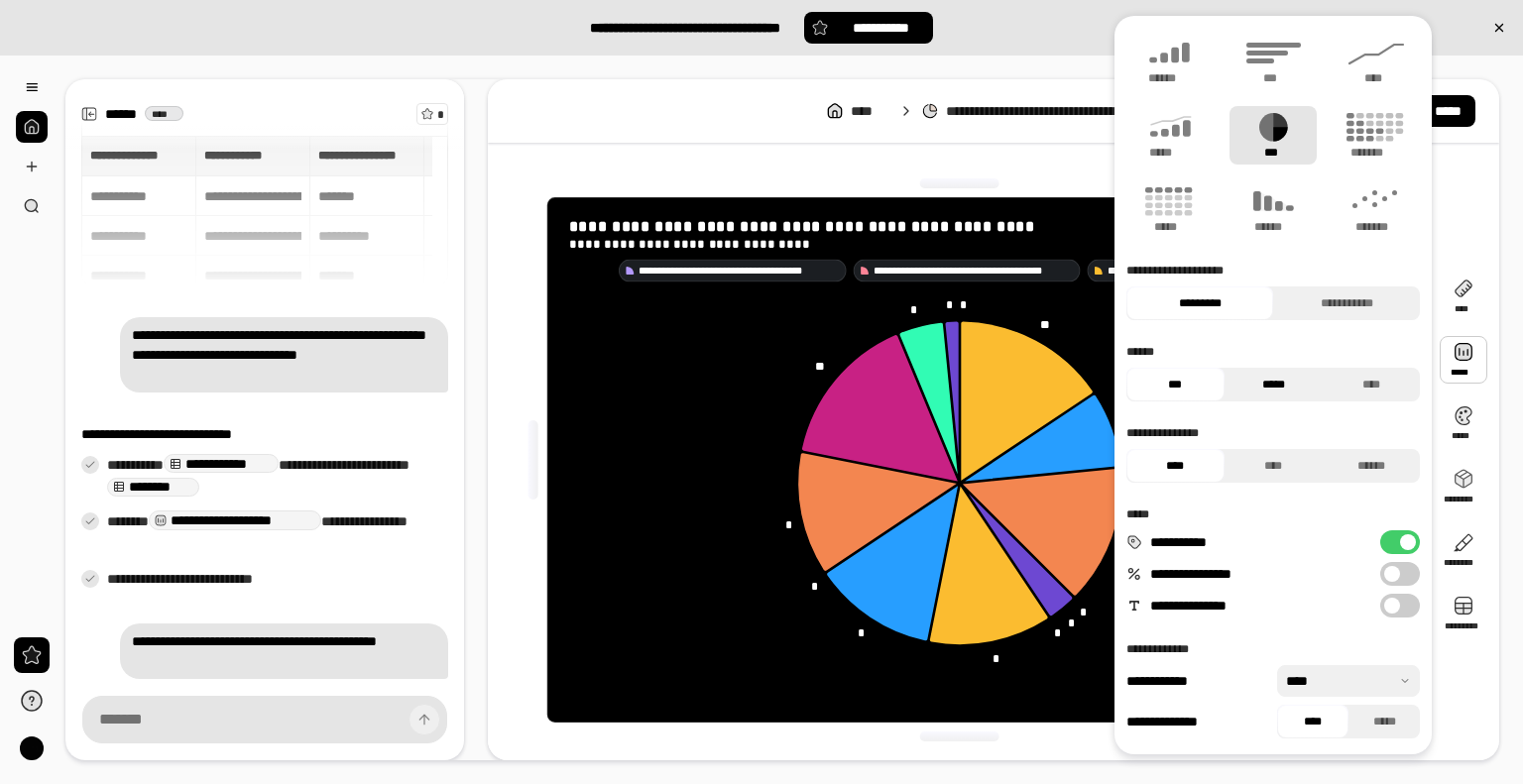 click on "*****" at bounding box center (1273, 385) 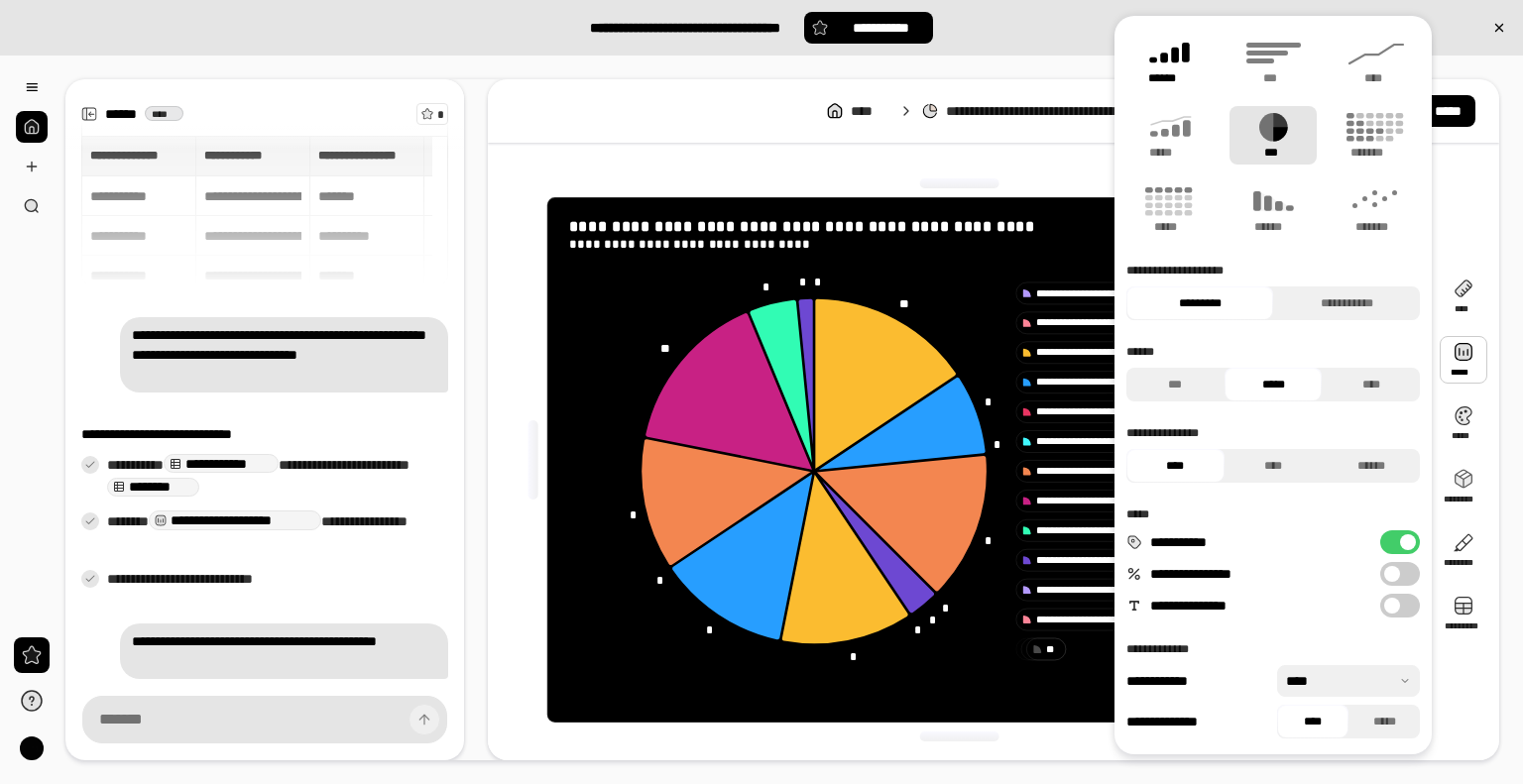 click 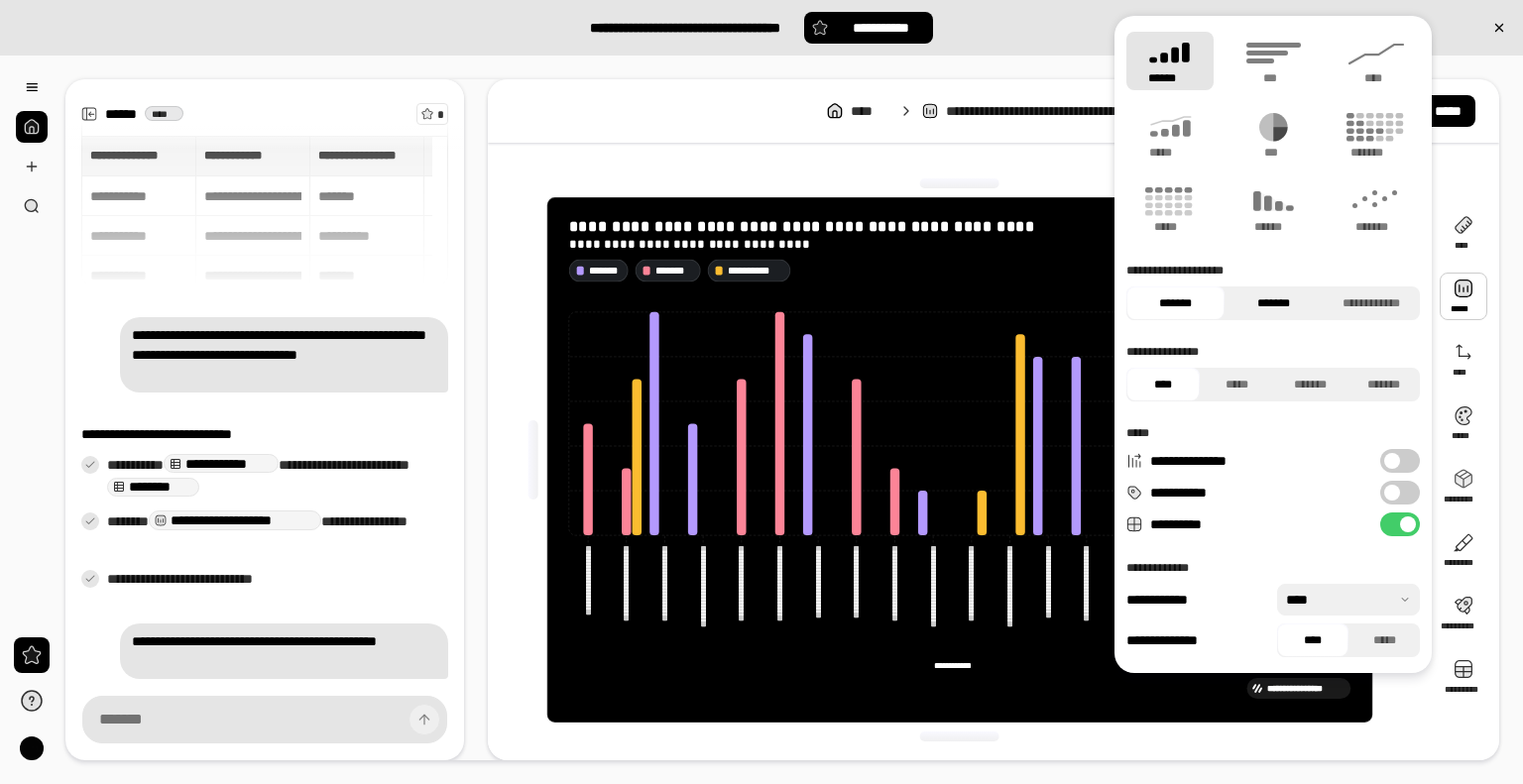 click on "*******" at bounding box center [1273, 303] 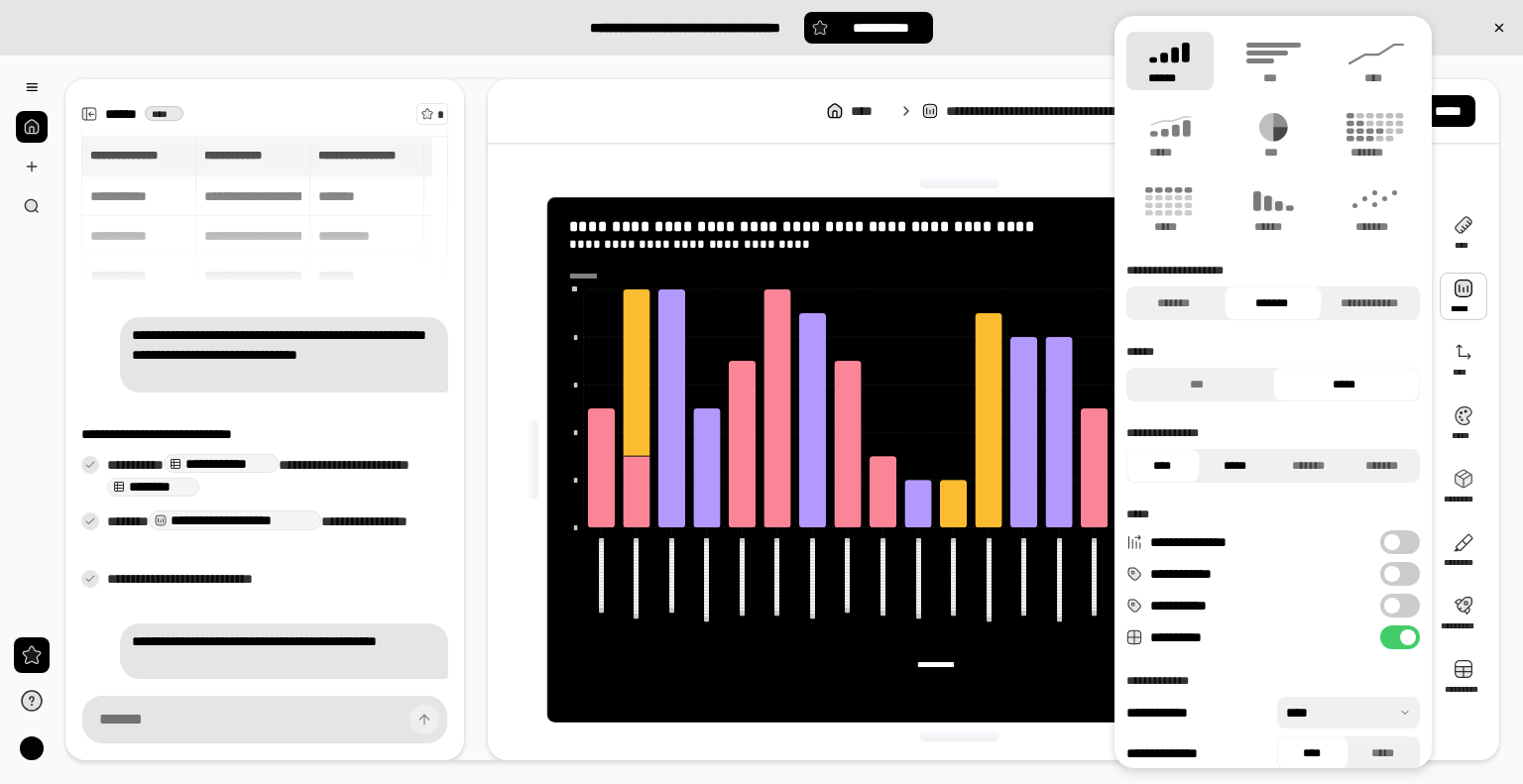 click on "*****" at bounding box center (1234, 466) 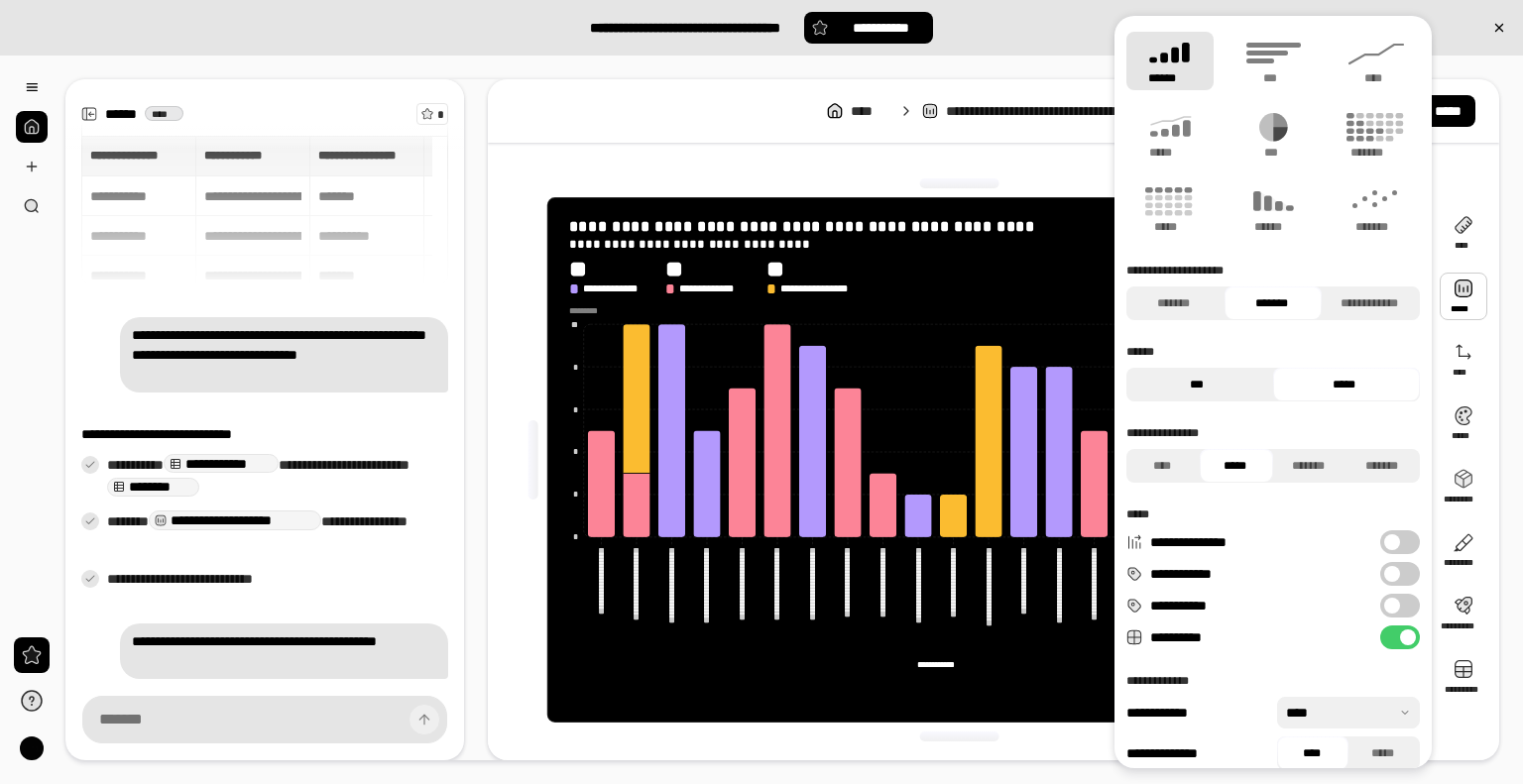 click on "***" at bounding box center [1197, 385] 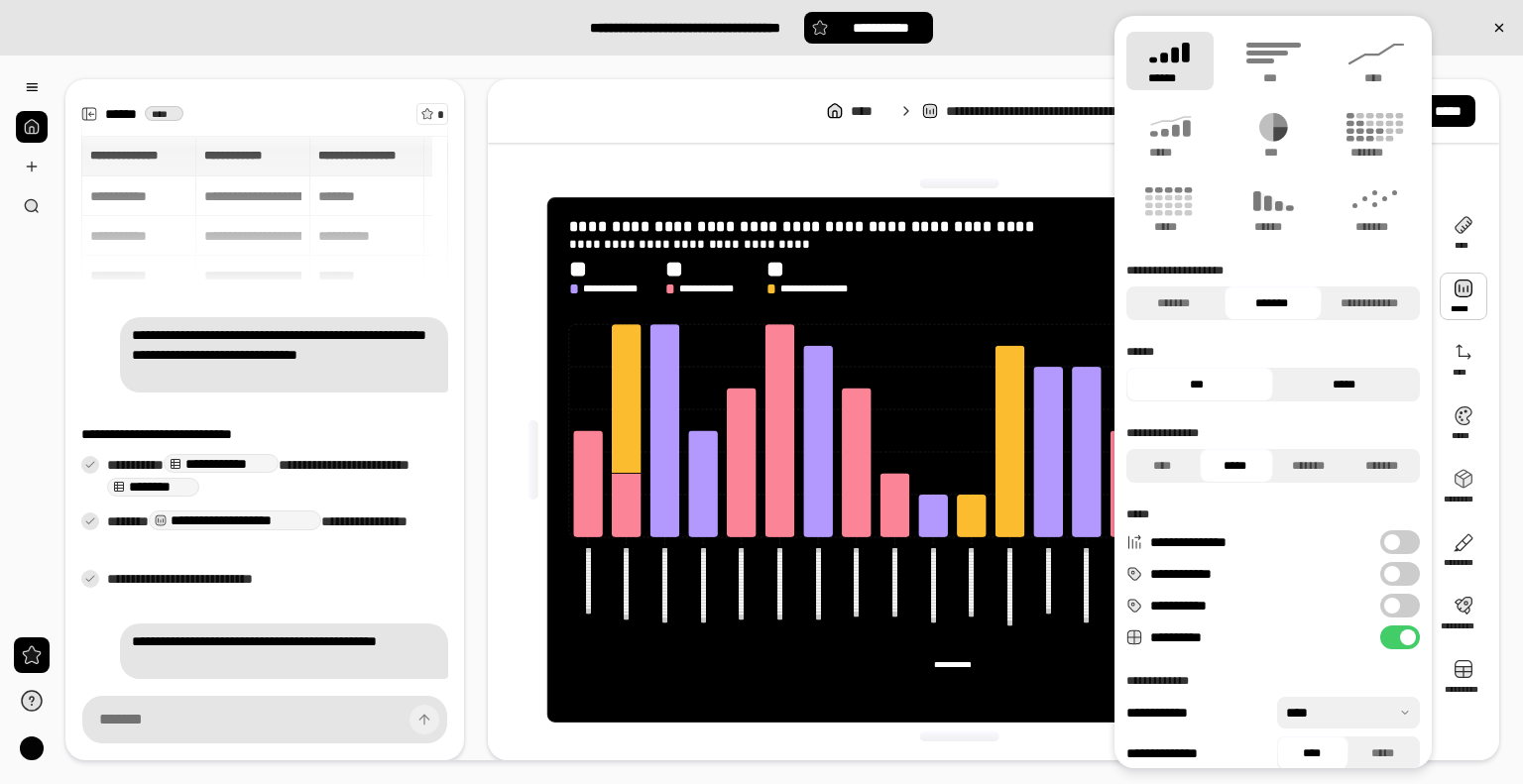 click on "*****" at bounding box center [1344, 385] 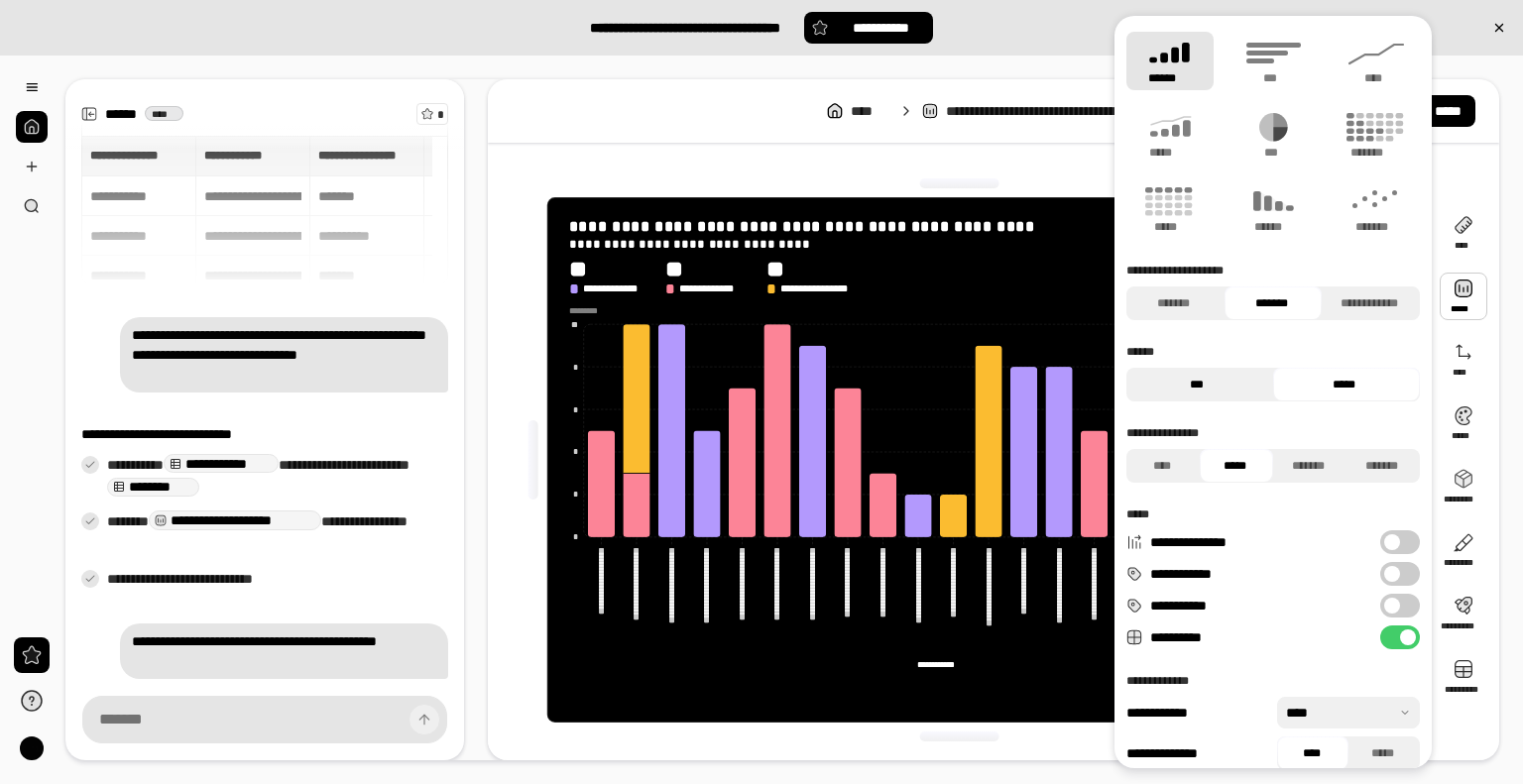 click on "***" at bounding box center (1197, 385) 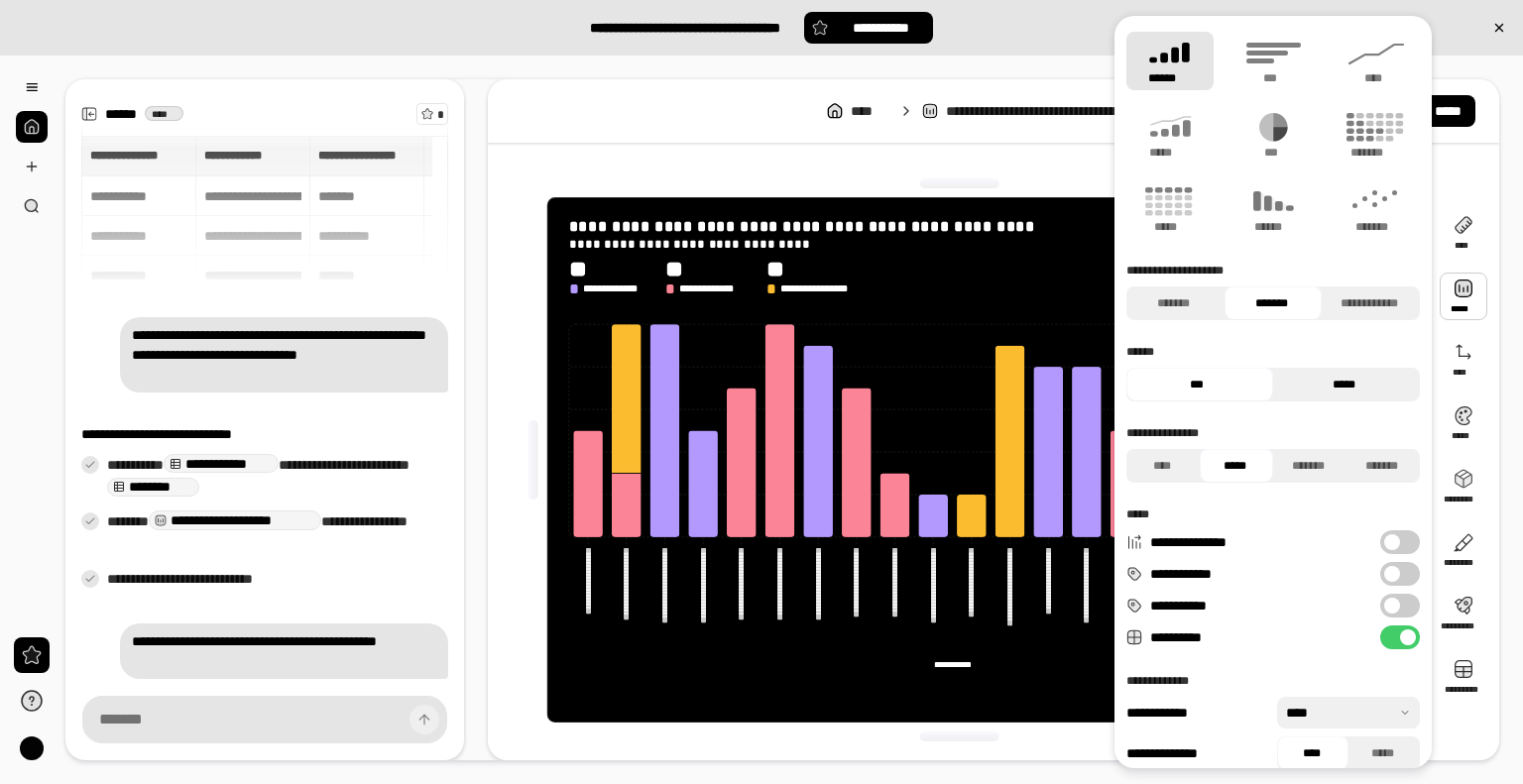 click on "*****" at bounding box center [1344, 385] 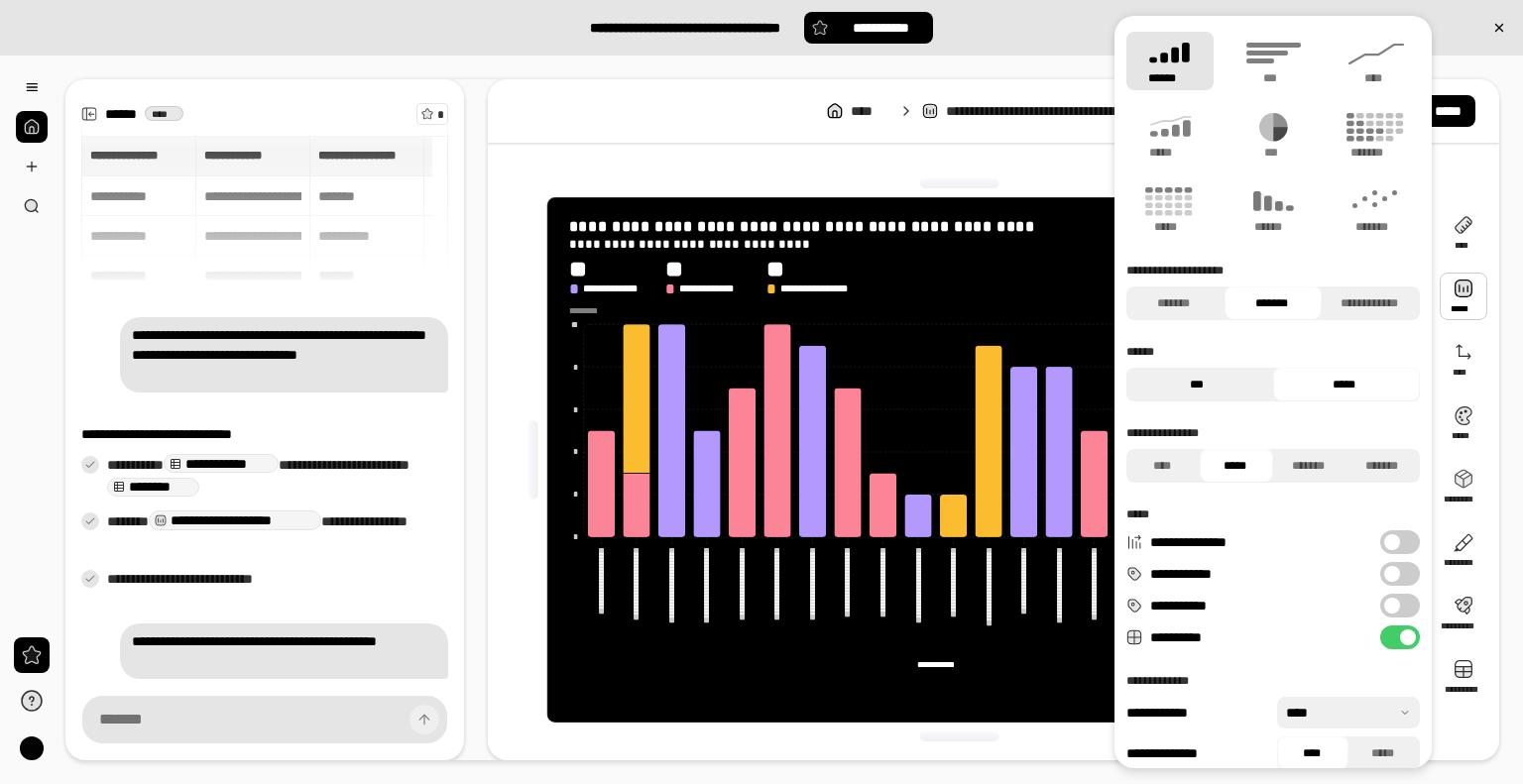 click on "***" at bounding box center (1197, 385) 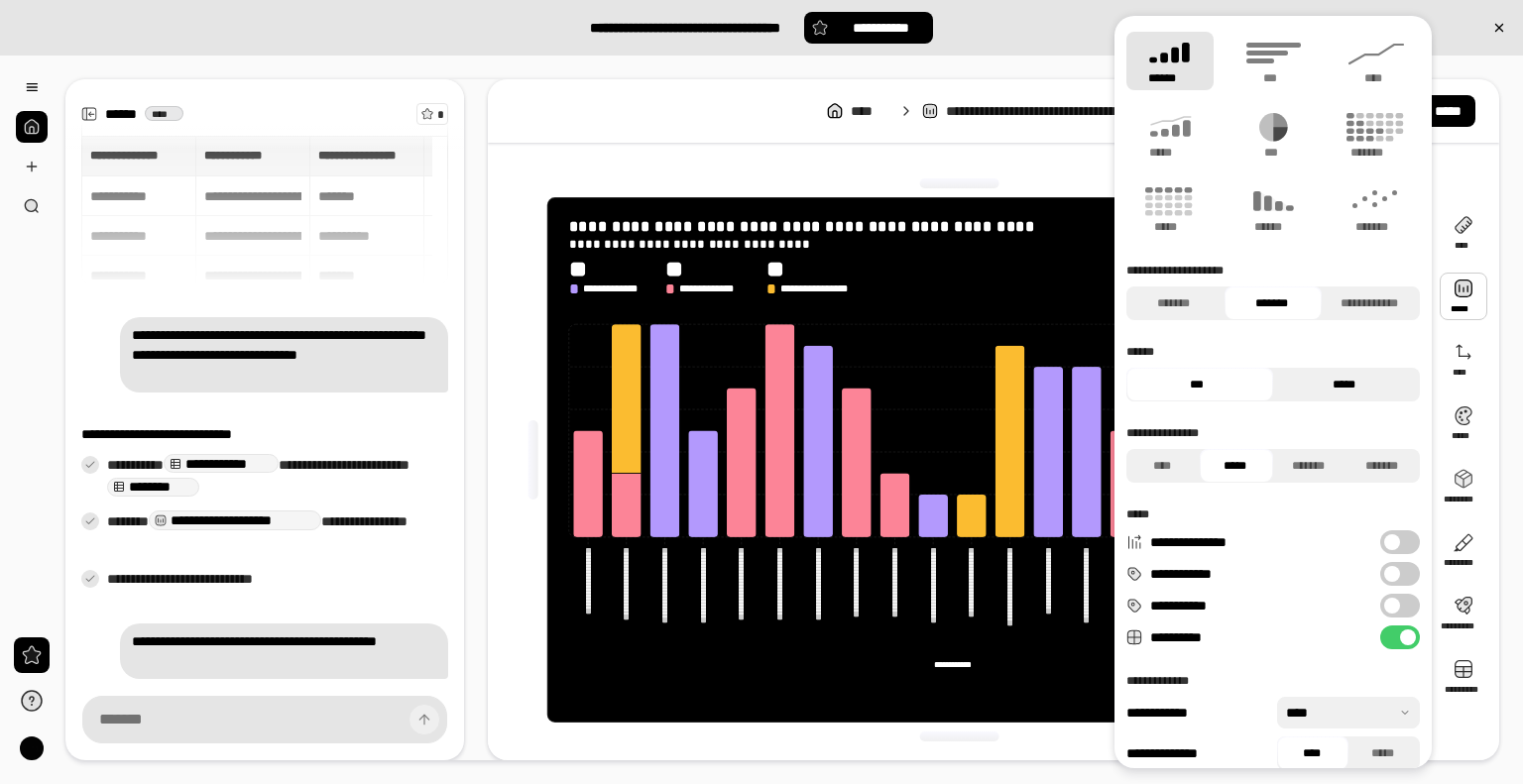 click on "*****" at bounding box center (1344, 385) 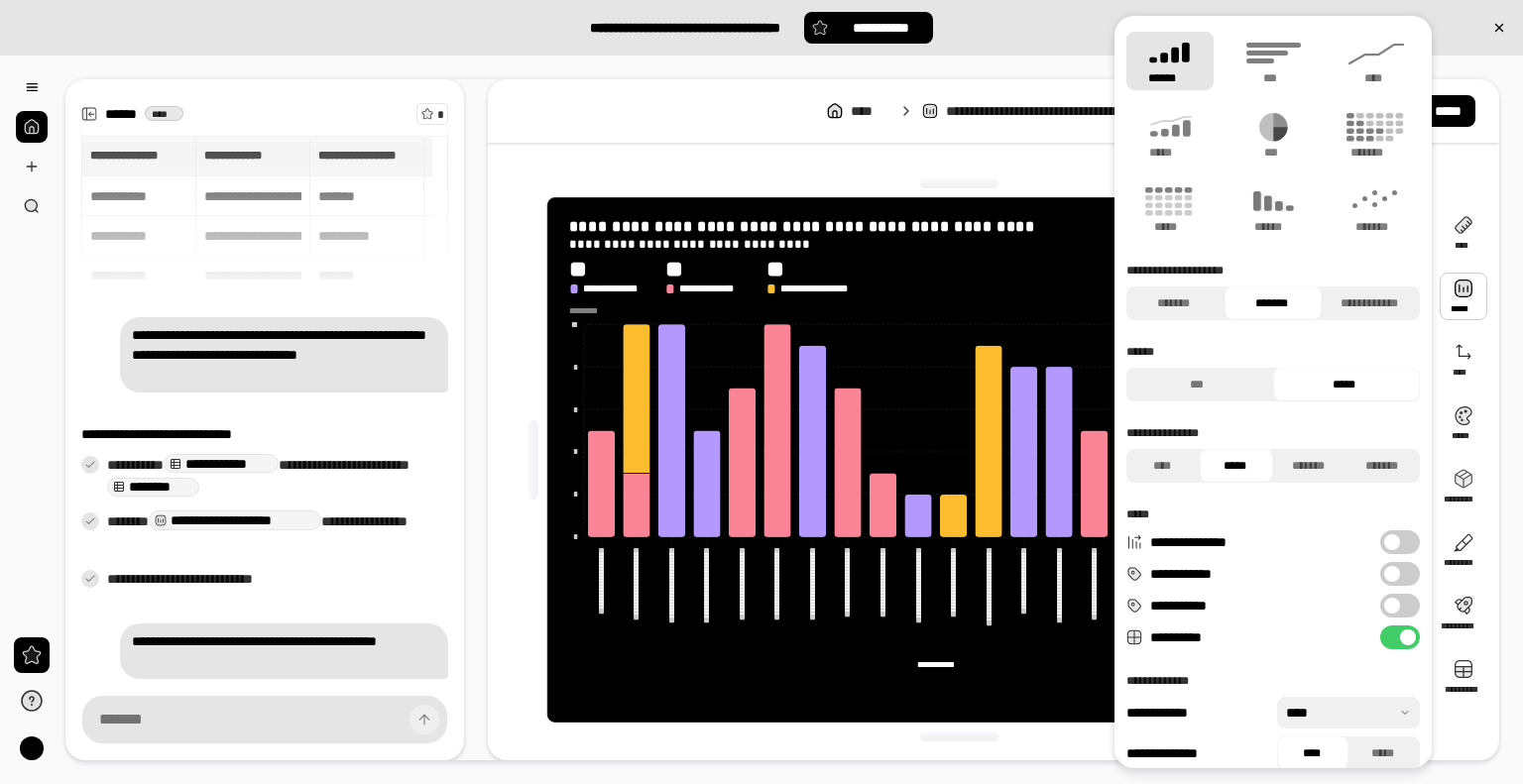 click on "**********" at bounding box center (1400, 606) 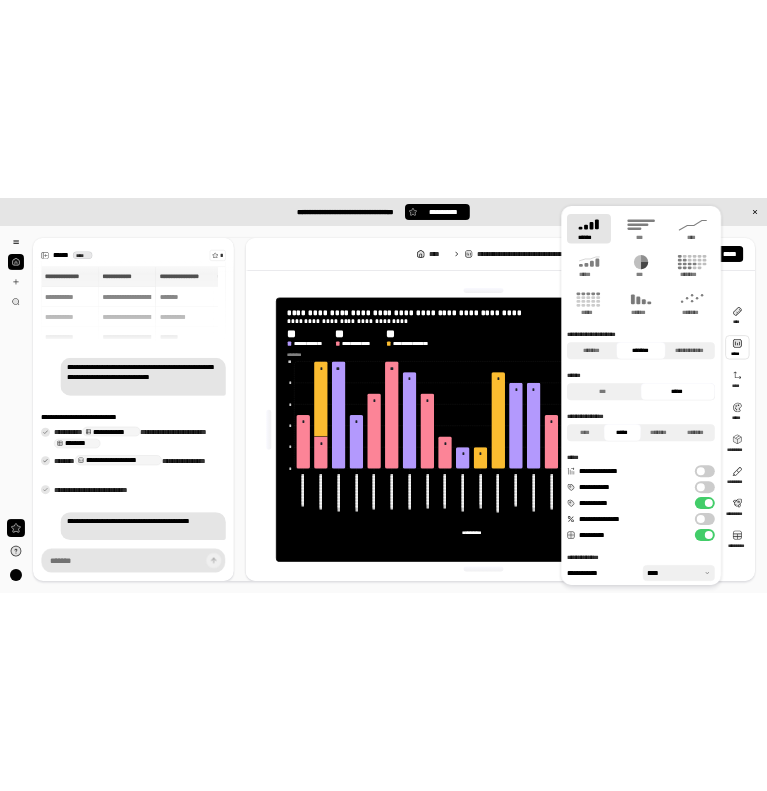 scroll, scrollTop: 49, scrollLeft: 0, axis: vertical 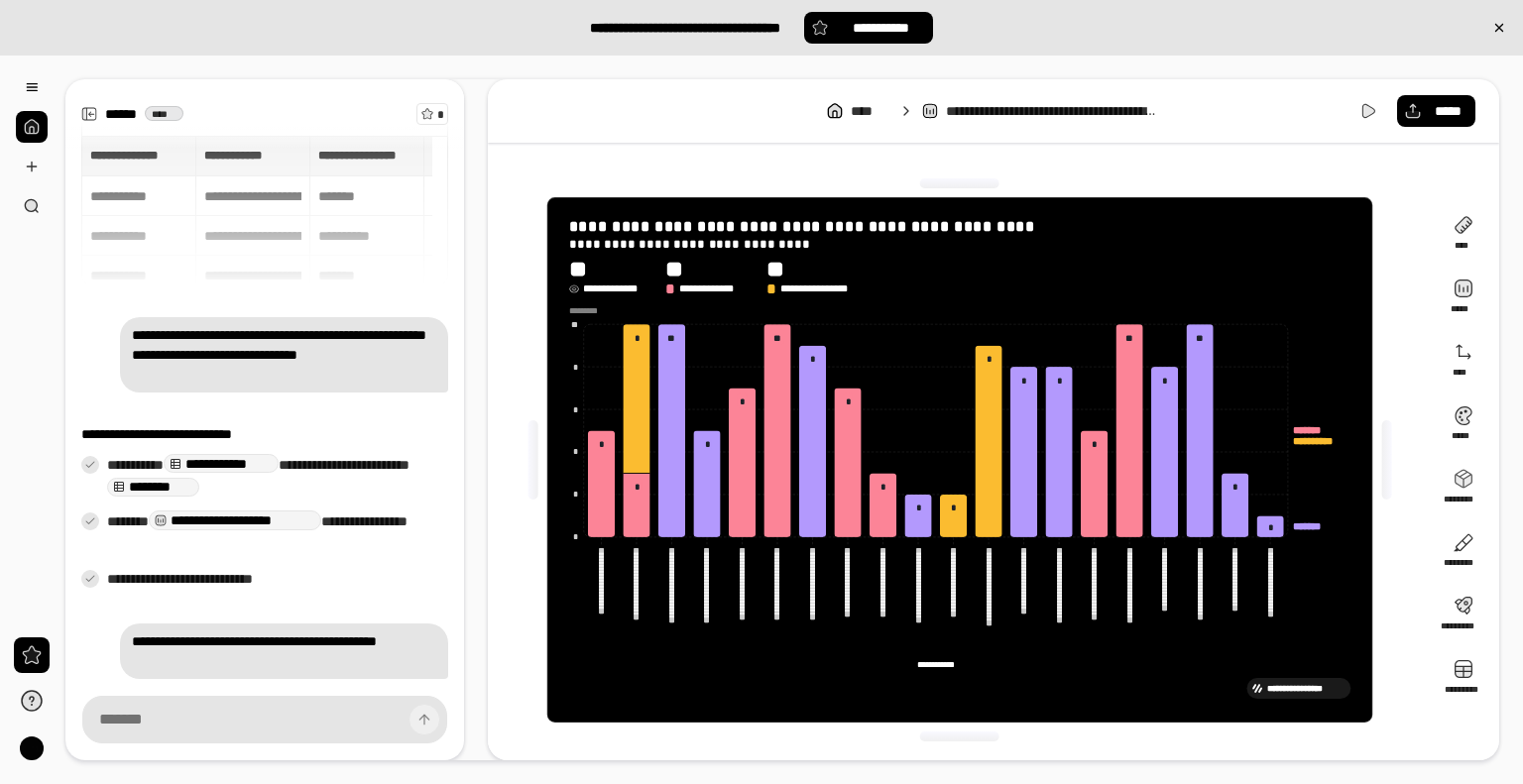 click 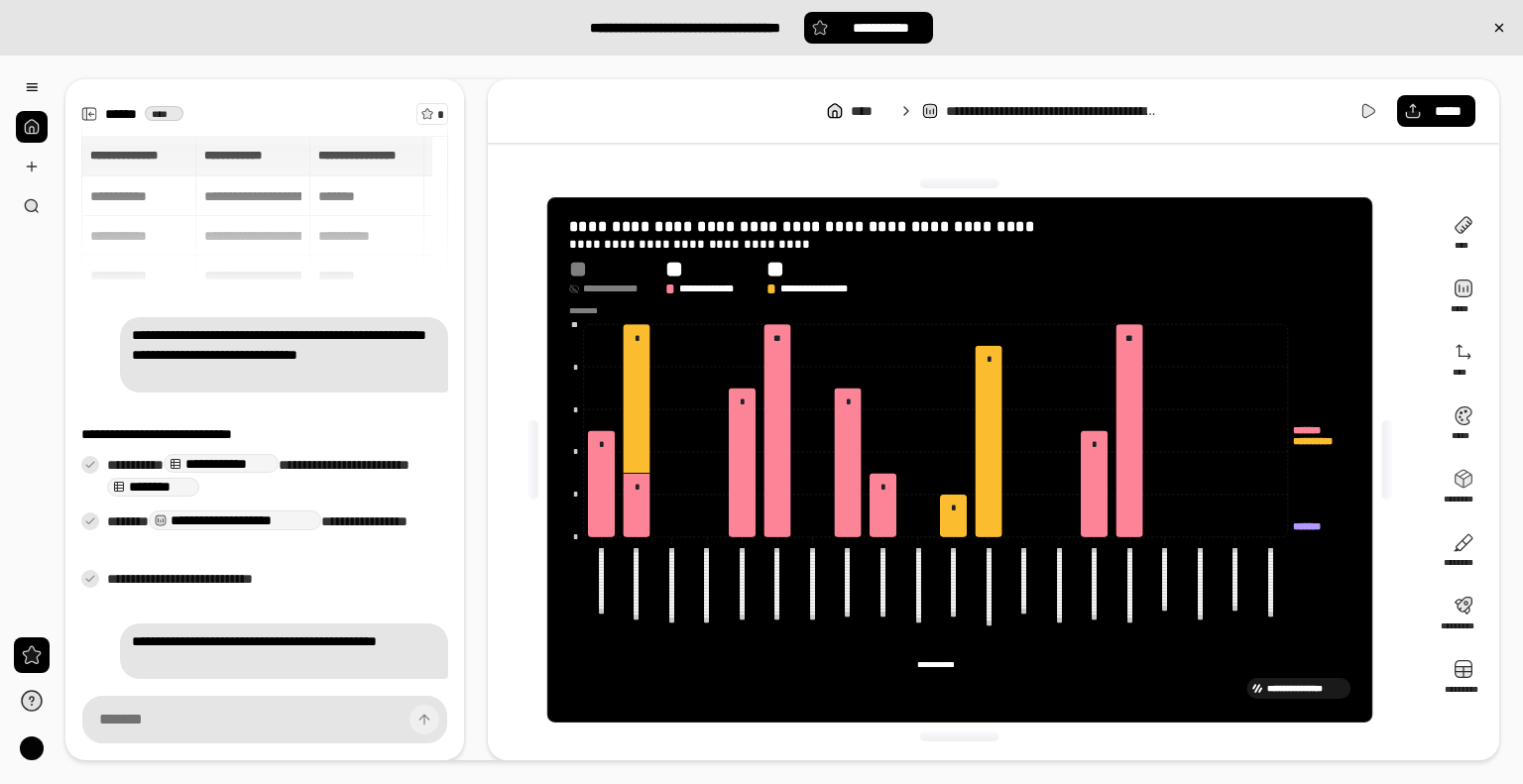 click 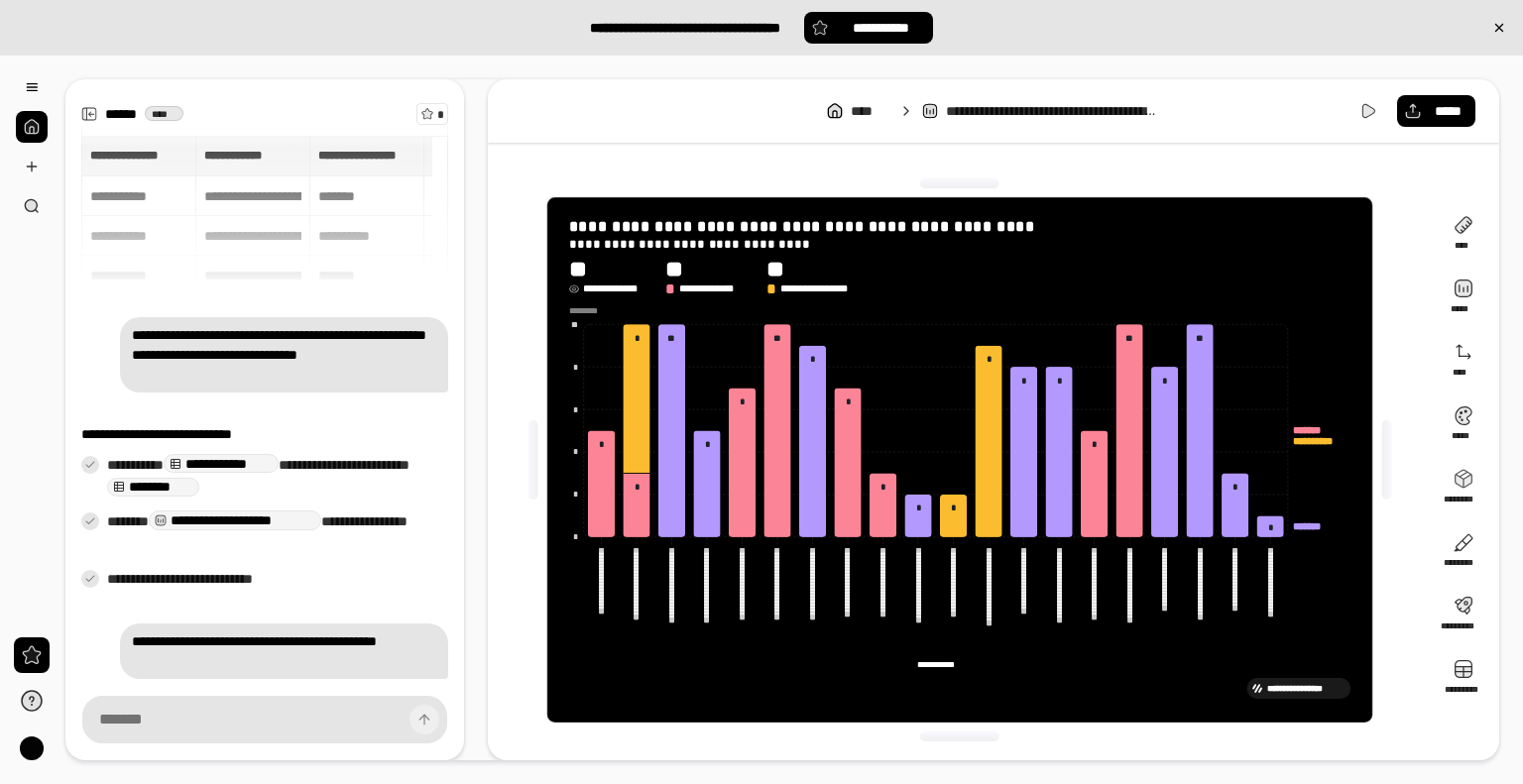 click 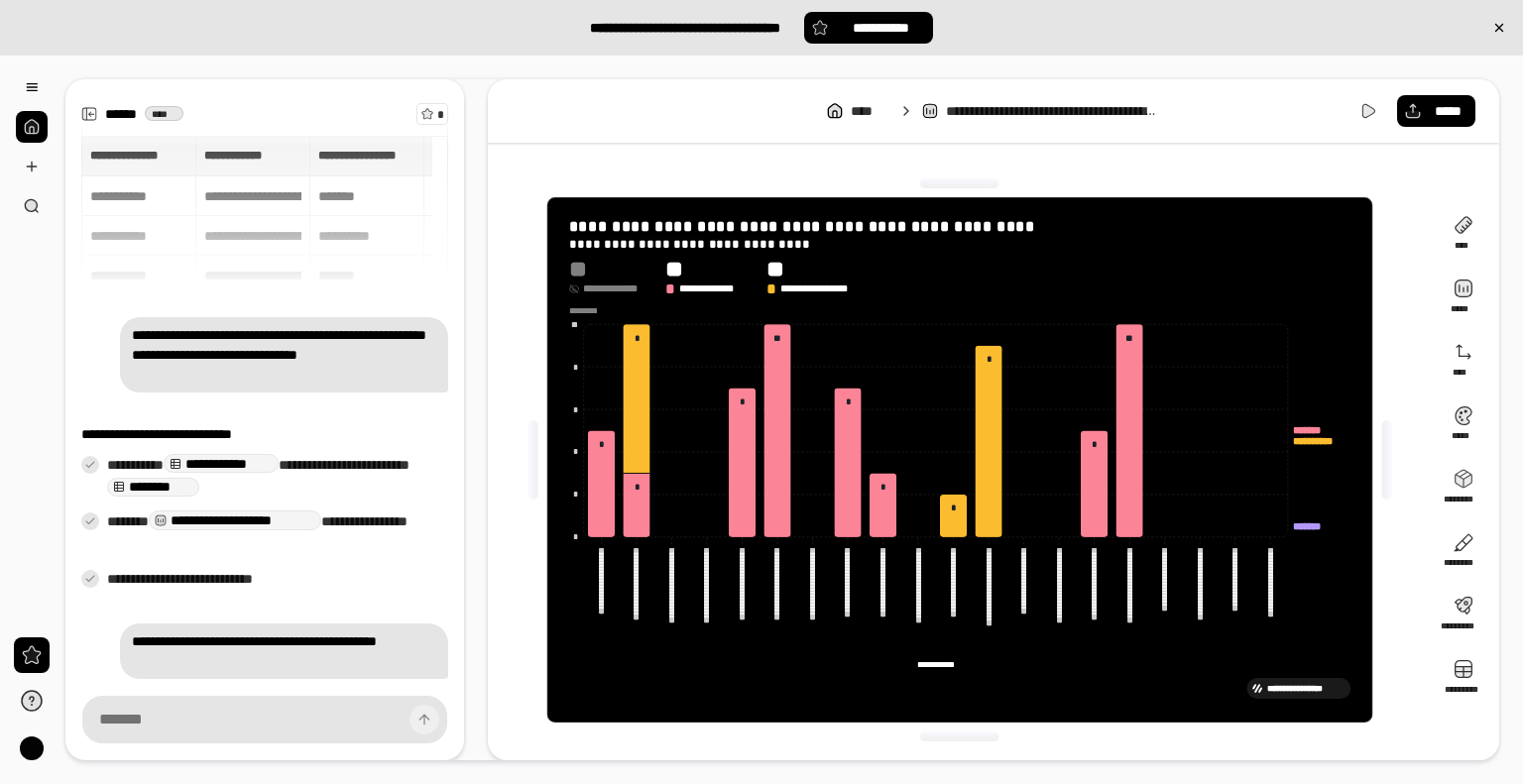 click 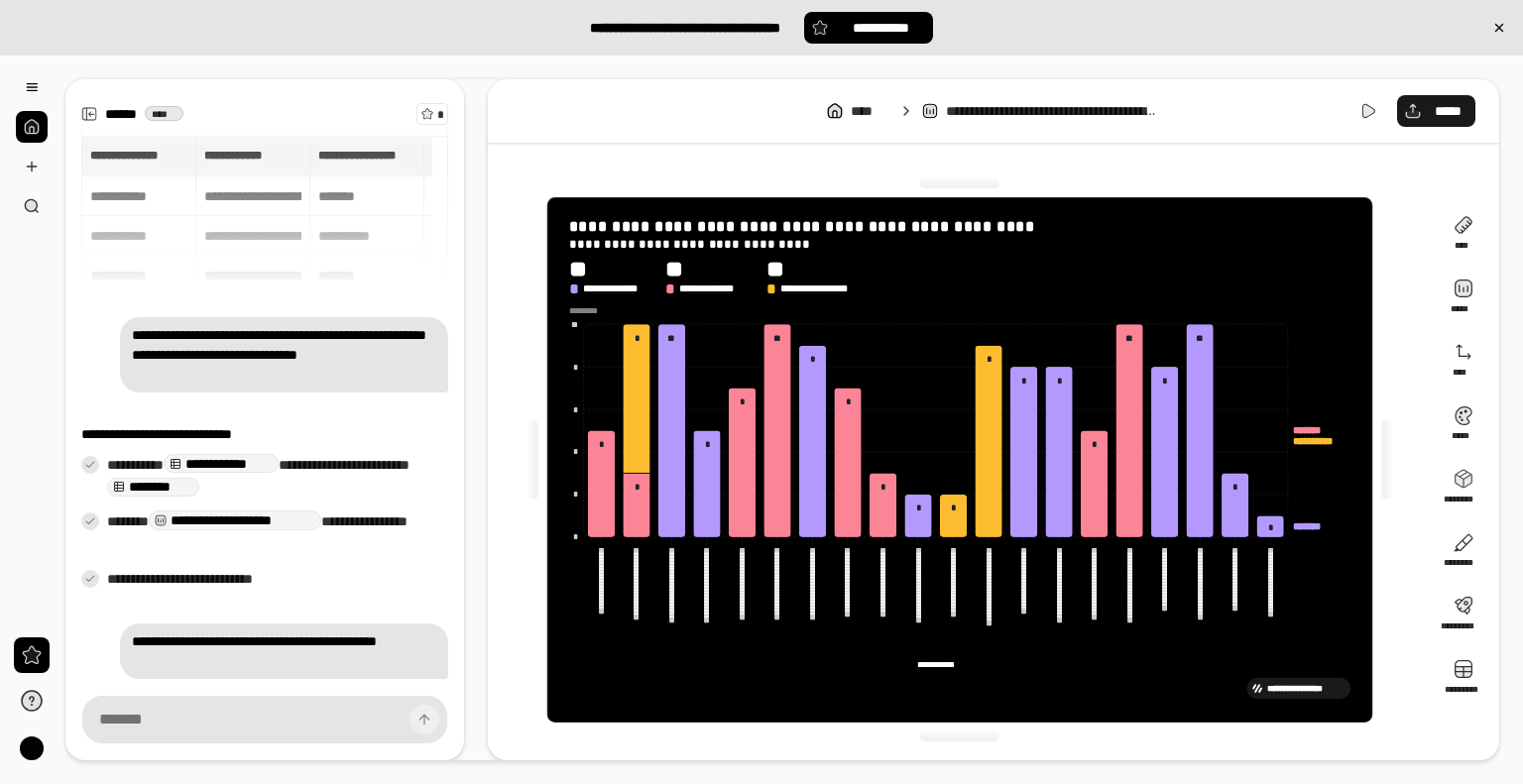 click on "*****" at bounding box center [1448, 111] 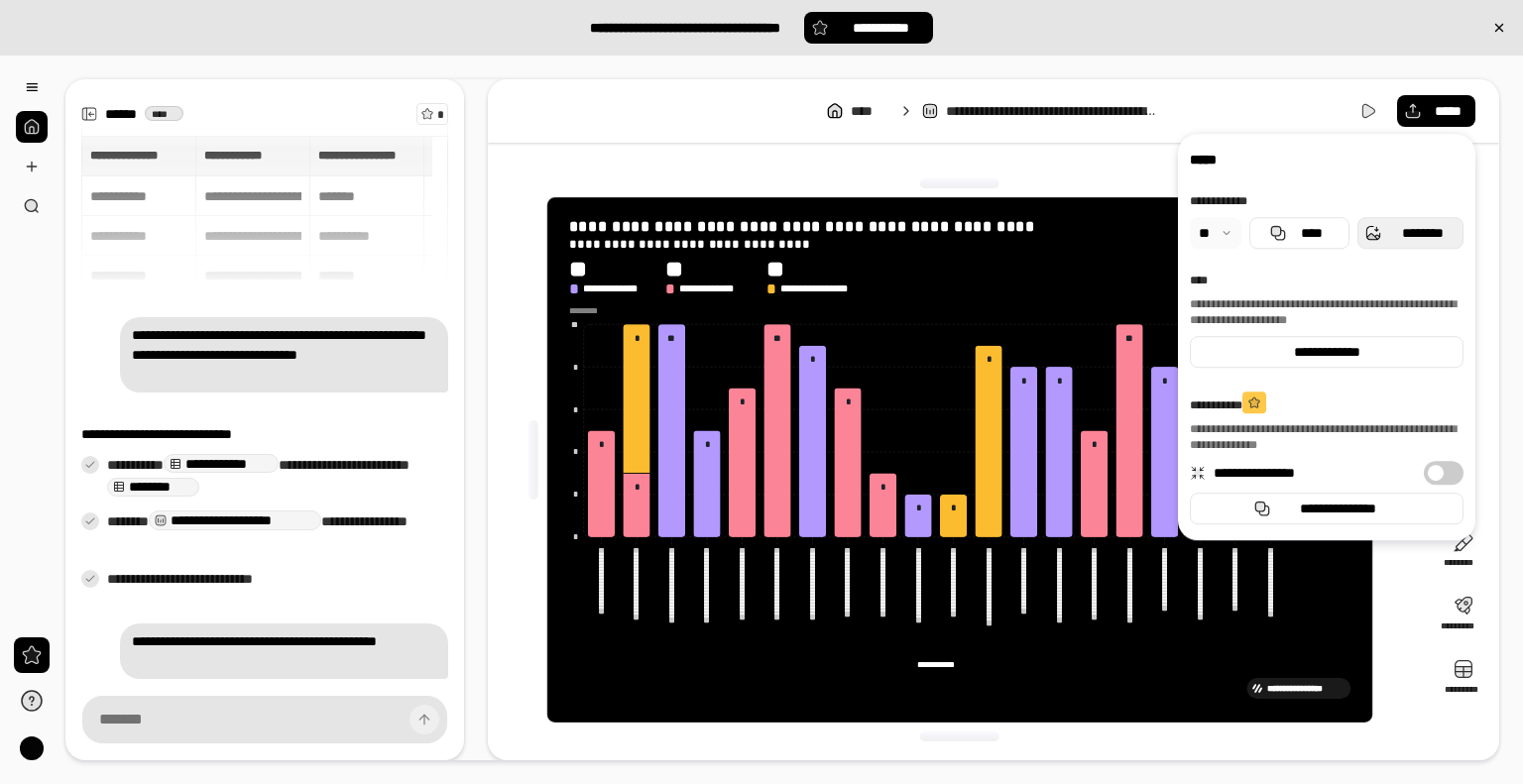 click on "********" at bounding box center (1422, 233) 